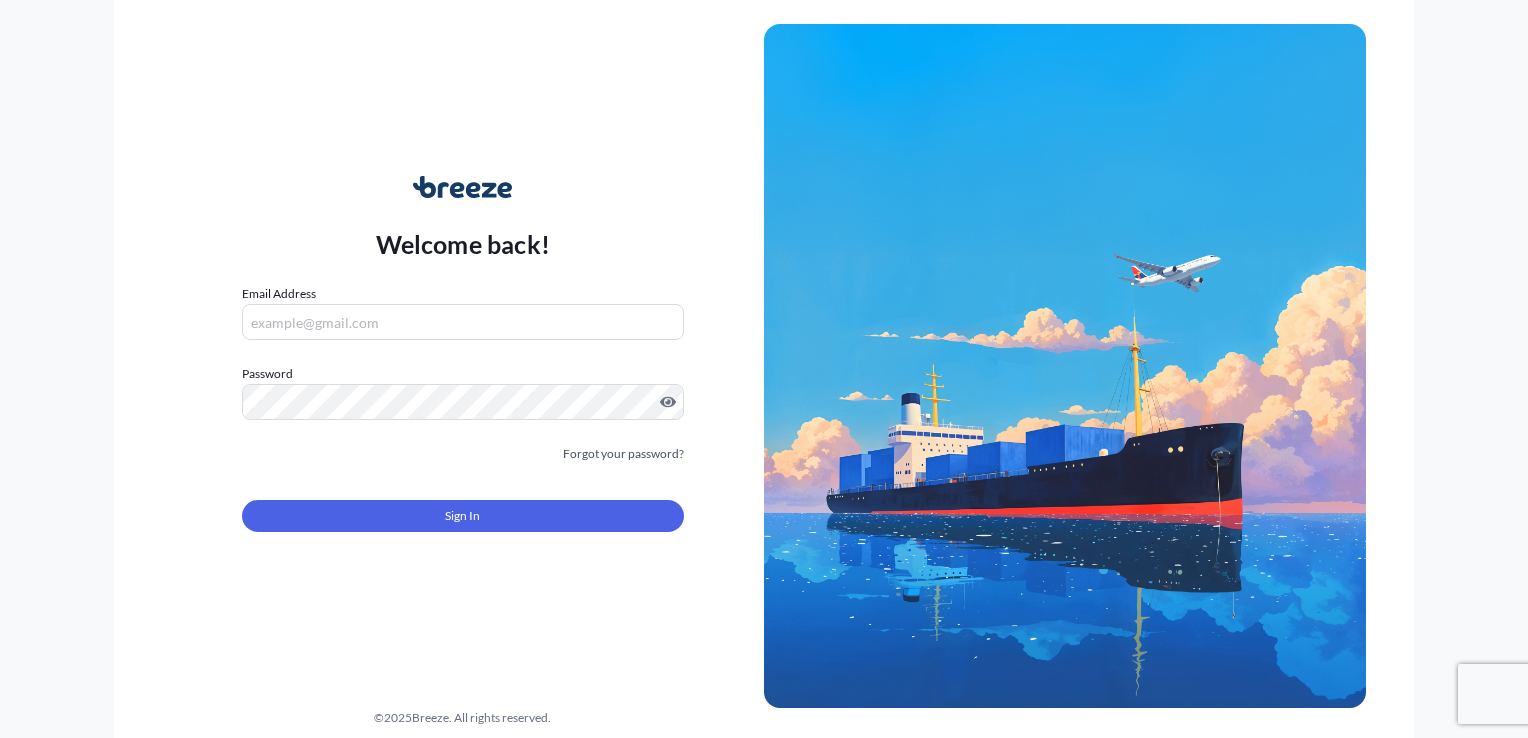scroll, scrollTop: 0, scrollLeft: 0, axis: both 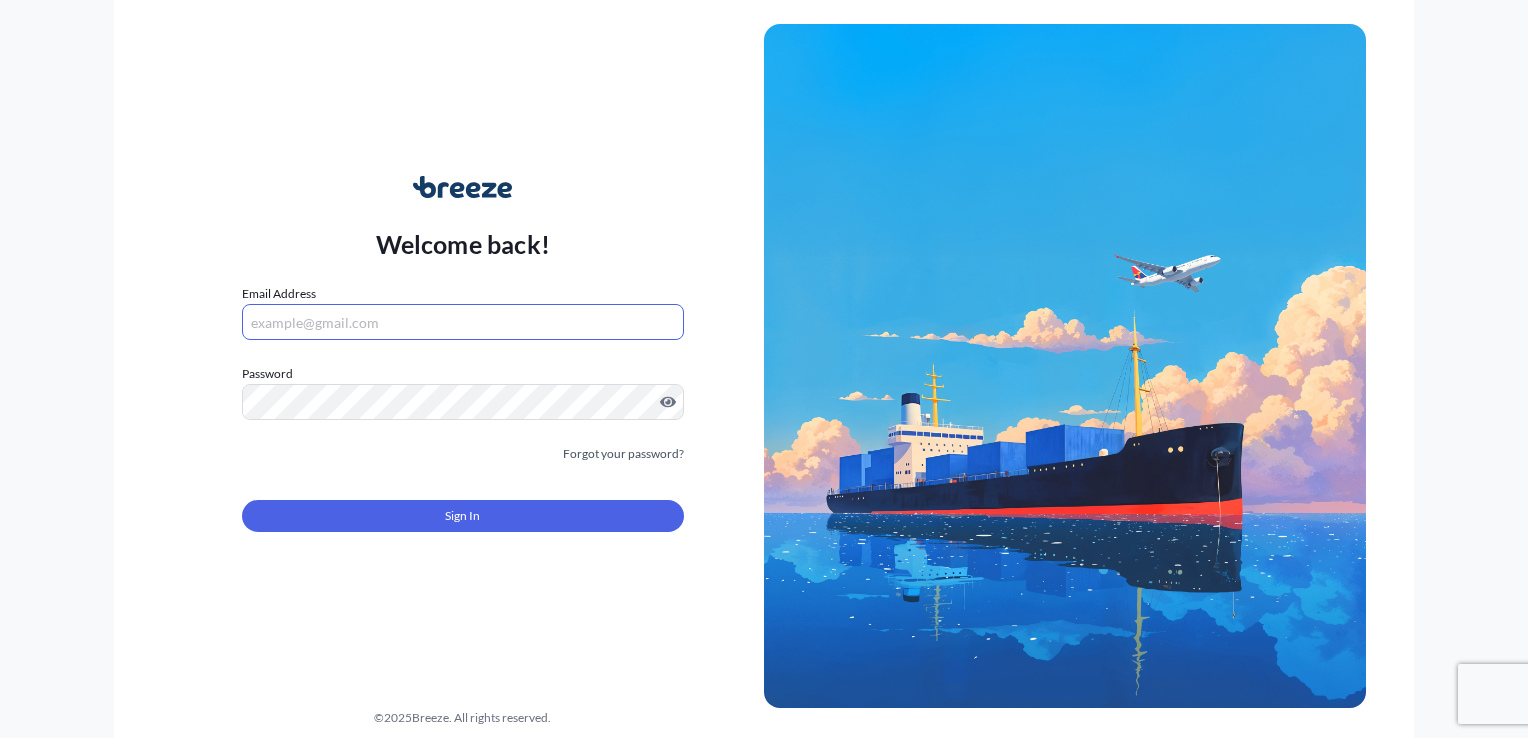 click on "Email Address" at bounding box center [463, 322] 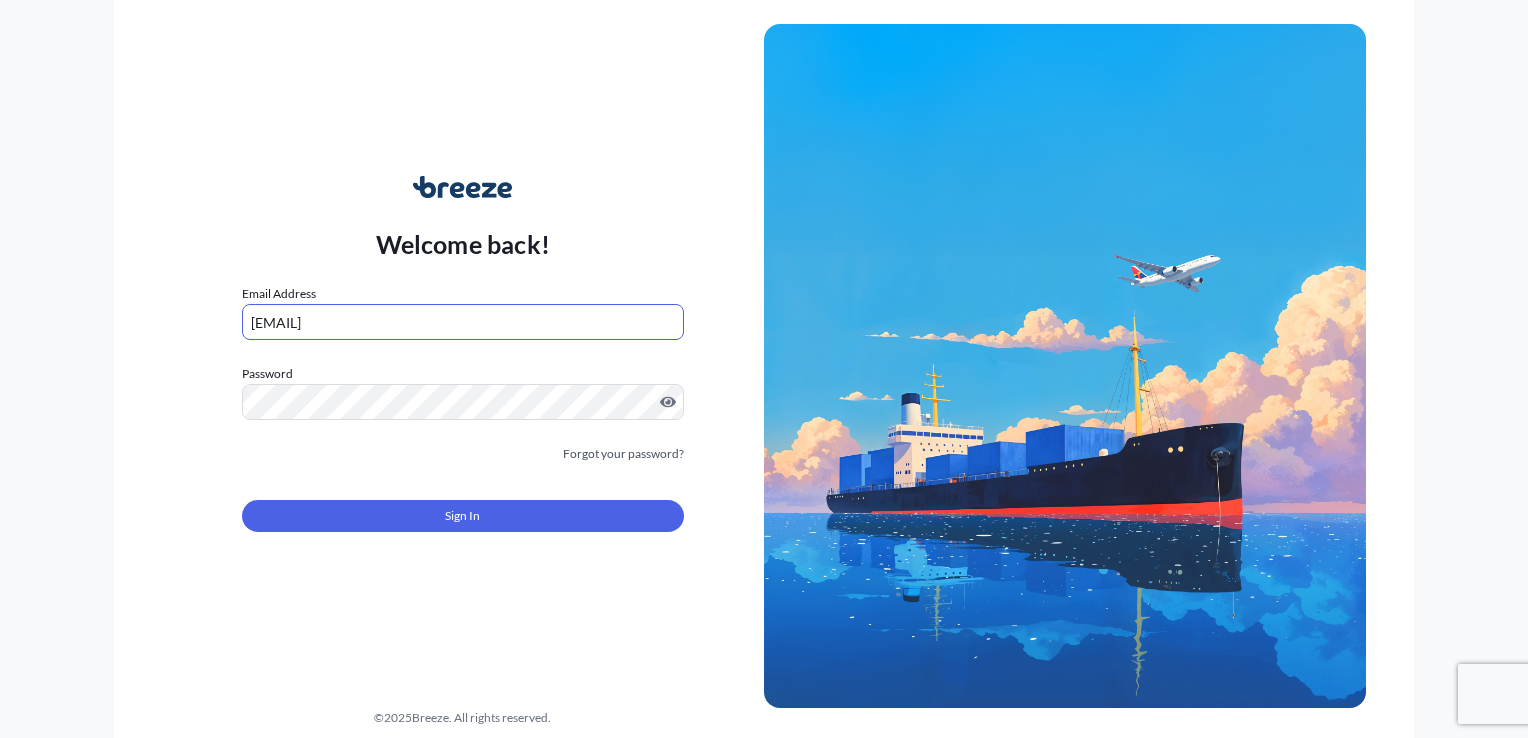 type on "[EMAIL]" 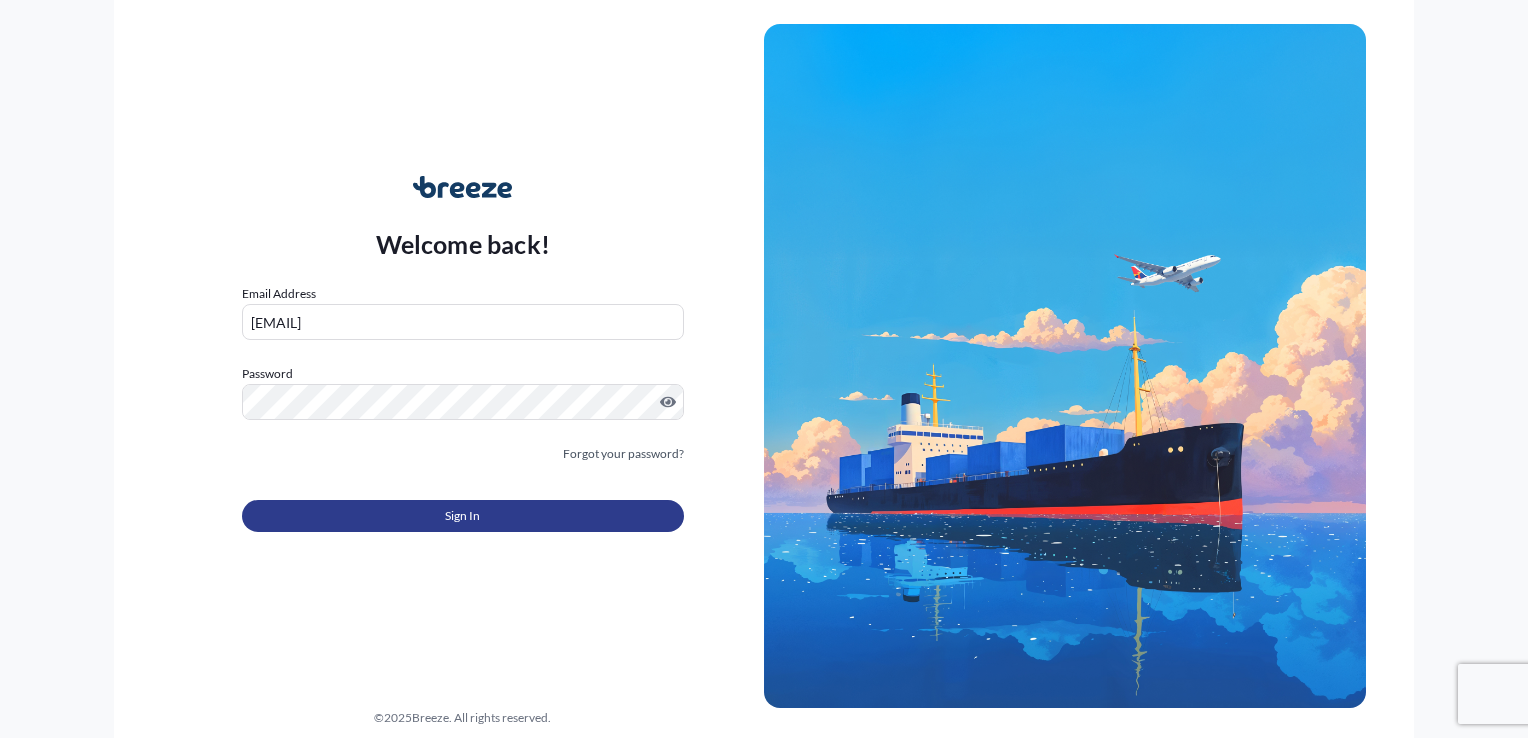 click on "Sign In" at bounding box center [463, 516] 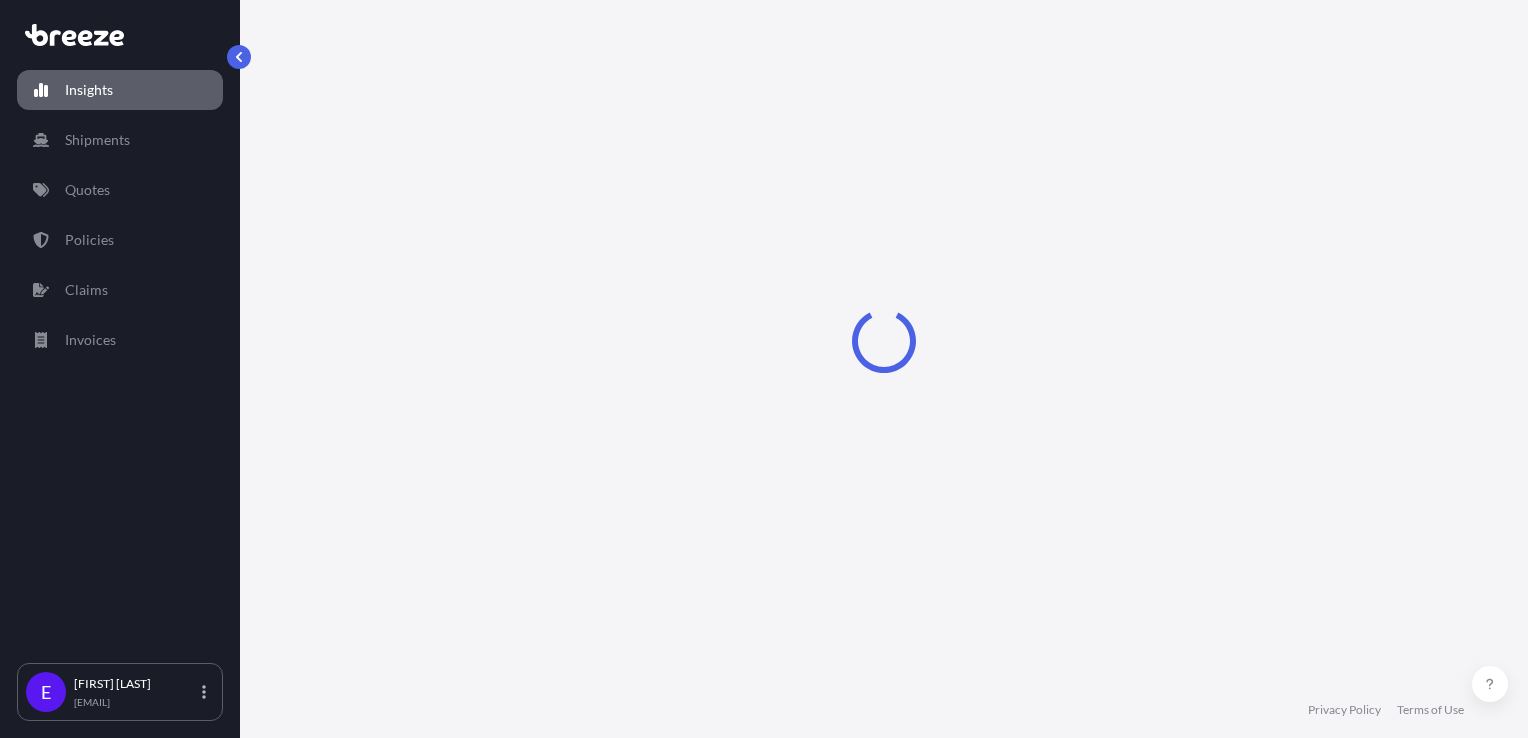 select on "2025" 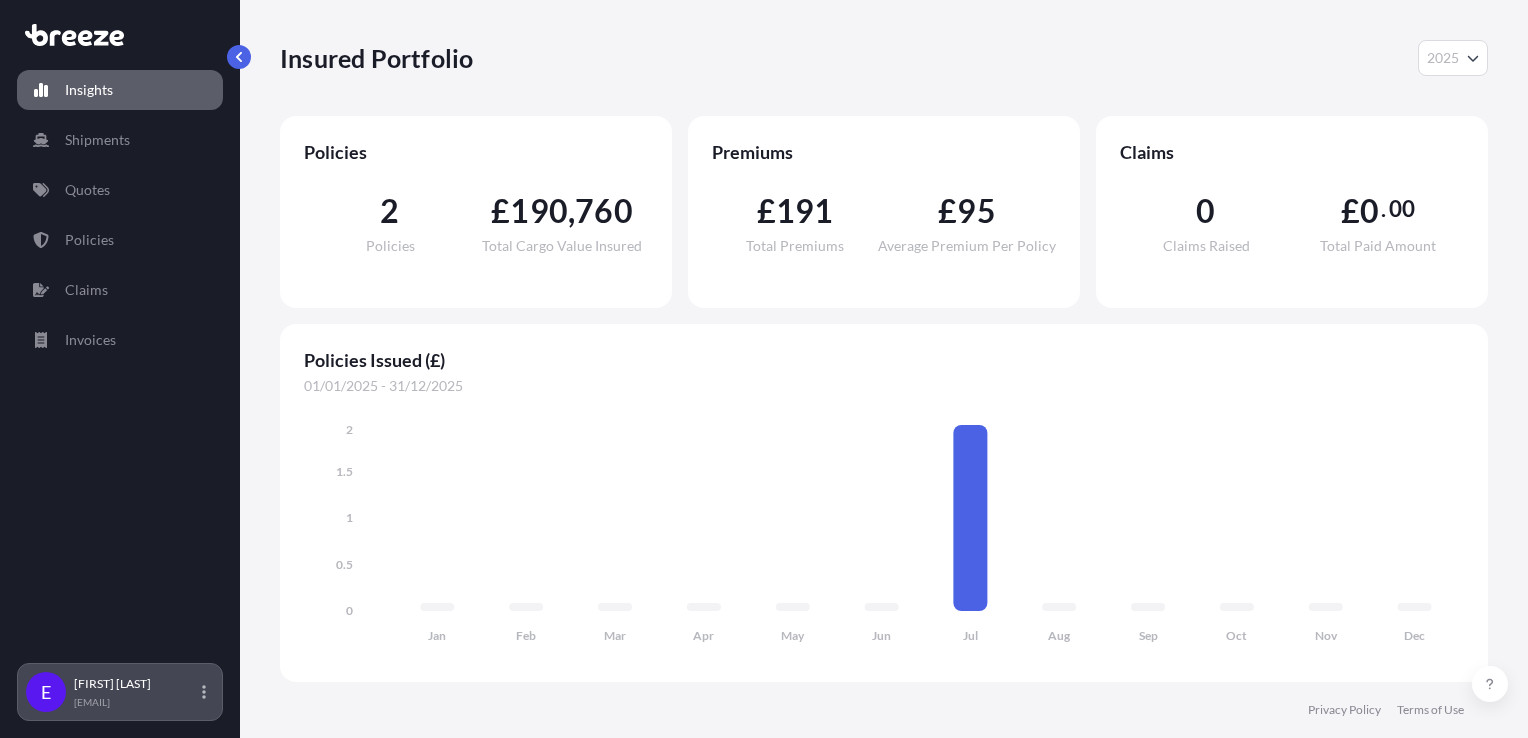 click 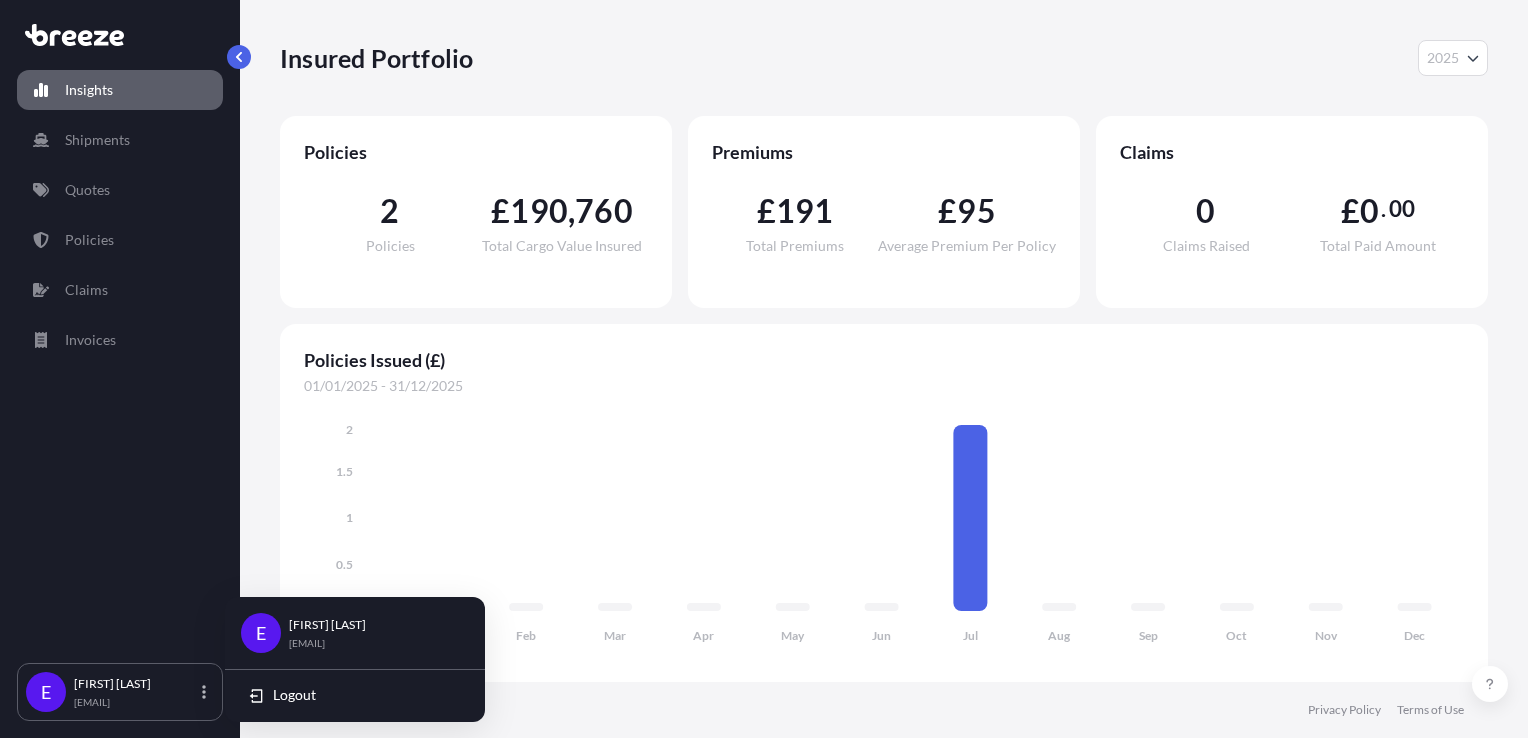 click on "[FIRST]   [LAST] [EMAIL]" at bounding box center (335, 633) 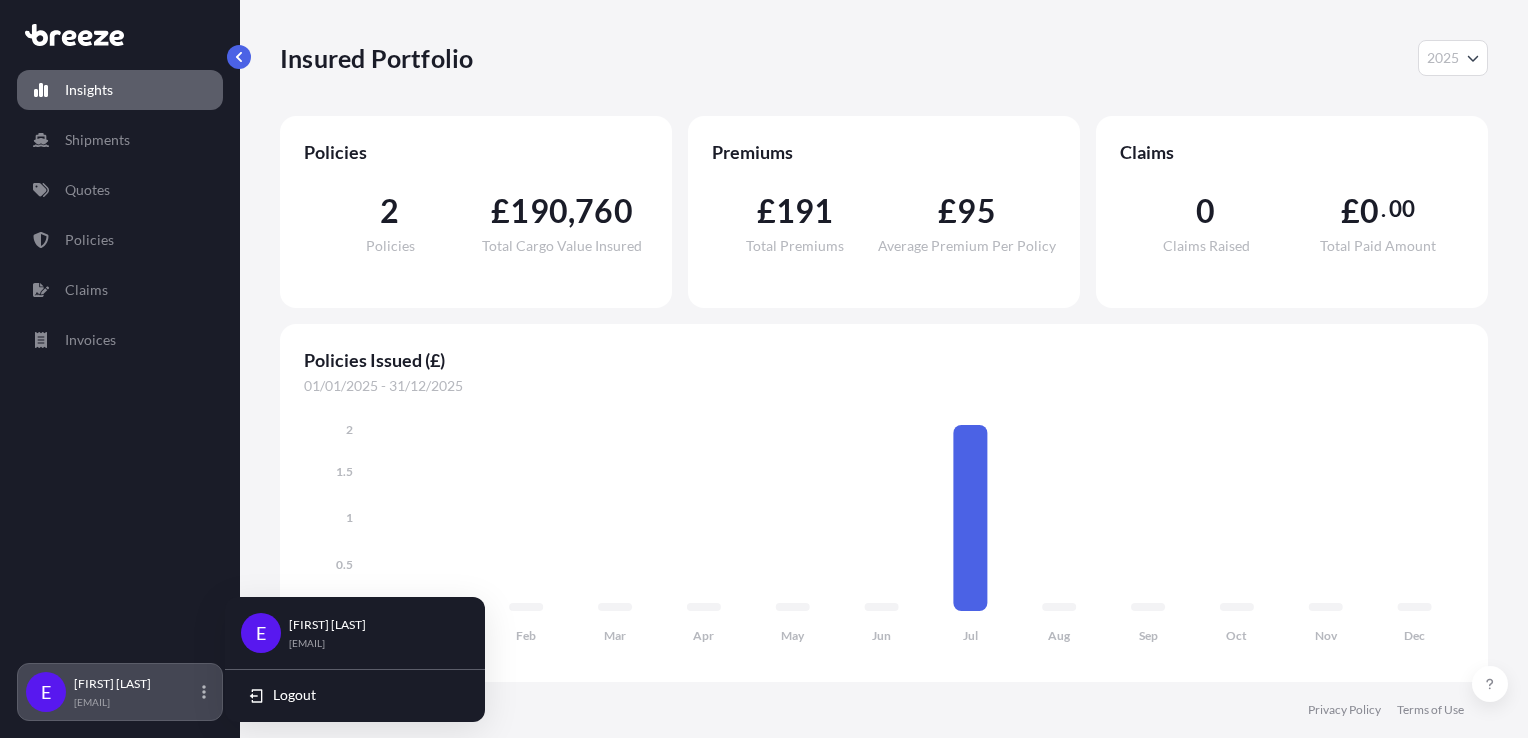 click on "[EMAIL]" at bounding box center (112, 702) 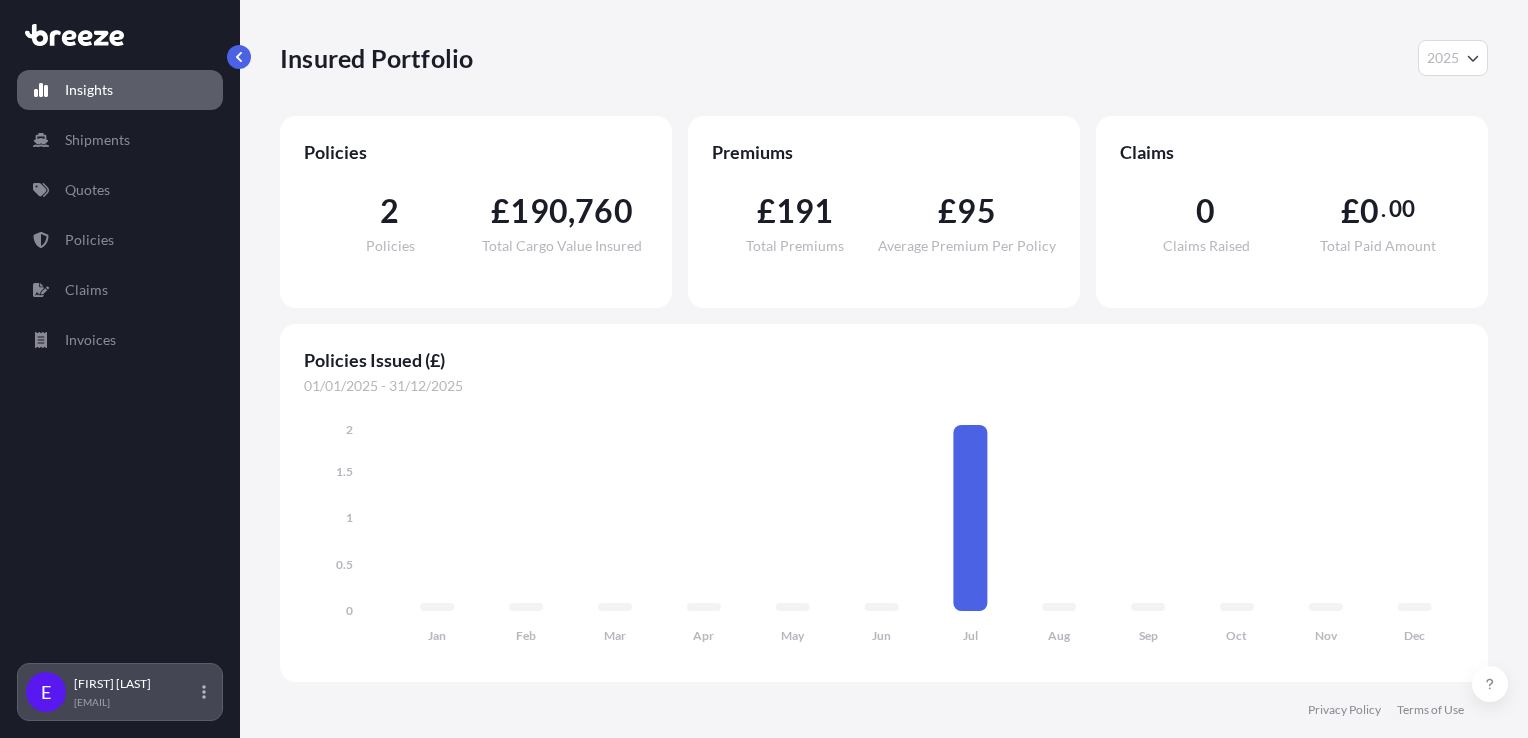 click on "[FIRST]   [LAST] [EMAIL]" at bounding box center [120, 692] 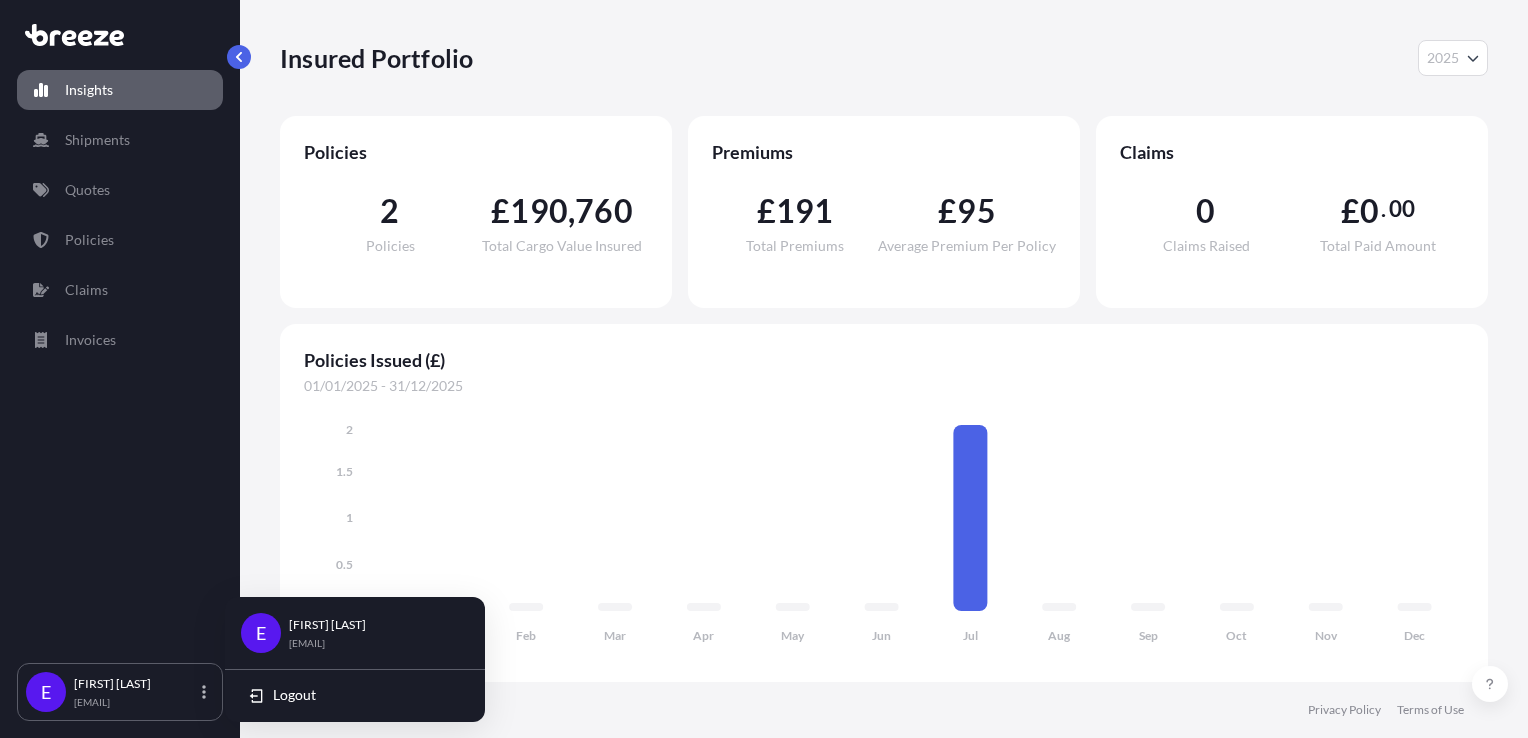 click on "E" at bounding box center [261, 633] 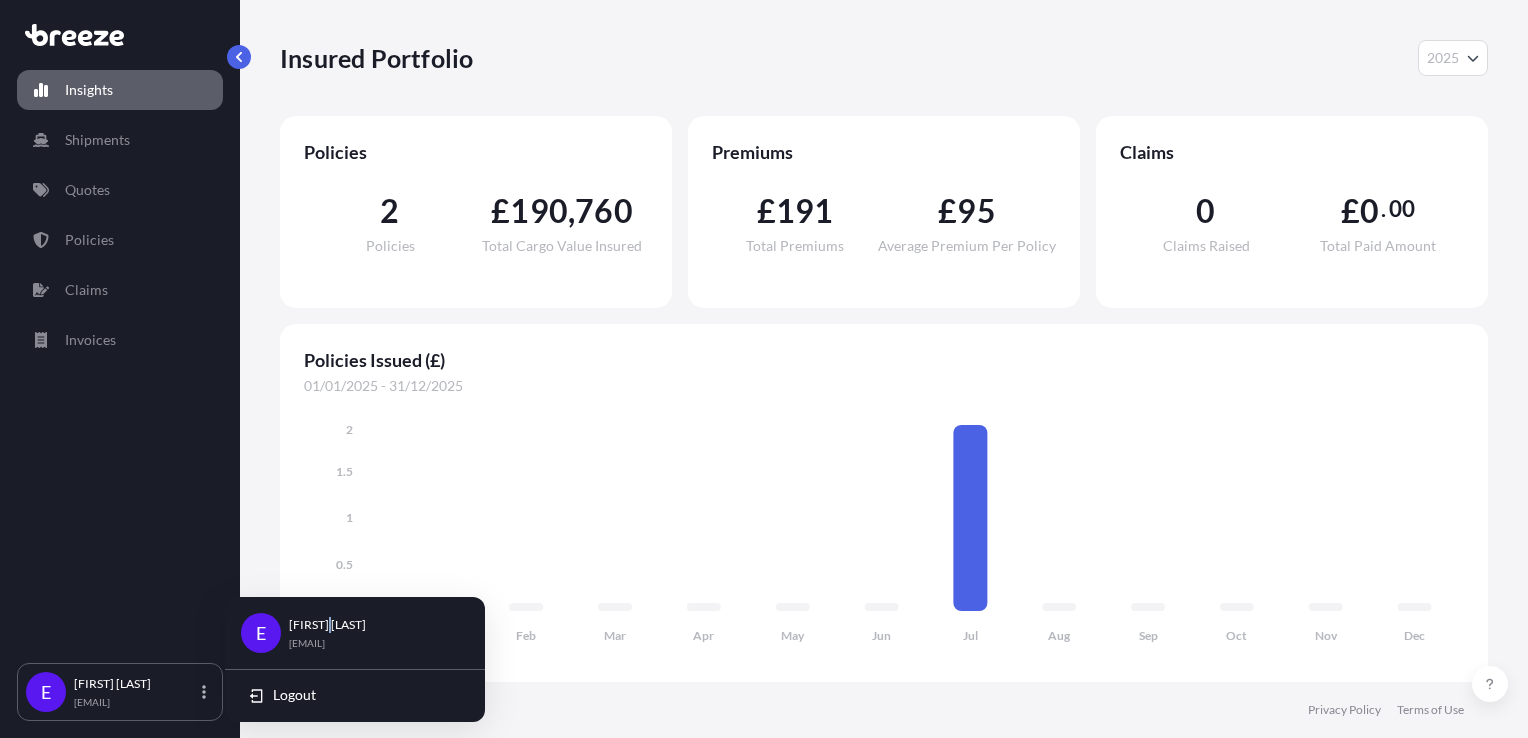 click on "[FIRST]   [LAST]" at bounding box center (327, 625) 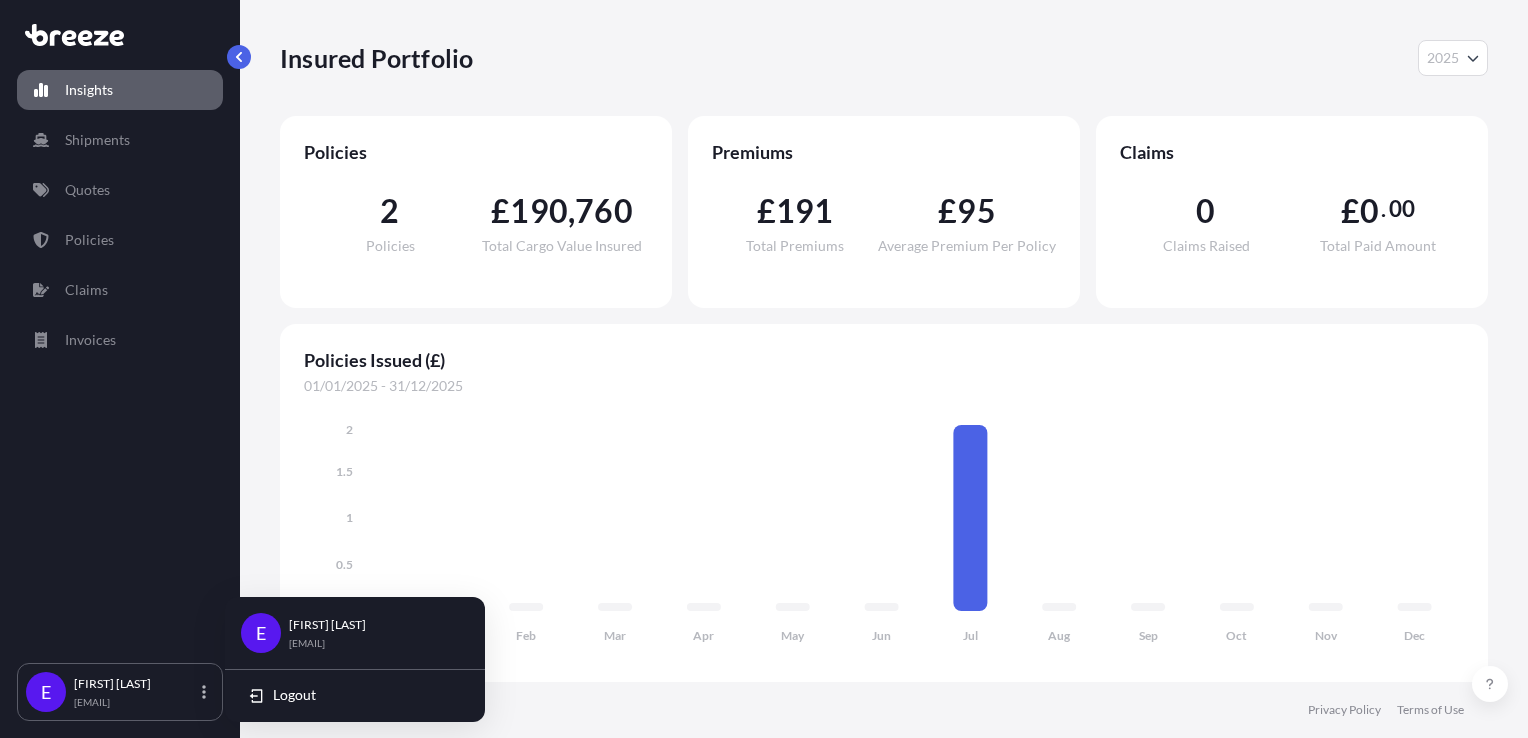 click on "[EMAIL]" at bounding box center (327, 643) 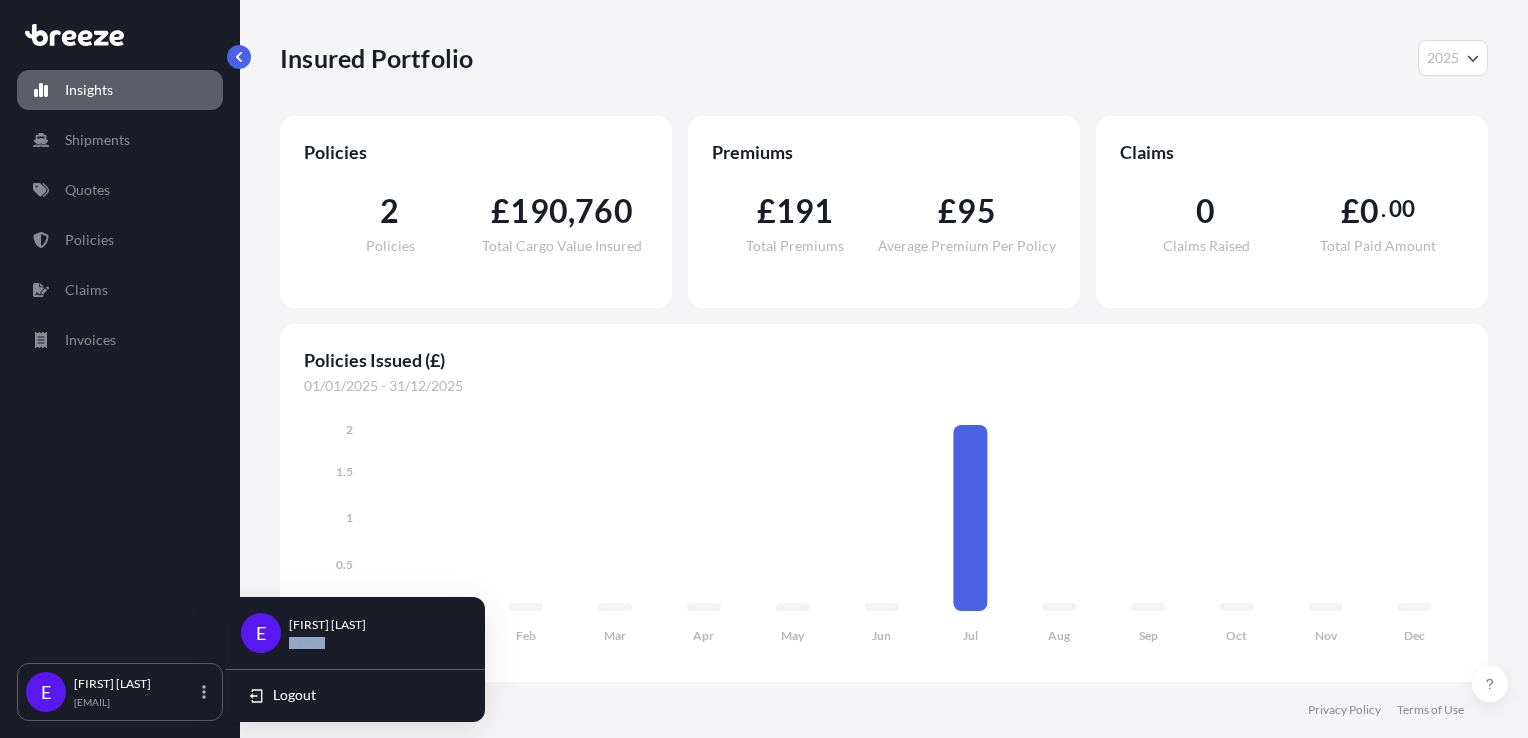 click on "[EMAIL]" at bounding box center (327, 643) 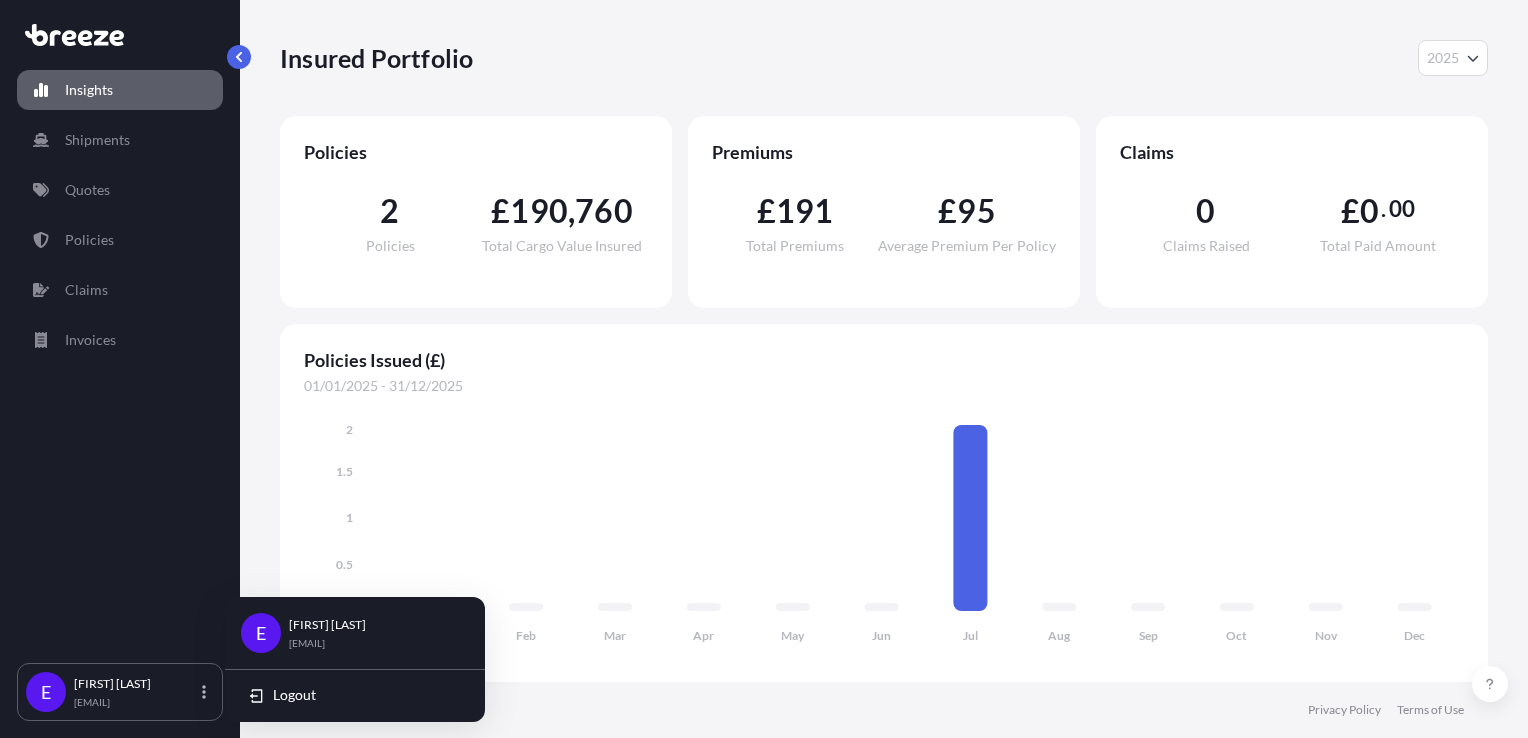 click on "Privacy Policy Terms of Use" at bounding box center (884, 710) 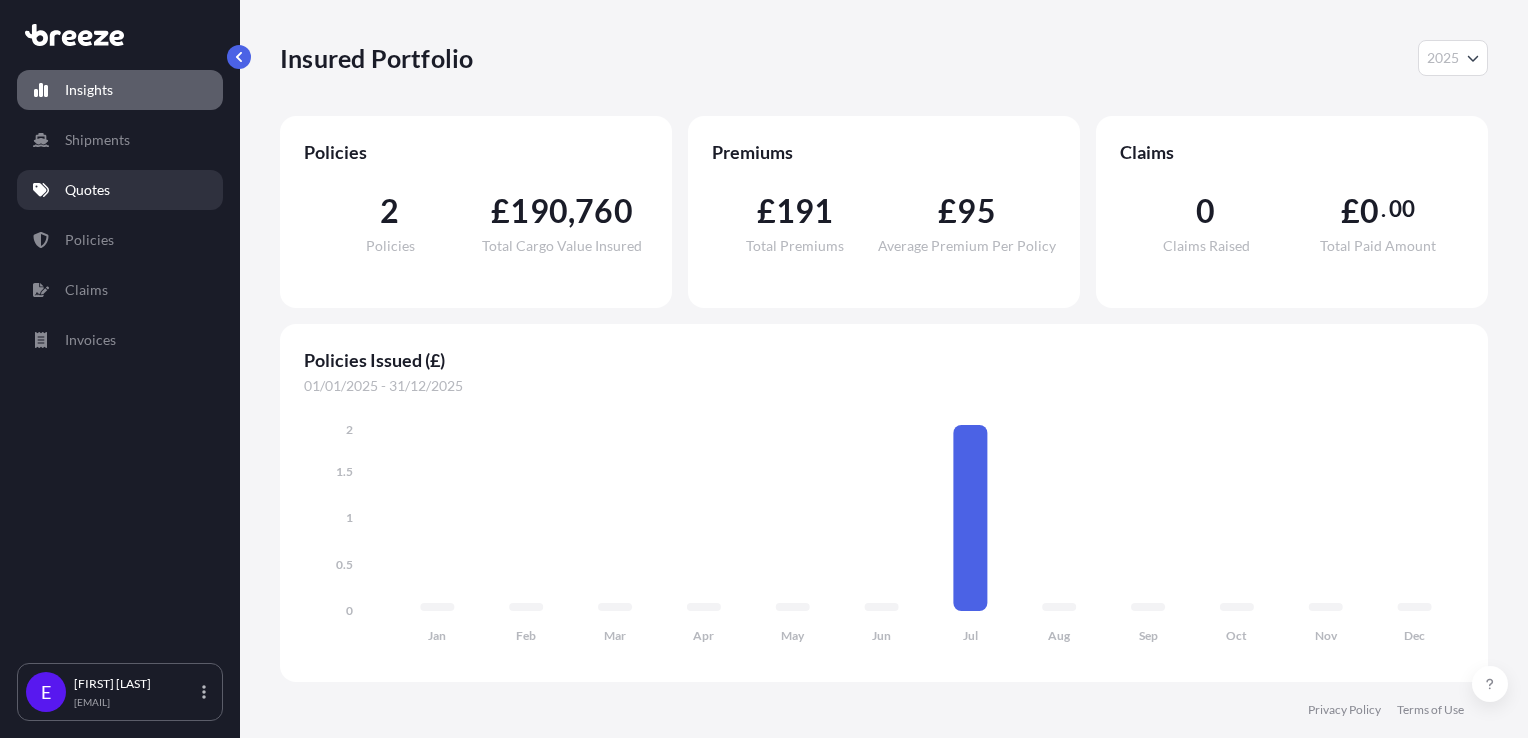 click on "Quotes" at bounding box center [120, 190] 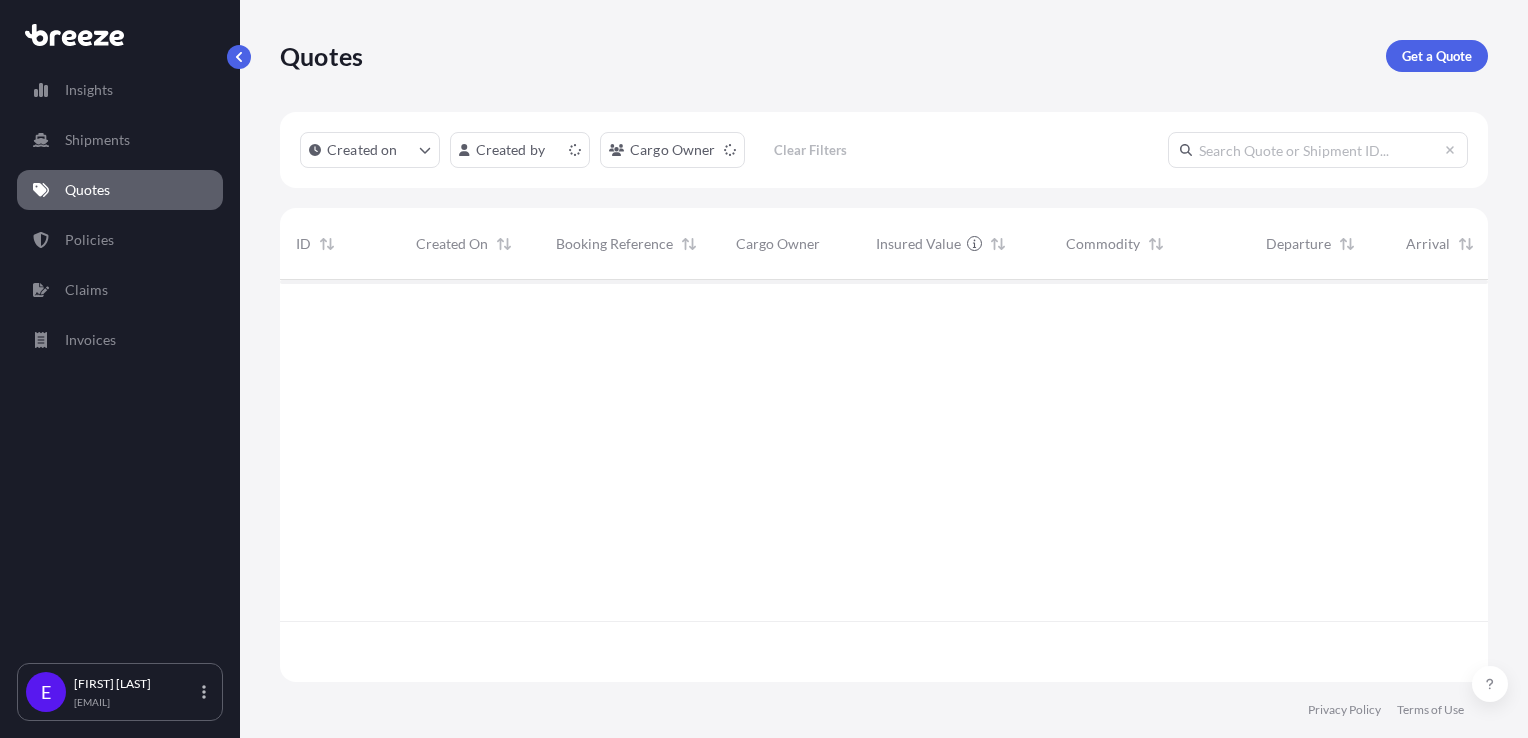 scroll, scrollTop: 16, scrollLeft: 16, axis: both 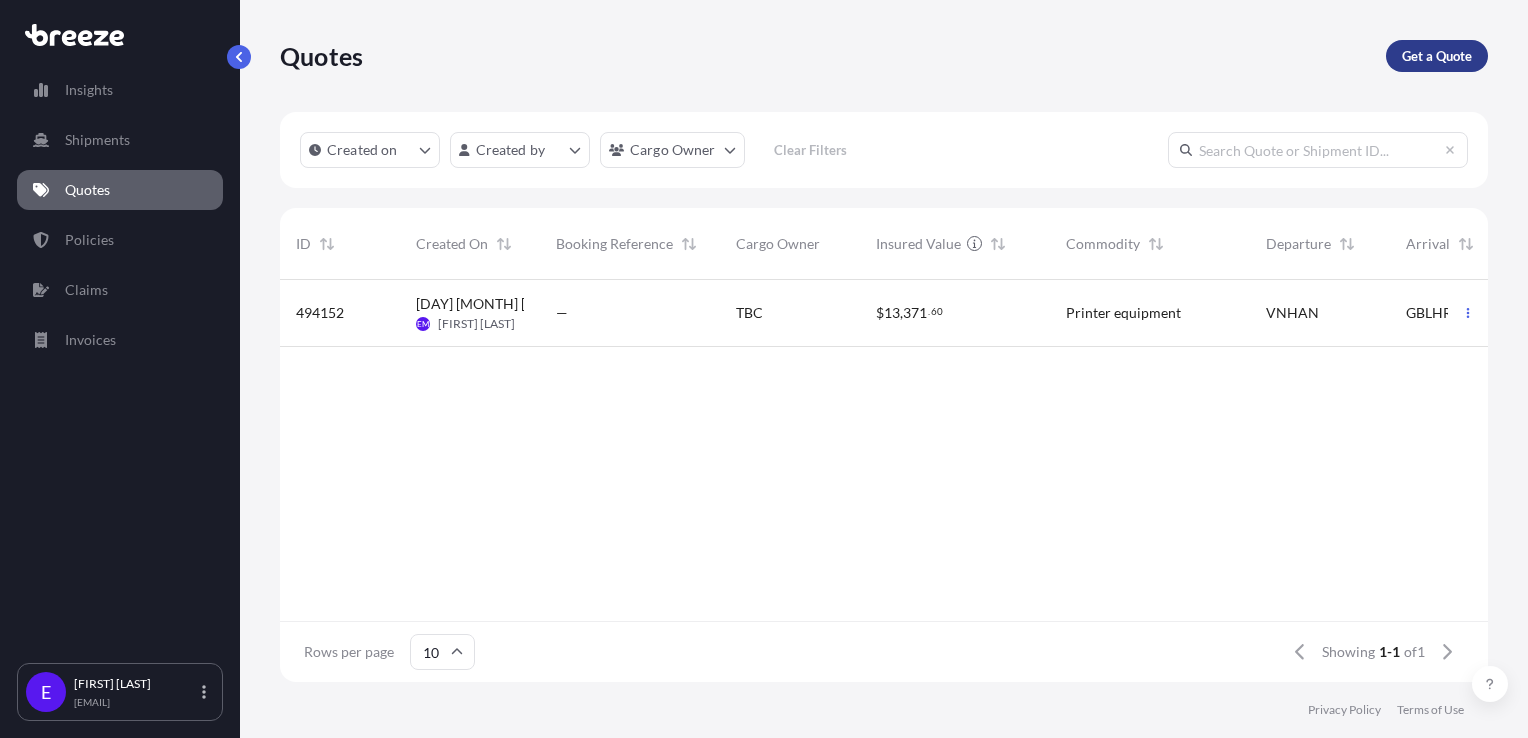 click on "Get a Quote" at bounding box center [1437, 56] 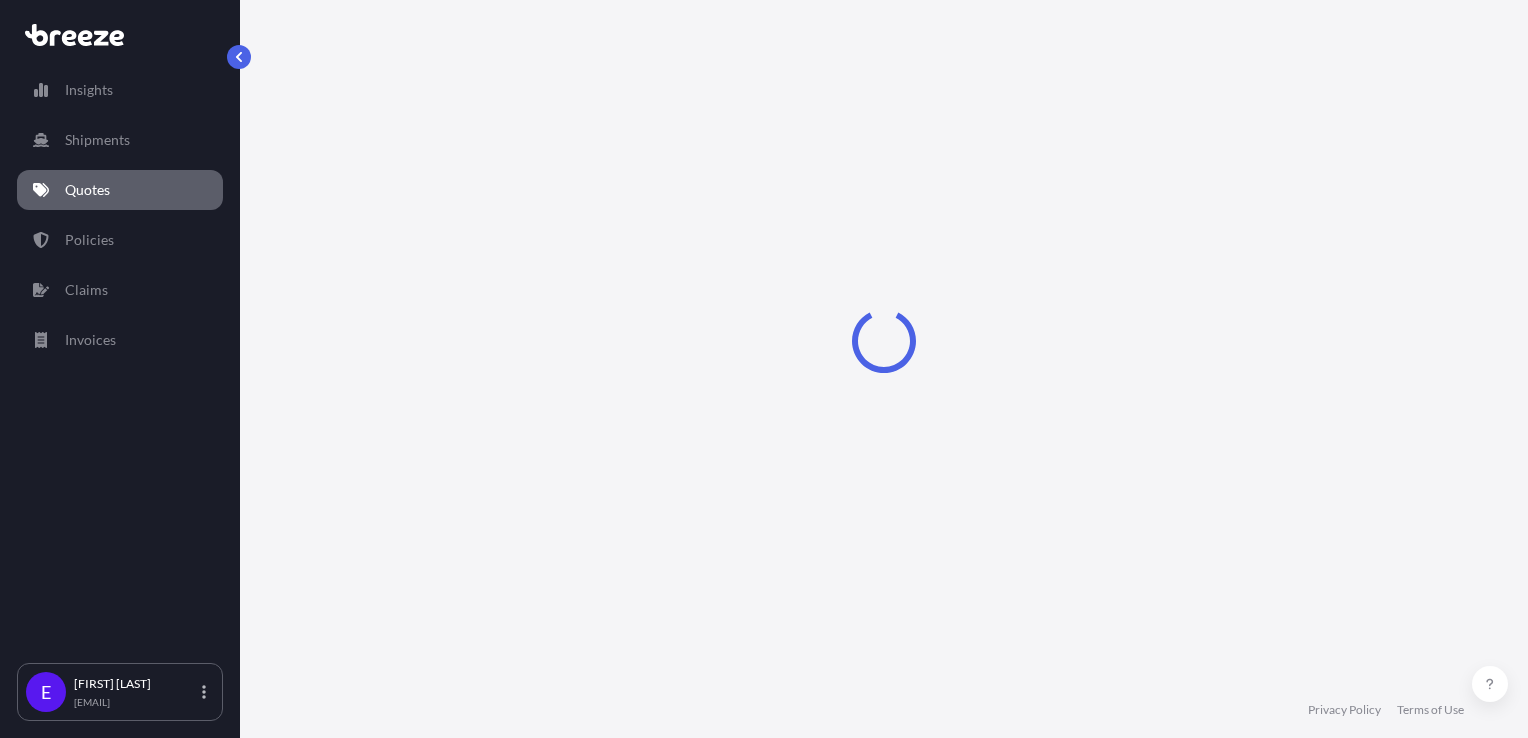 select on "Sea" 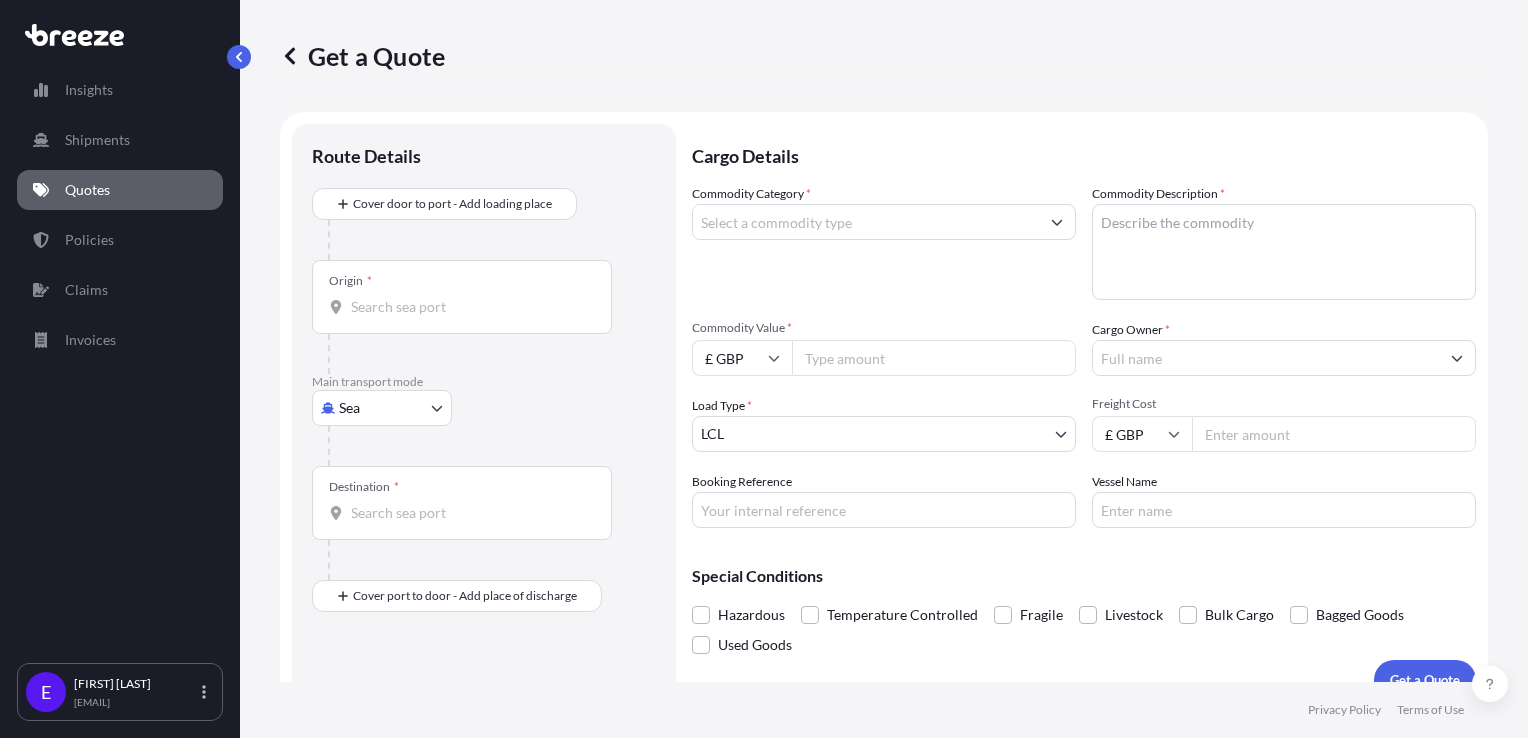 scroll, scrollTop: 29, scrollLeft: 0, axis: vertical 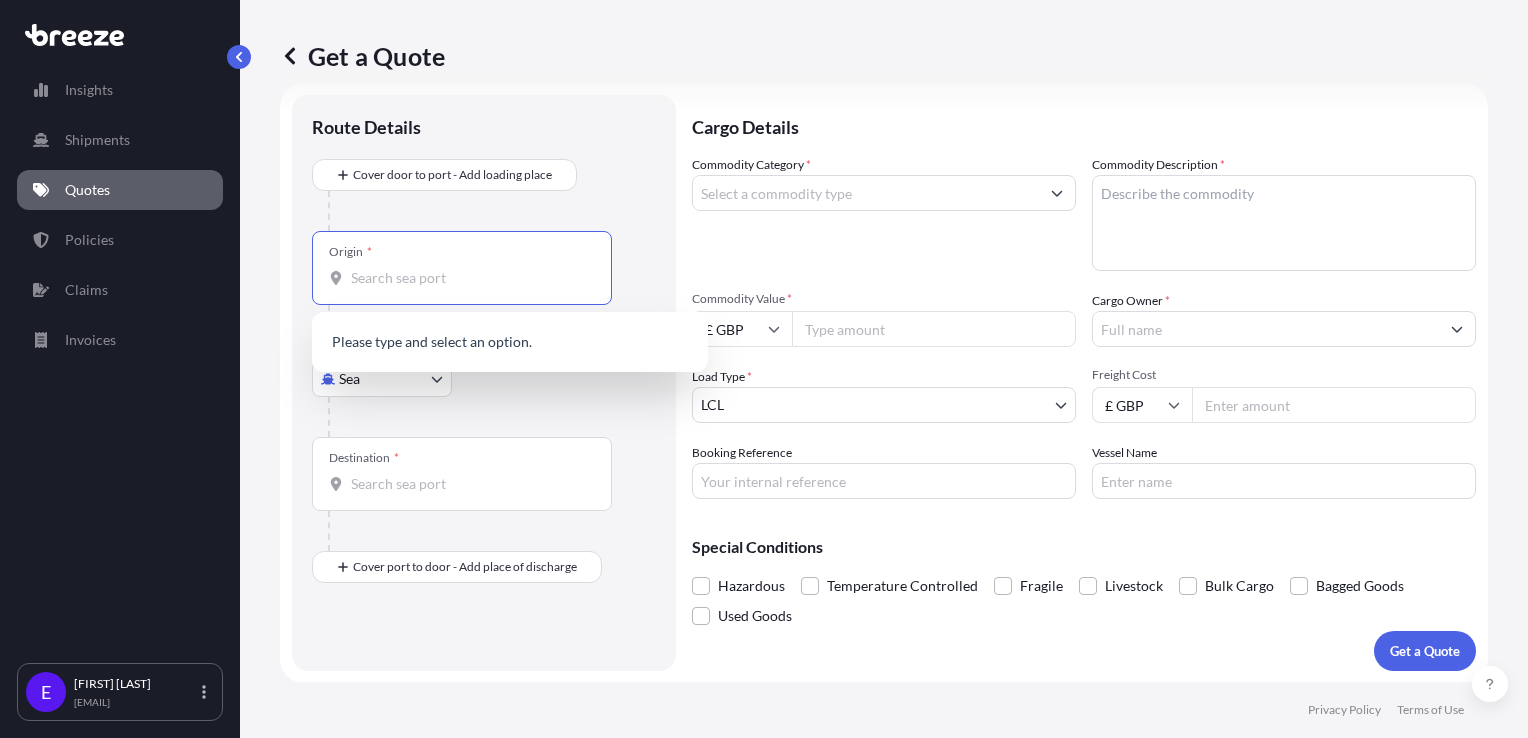 click on "Origin *" at bounding box center [469, 278] 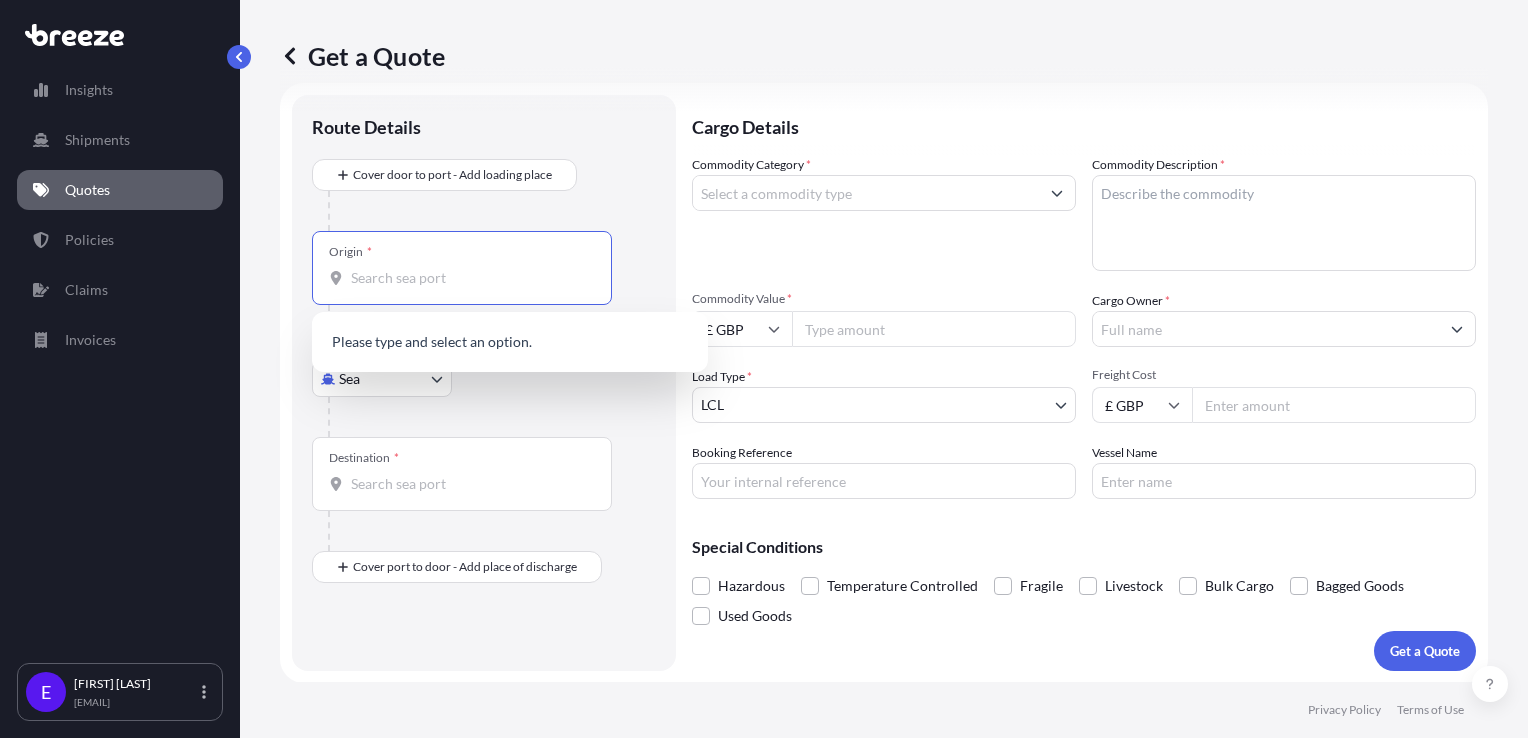 click at bounding box center (492, 417) 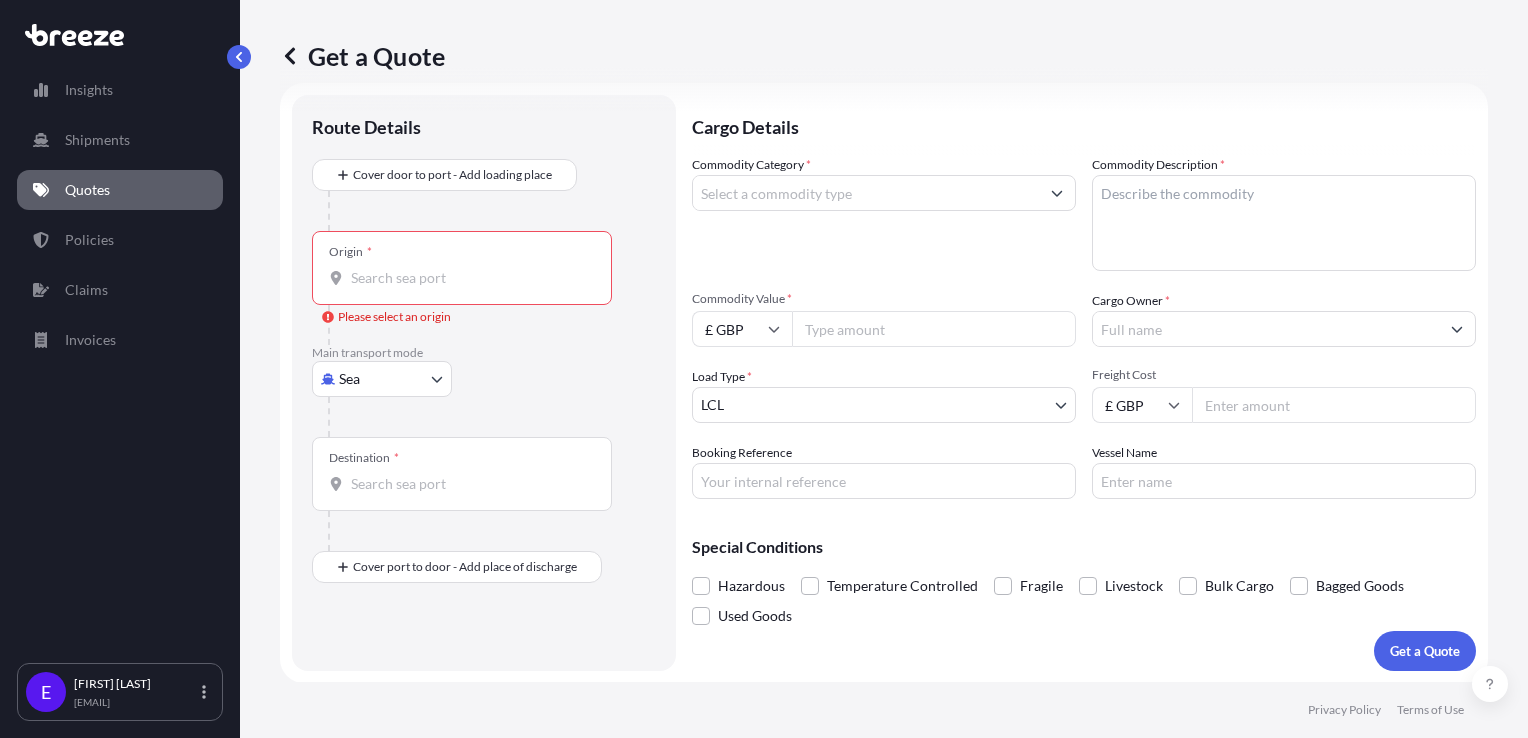 click on "0 options available.
Insights Shipments Quotes Policies Claims Invoices E [FIRST]   [LAST] [EMAIL] Get a Quote Route Details   Cover door to port - Add loading place Place of loading Road Road Rail Origin * Please select an origin Main transport mode Sea Sea Air Road Rail Destination * Cover port to door - Add place of discharge Road Road Rail Place of Discharge Cargo Details Commodity Category * Commodity Description * Commodity Value   * £ GBP Cargo Owner * Load Type * LCL LCL FCL Freight Cost   £ GBP Booking Reference Vessel Name Special Conditions Hazardous Temperature Controlled Fragile Livestock Bulk Cargo Bagged Goods Used Goods Get a Quote Privacy Policy Terms of Use
0" at bounding box center (764, 369) 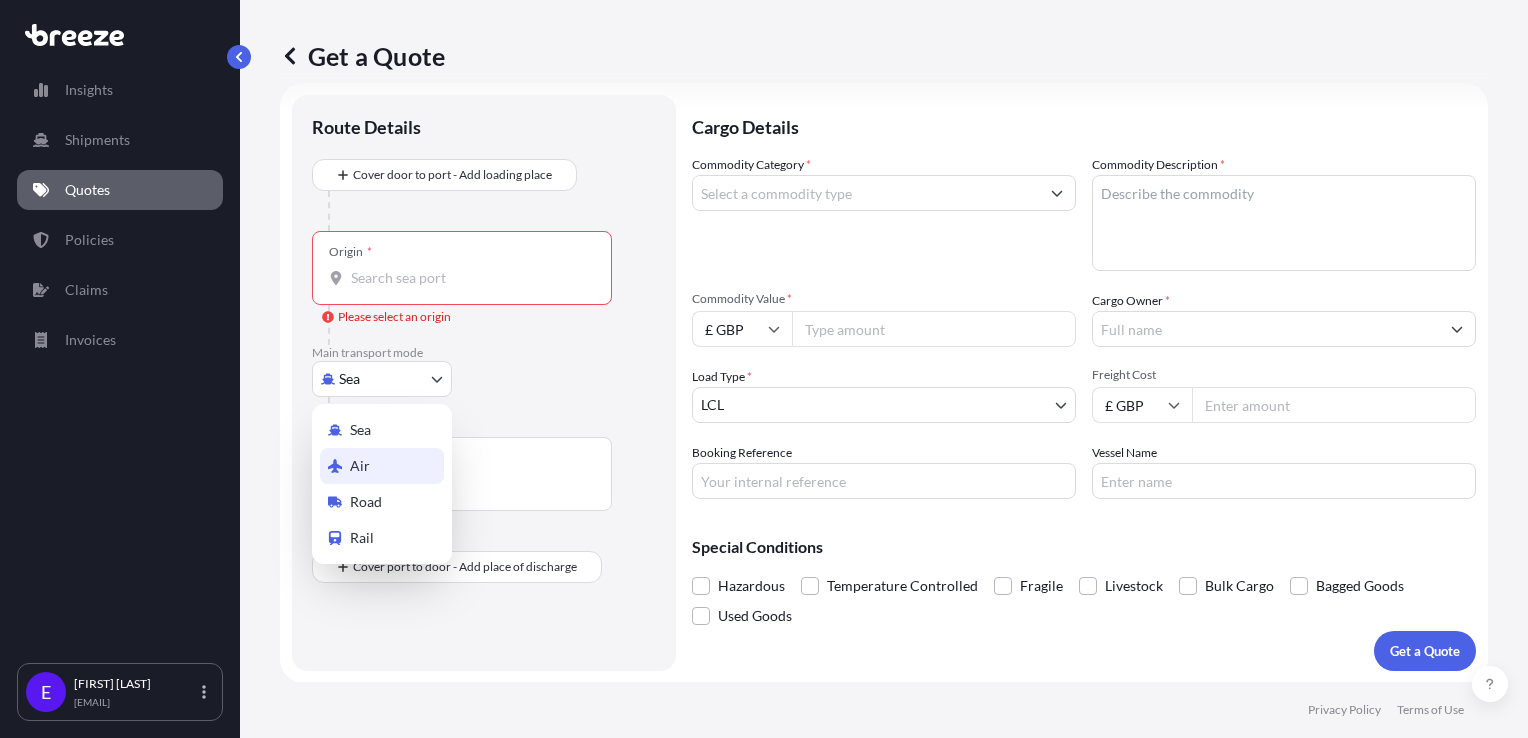 click on "Air" at bounding box center (382, 466) 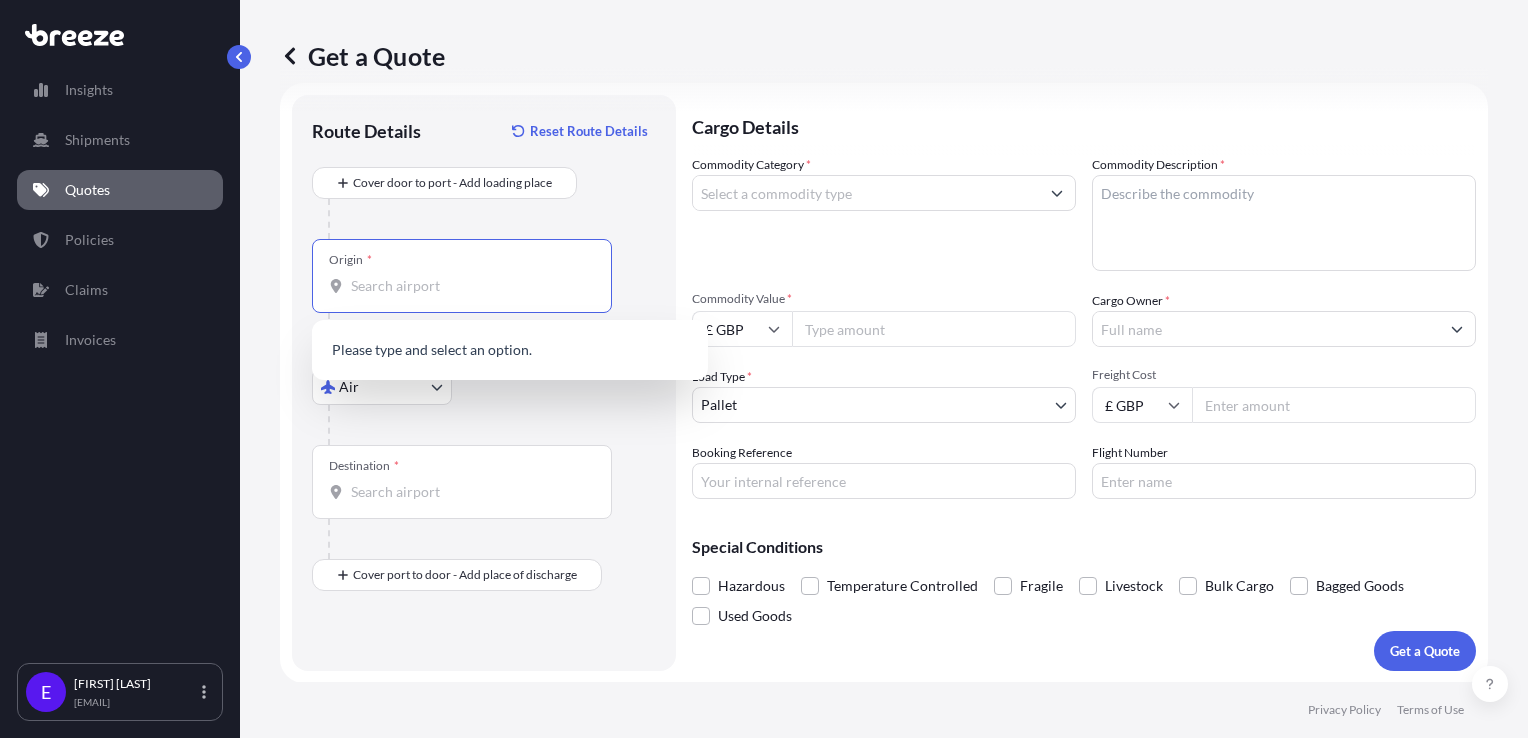 click on "Origin *" at bounding box center [469, 286] 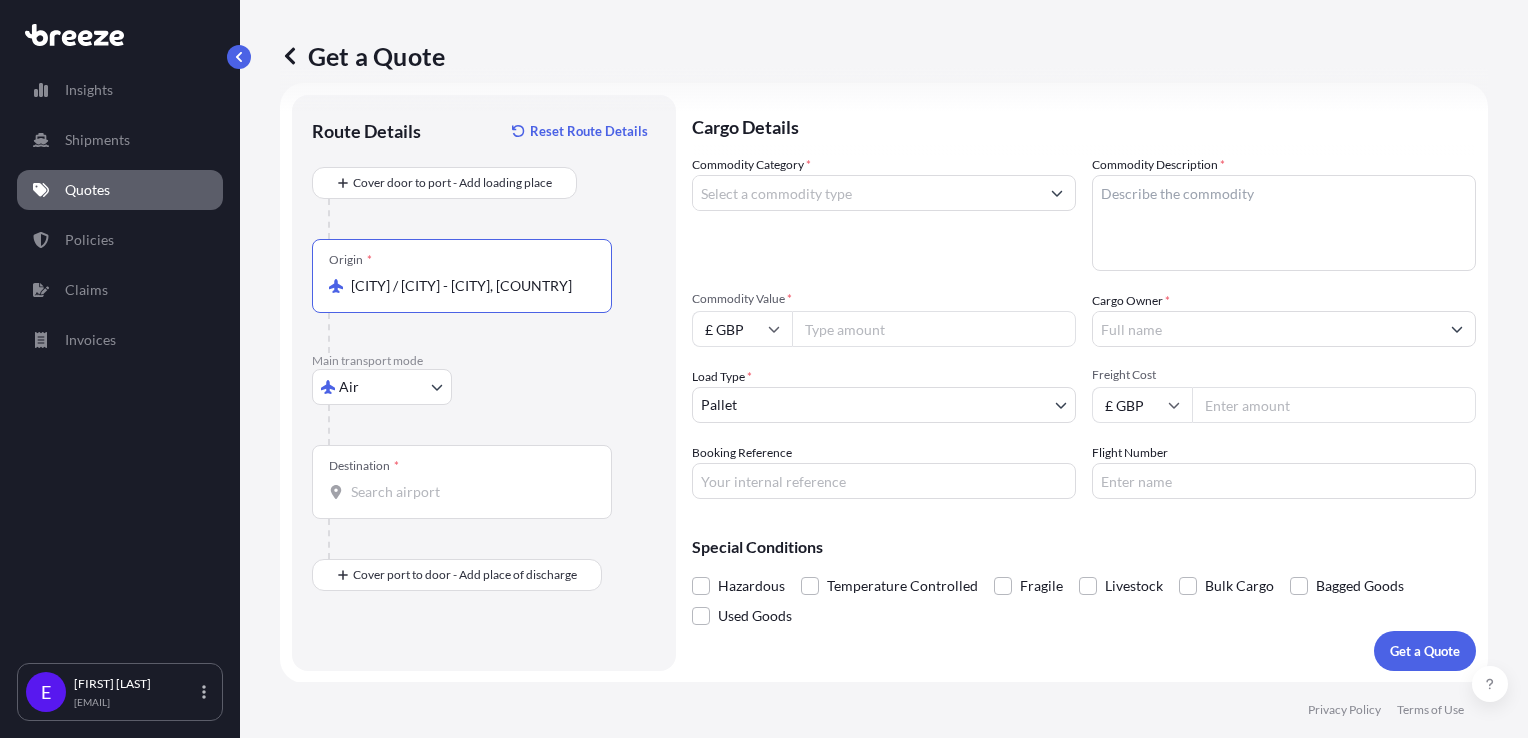 type on "[CITY] / [CITY] - [CITY], [COUNTRY]" 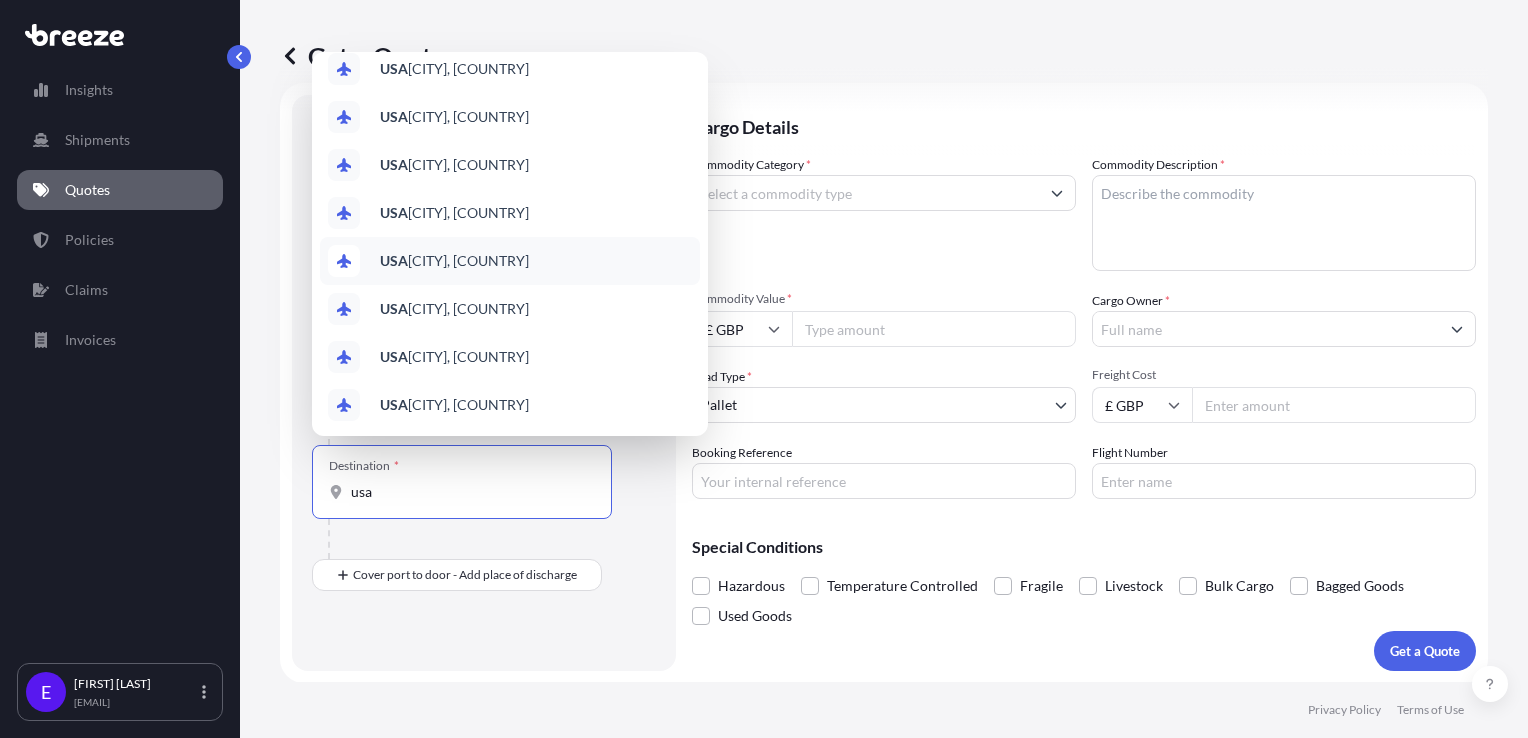 scroll, scrollTop: 112, scrollLeft: 0, axis: vertical 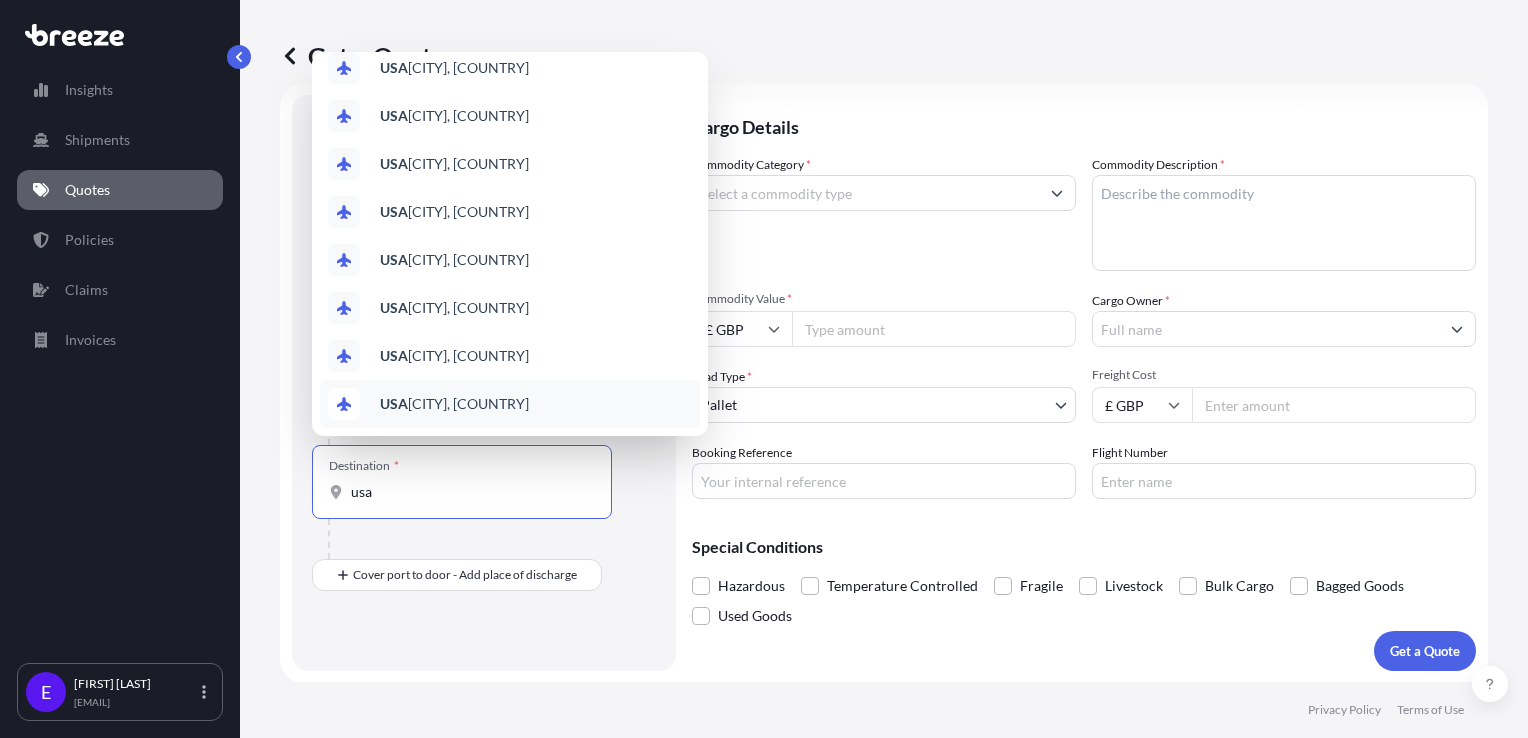 click on "usa" at bounding box center (469, 492) 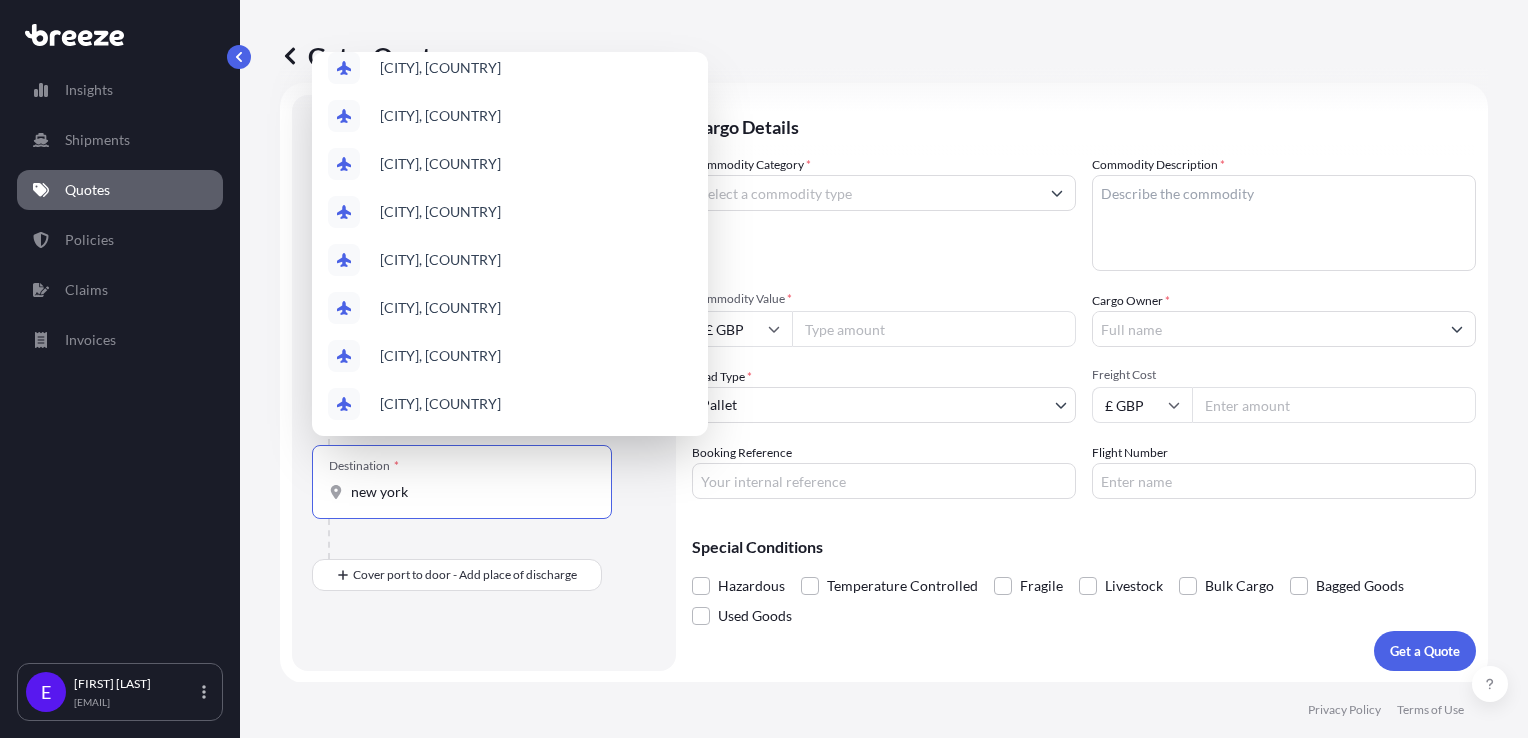 scroll, scrollTop: 0, scrollLeft: 0, axis: both 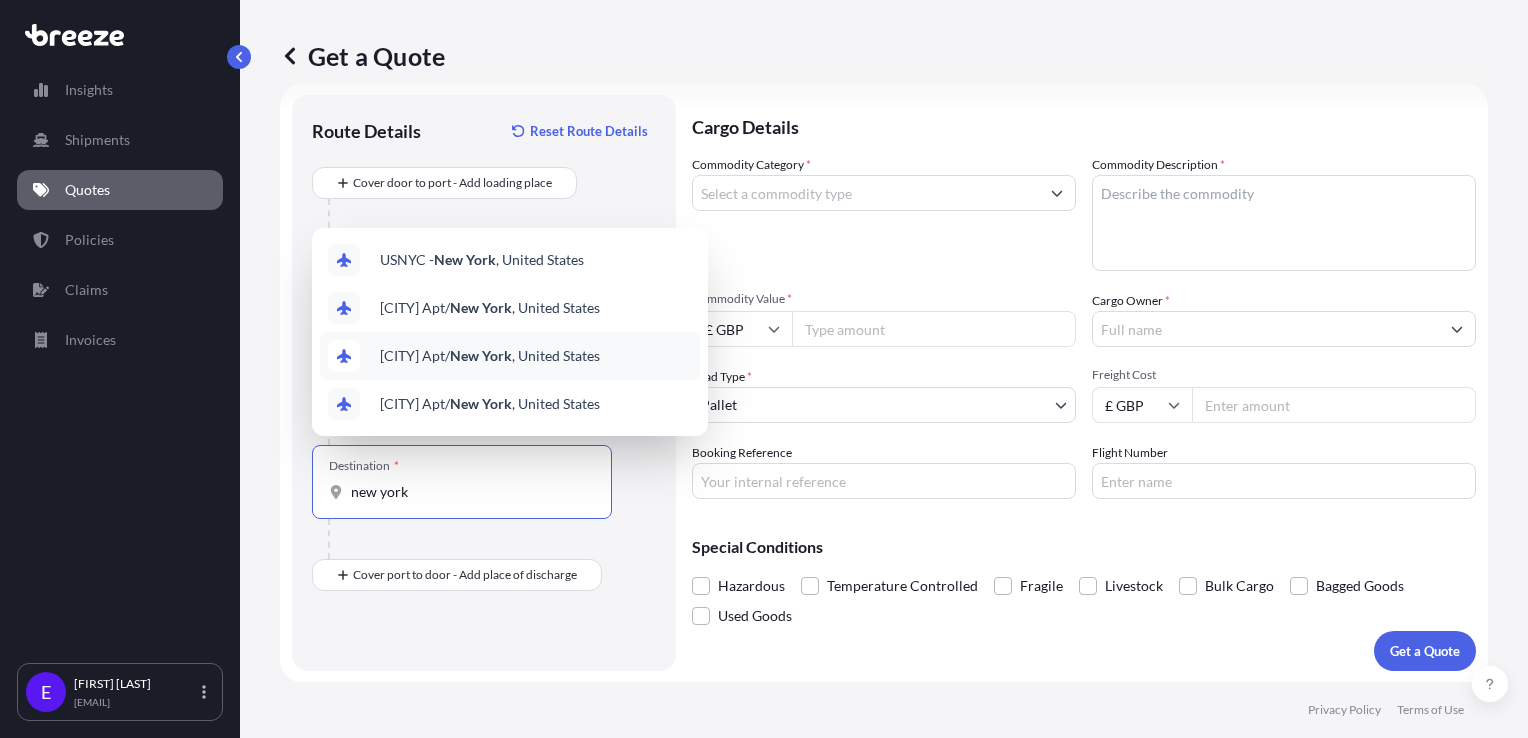 click on "[CITY] Apt/ [CITY], [COUNTRY]" at bounding box center (490, 356) 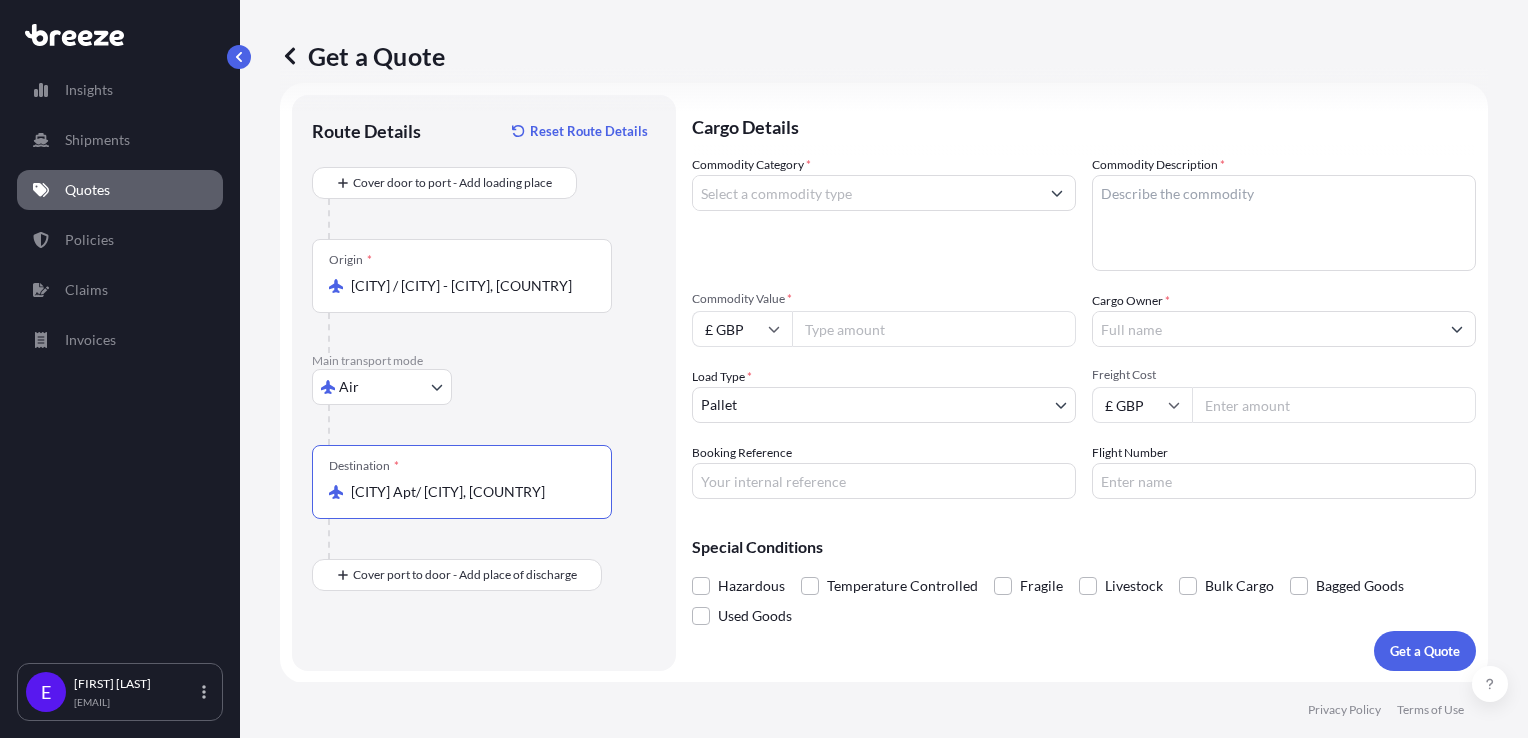 type on "[CITY] Apt/ [CITY], [COUNTRY]" 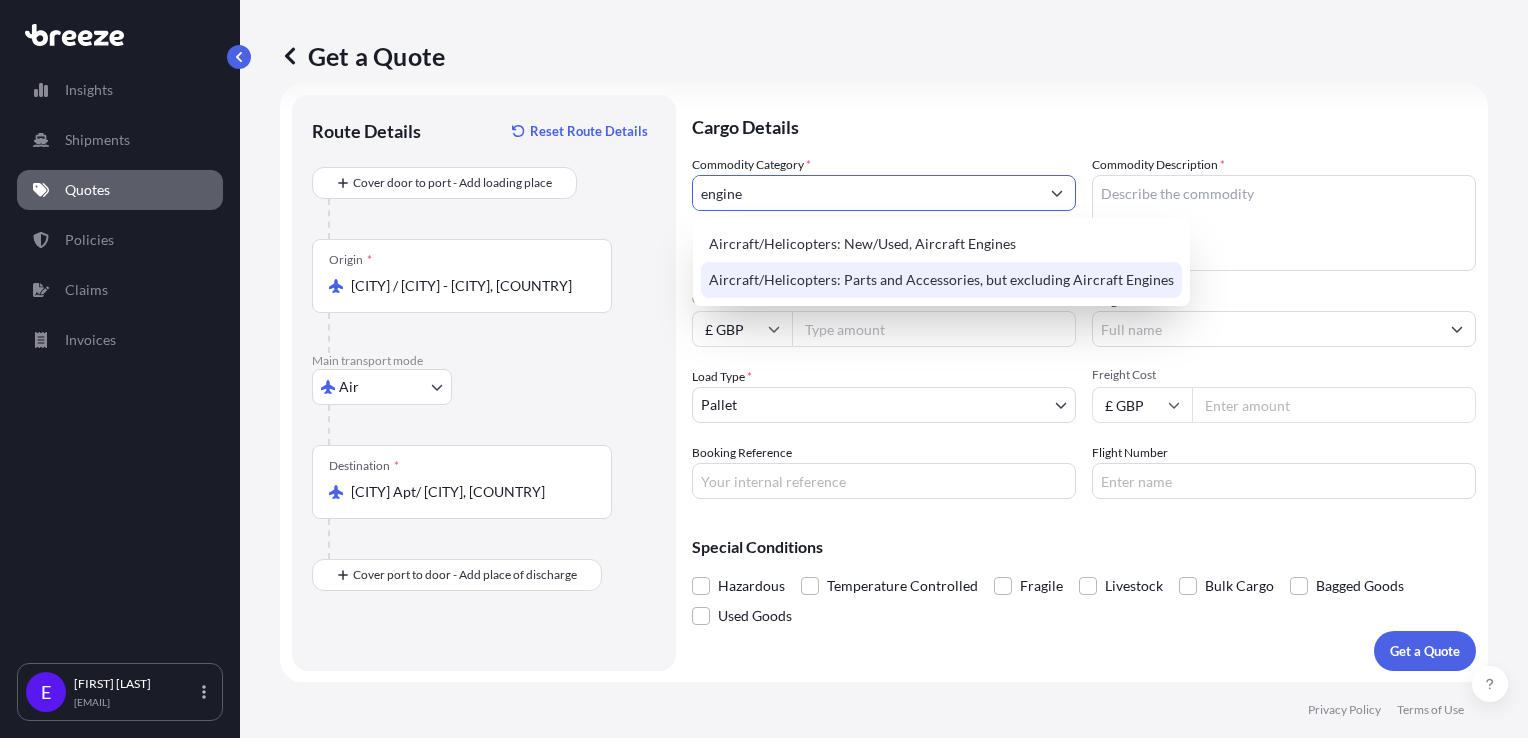 click on "Aircraft/Helicopters: Parts and Accessories, but excluding Aircraft Engines" at bounding box center [941, 280] 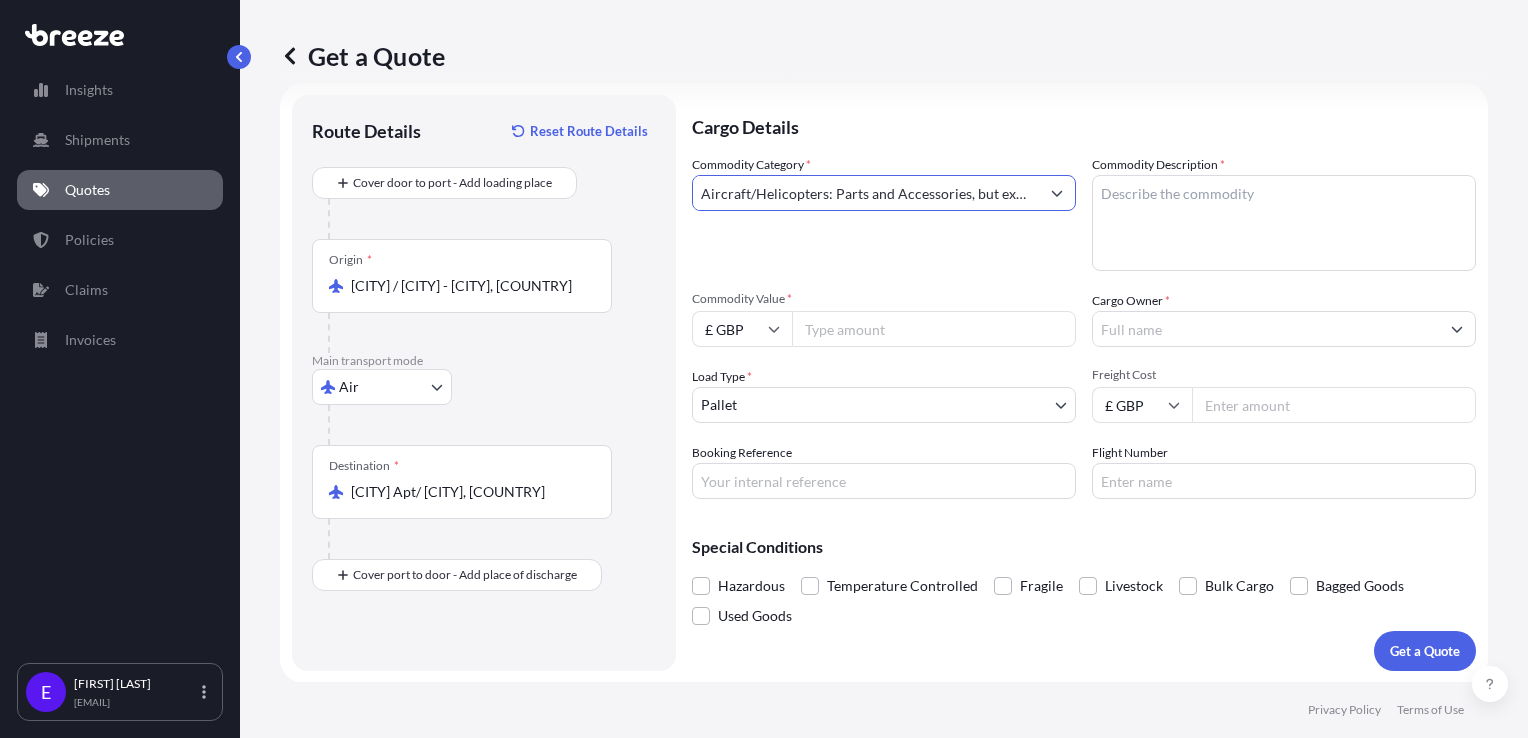type on "Aircraft/Helicopters: Parts and Accessories, but excluding Aircraft Engines" 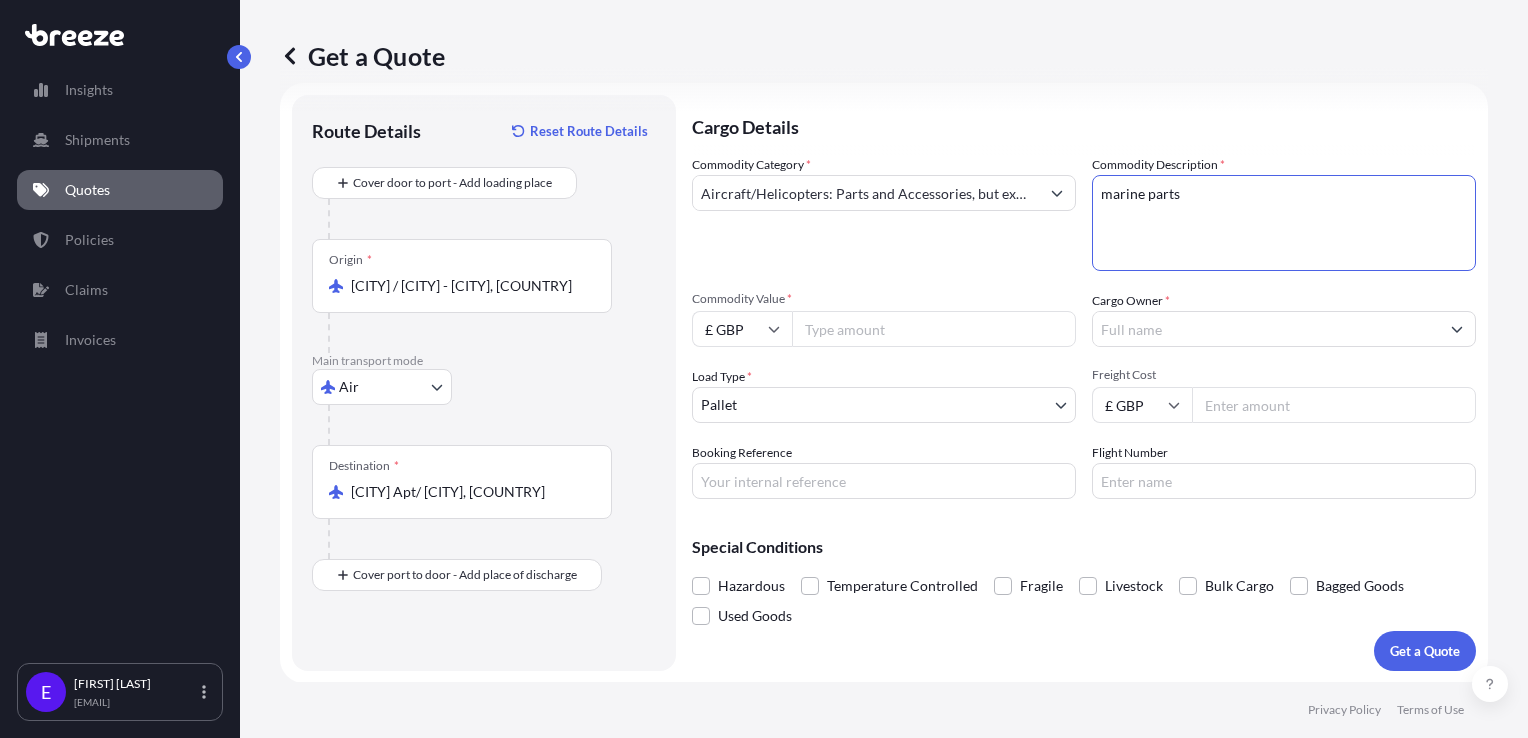 type on "marine parts" 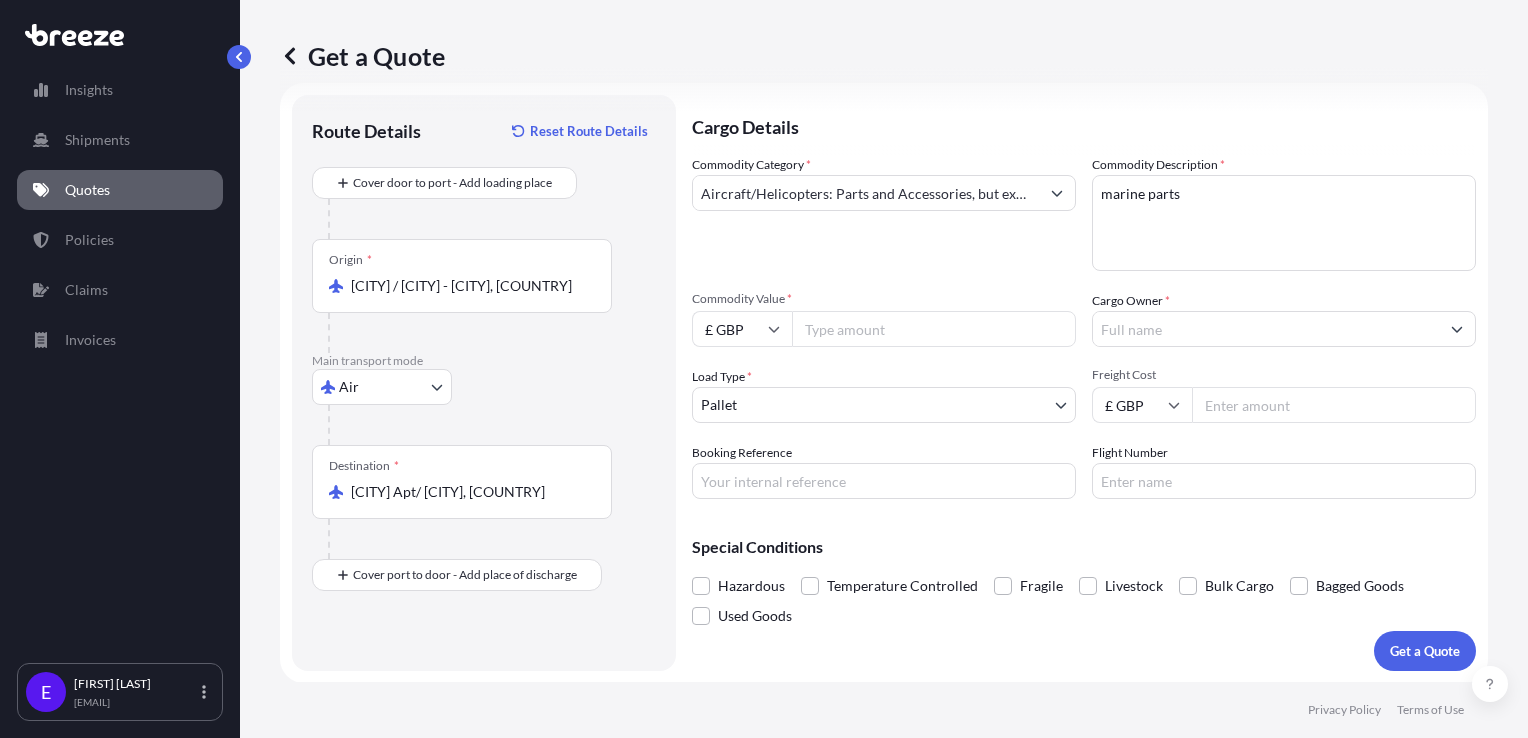 click on "£ GBP" at bounding box center [742, 329] 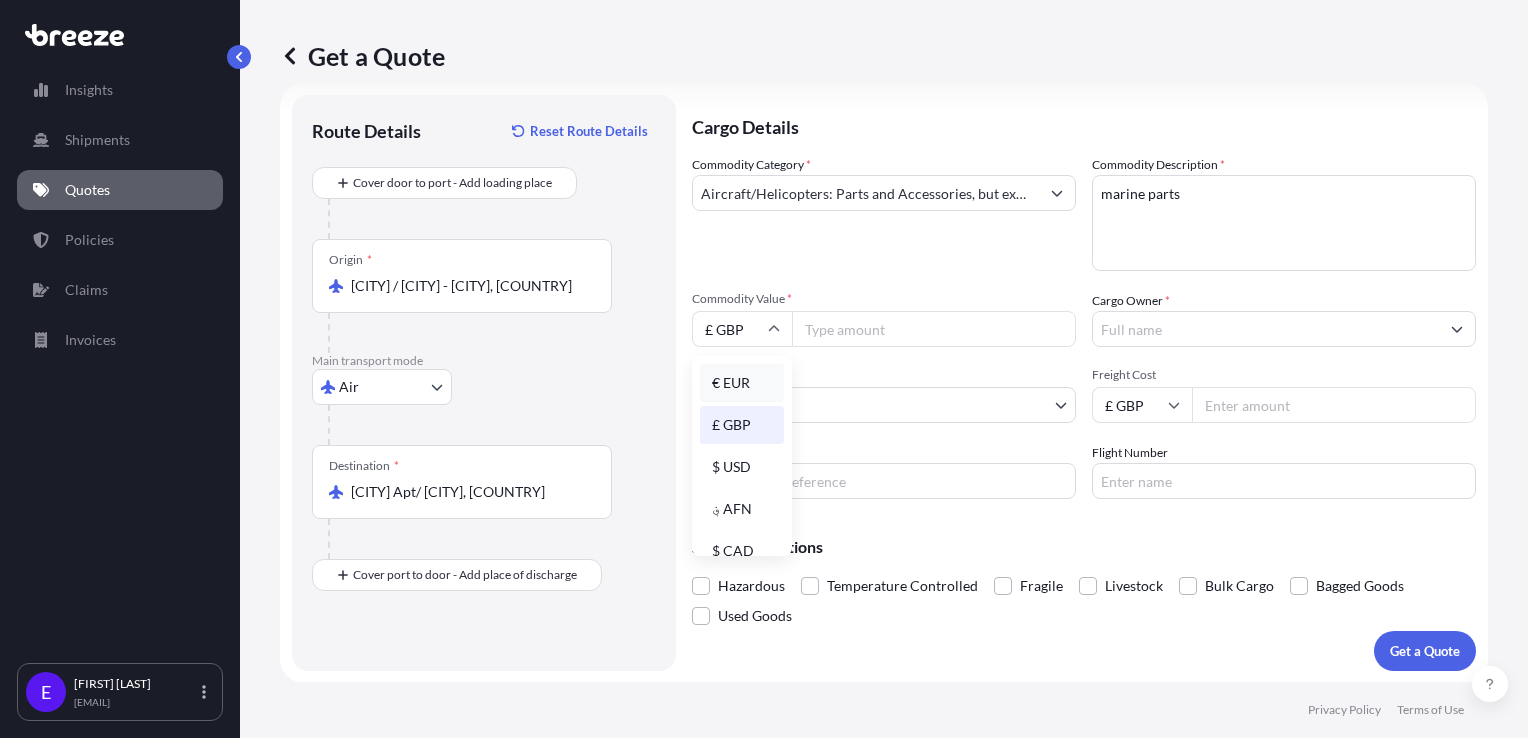 click on "€ EUR" at bounding box center (742, 383) 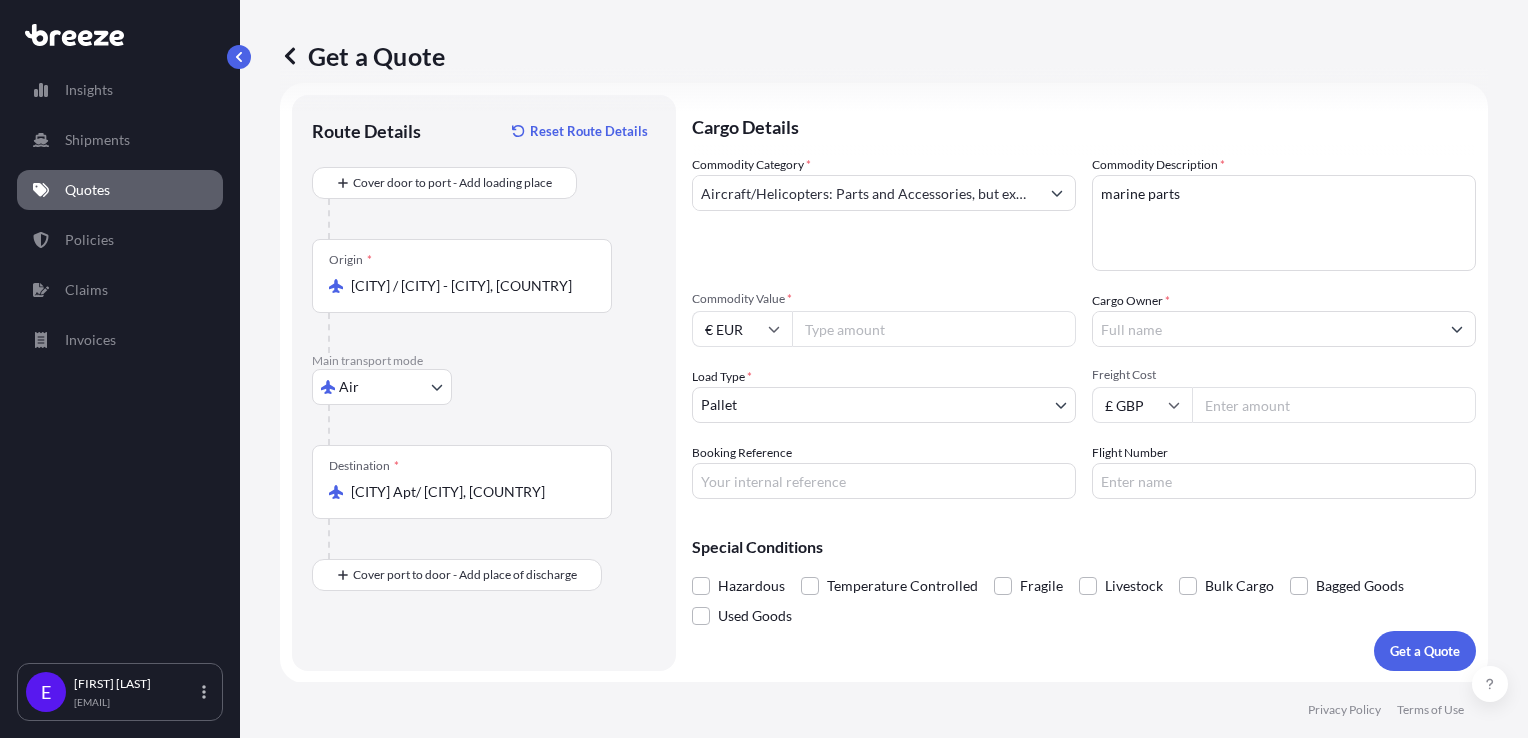click on "Commodity Value   *" at bounding box center [934, 329] 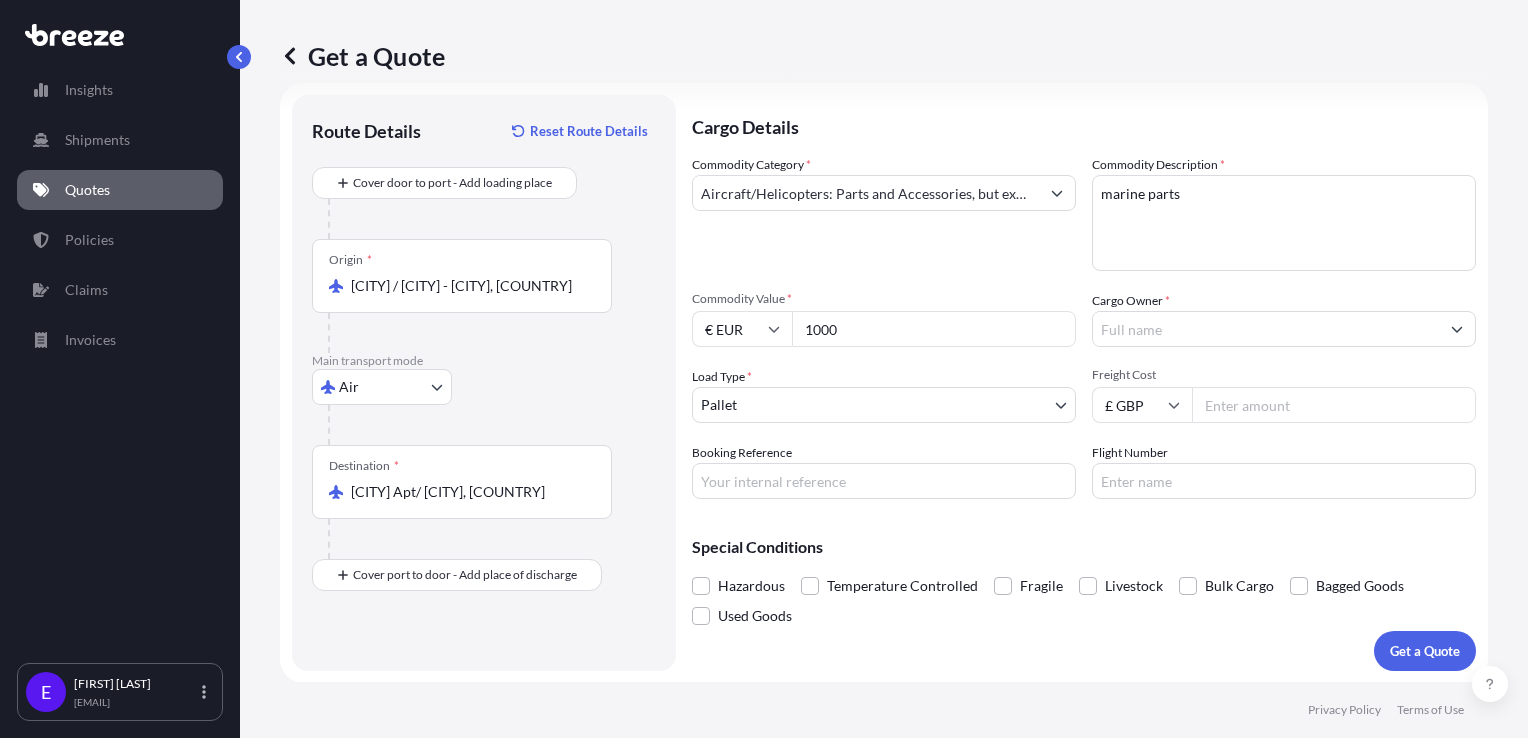 type on "1000" 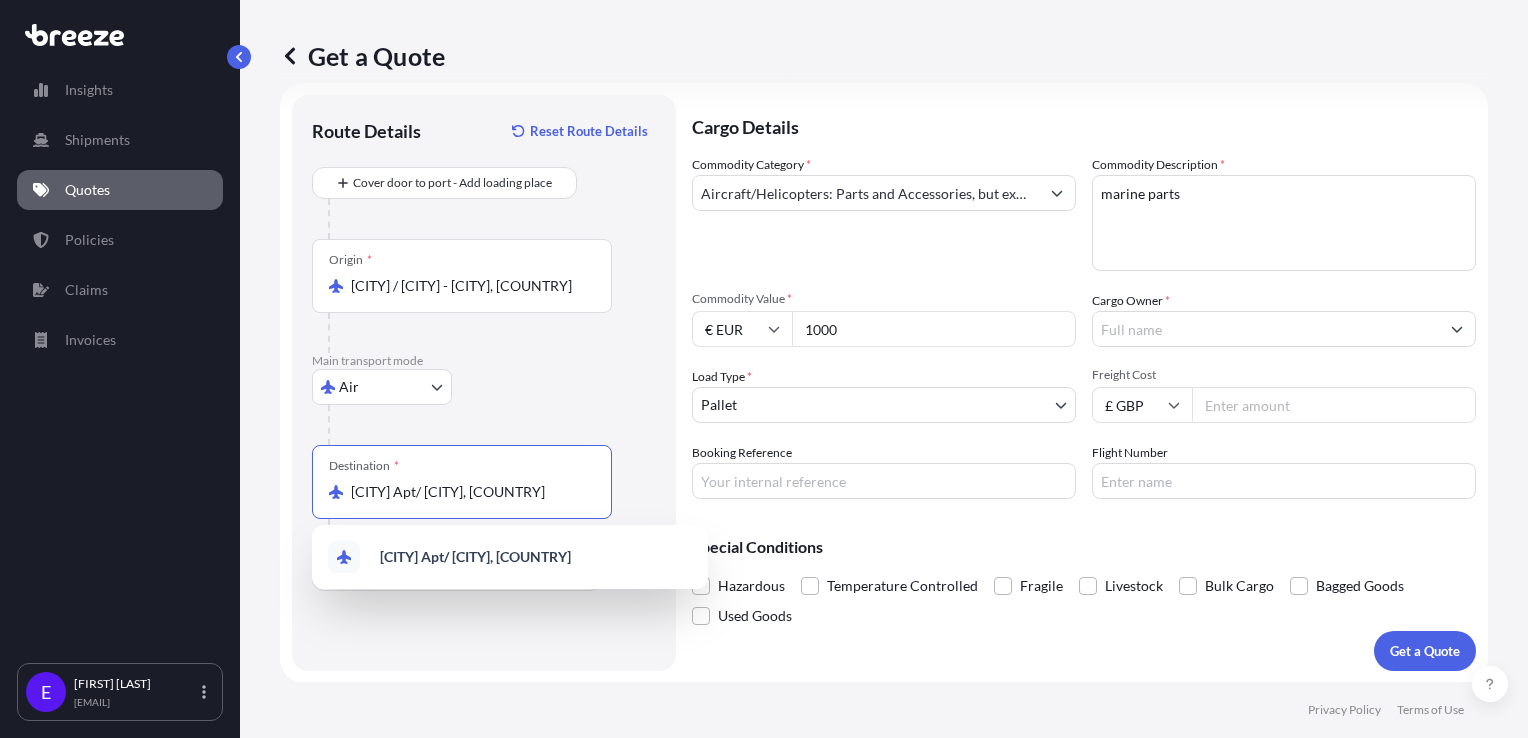 scroll, scrollTop: 0, scrollLeft: 92, axis: horizontal 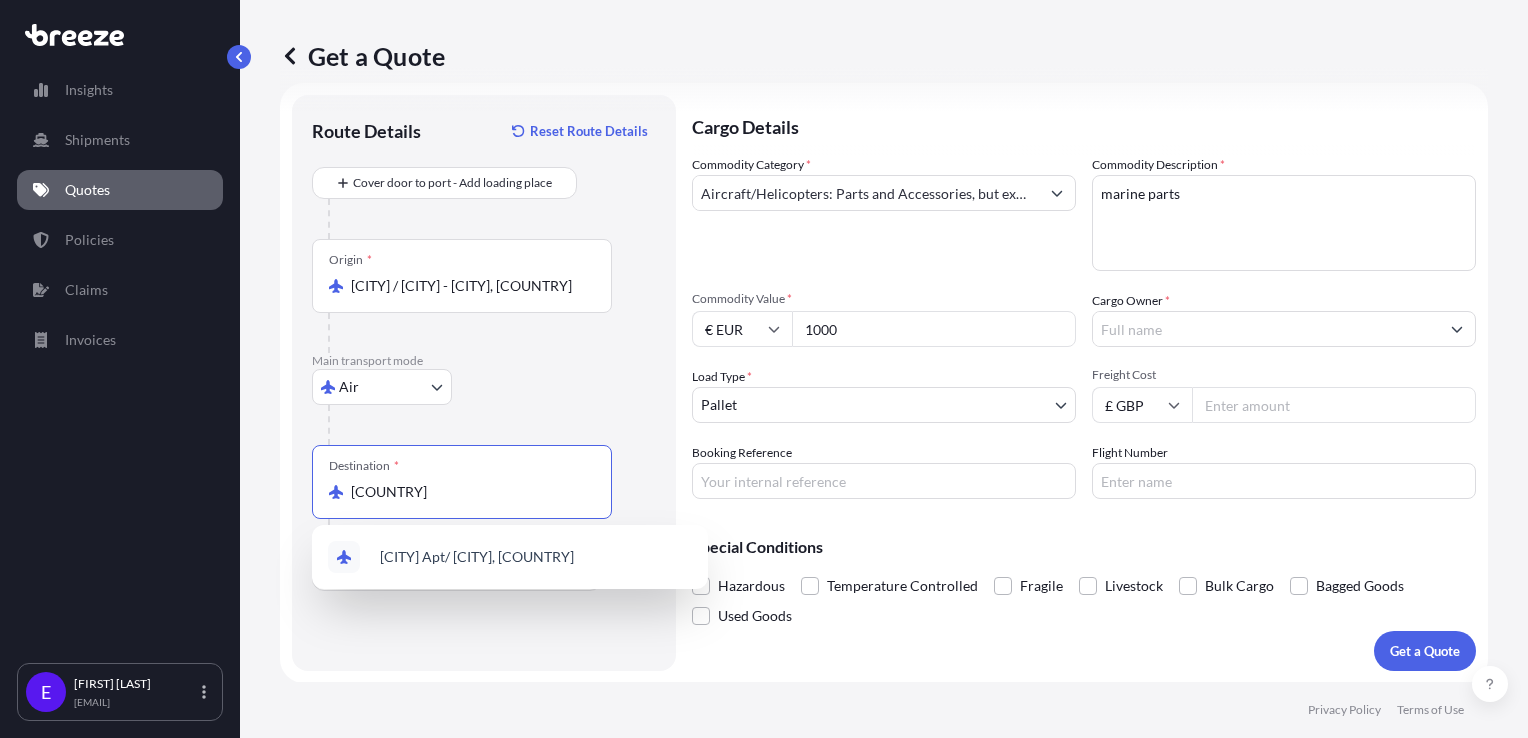 click on "[COUNTRY]" at bounding box center [469, 492] 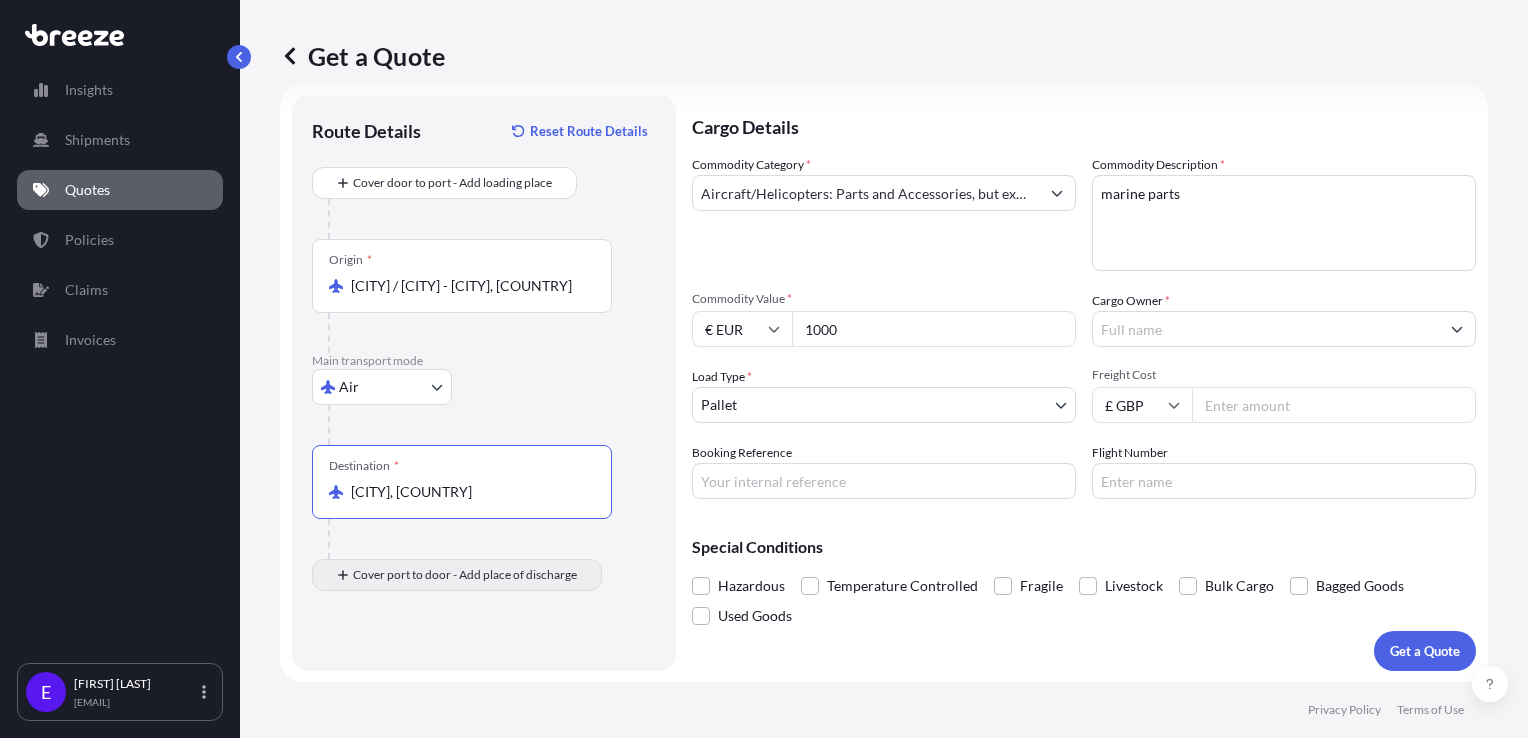 type on "[CITY], [COUNTRY]" 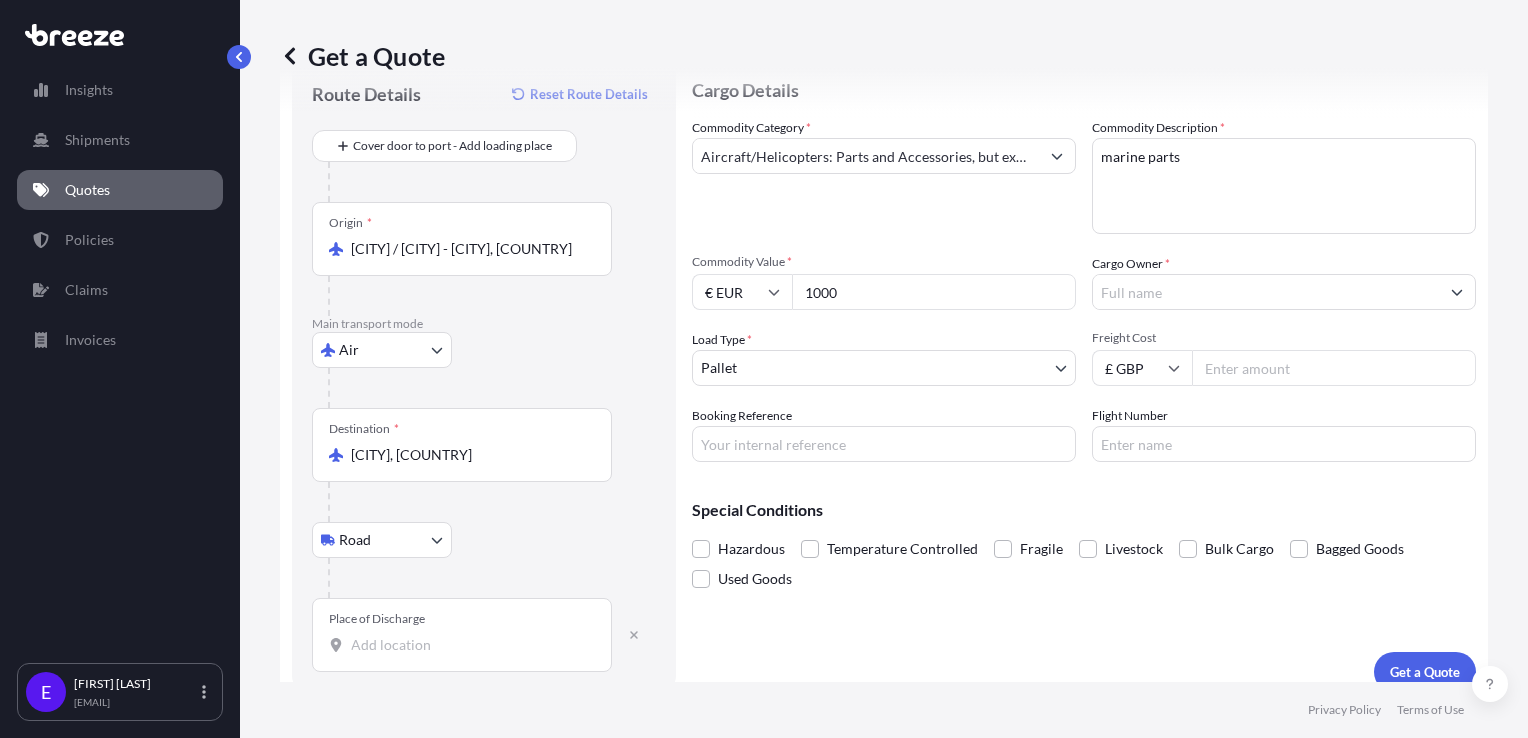 scroll, scrollTop: 86, scrollLeft: 0, axis: vertical 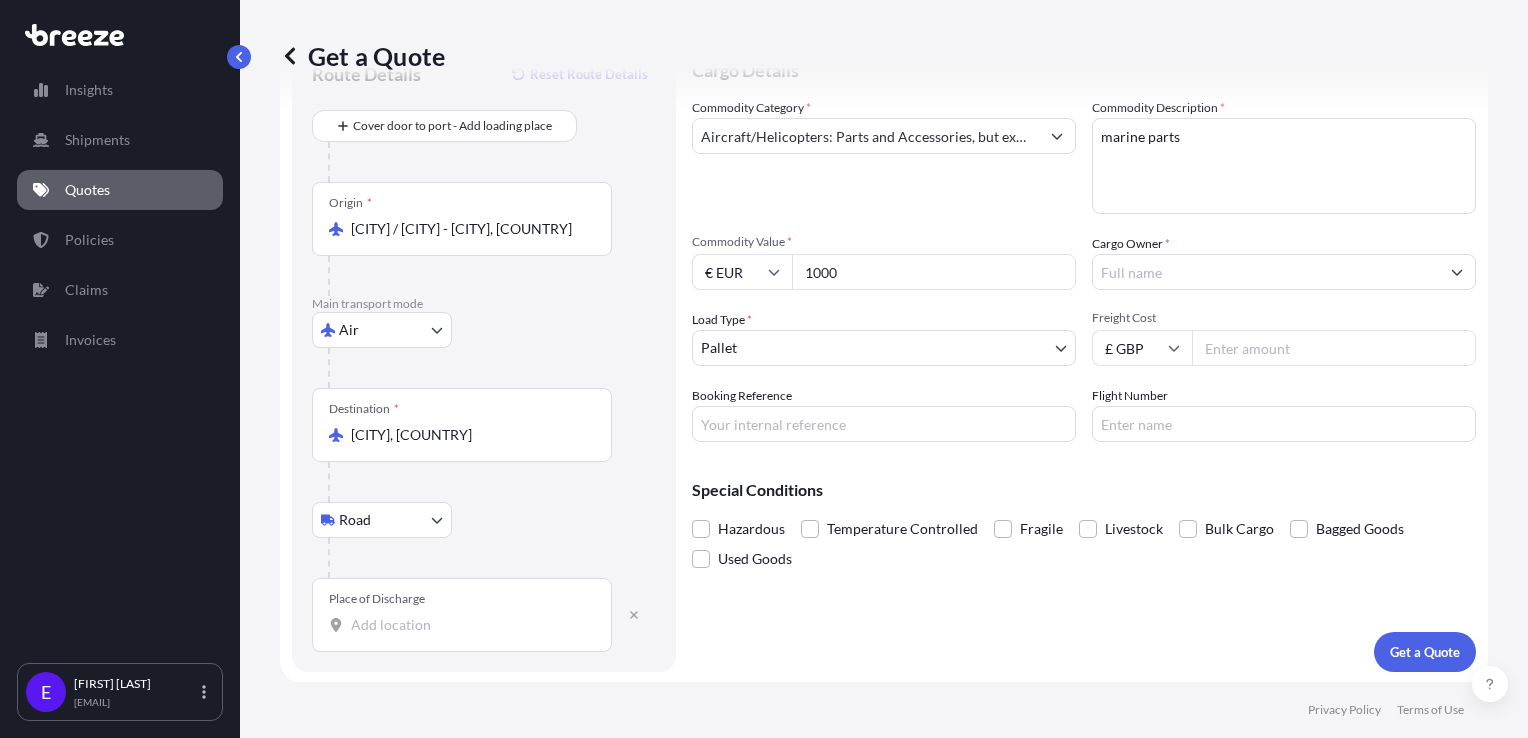 click on "Place of Discharge" at bounding box center (469, 625) 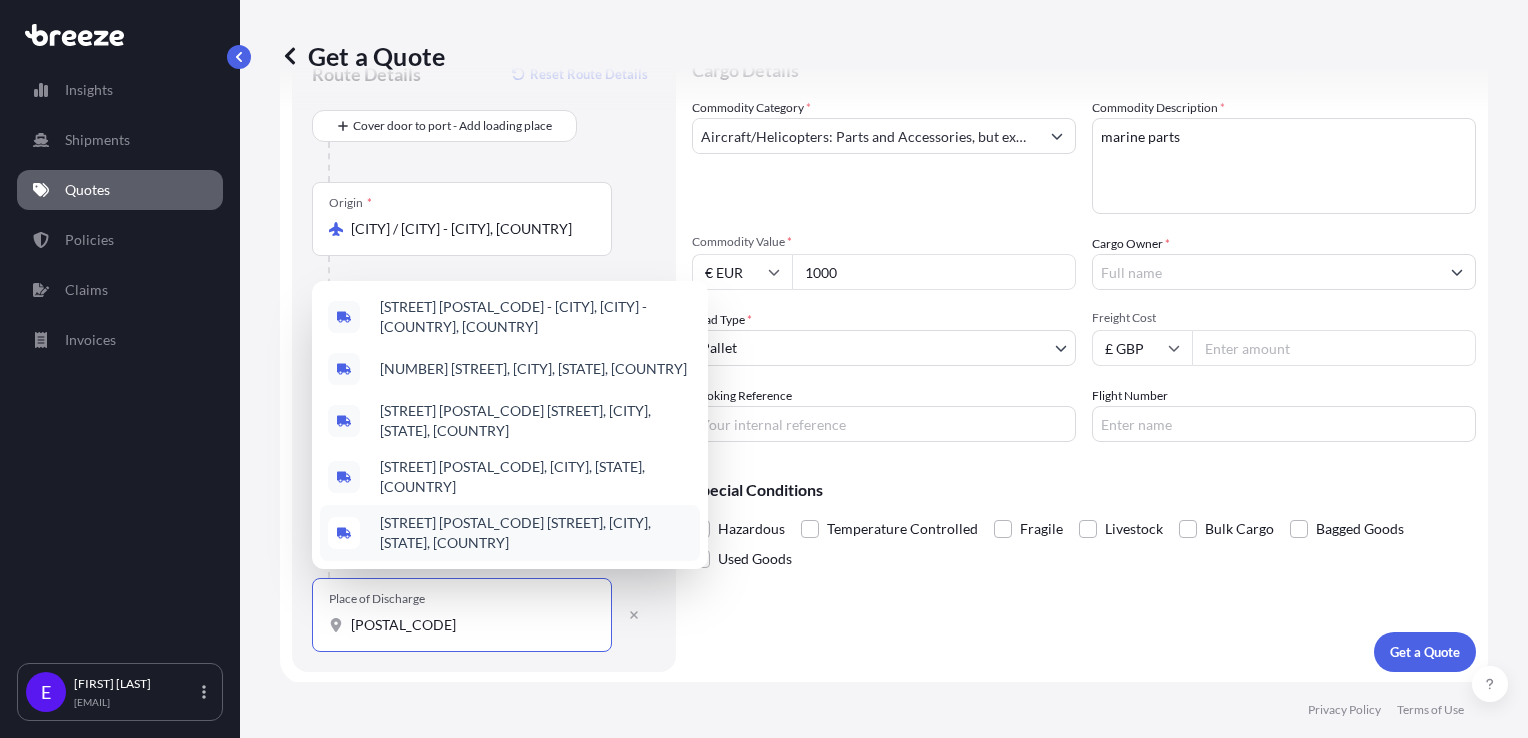 click on "Place of Discharge [POSTAL_CODE]" at bounding box center (462, 615) 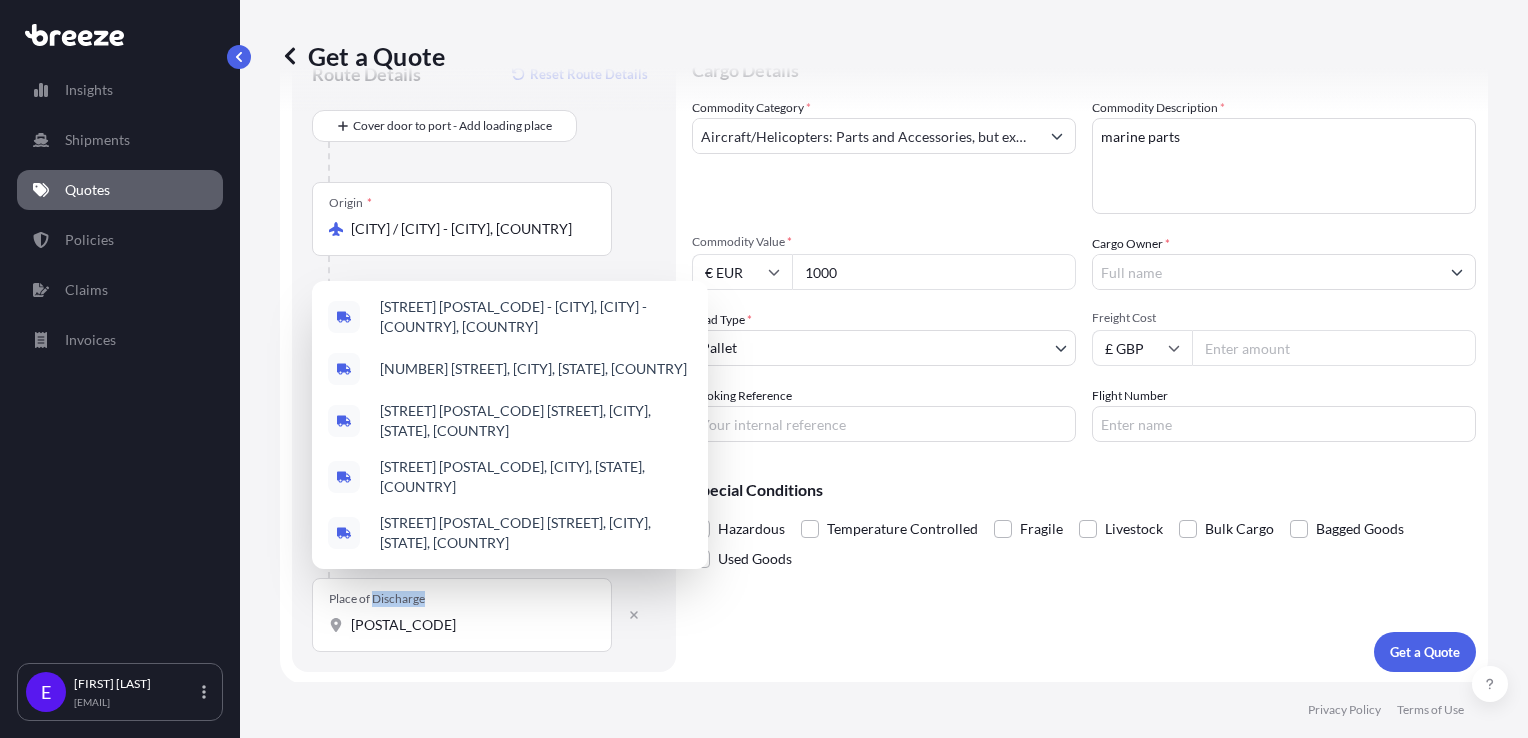 click on "Place of Discharge [POSTAL_CODE]" at bounding box center (462, 615) 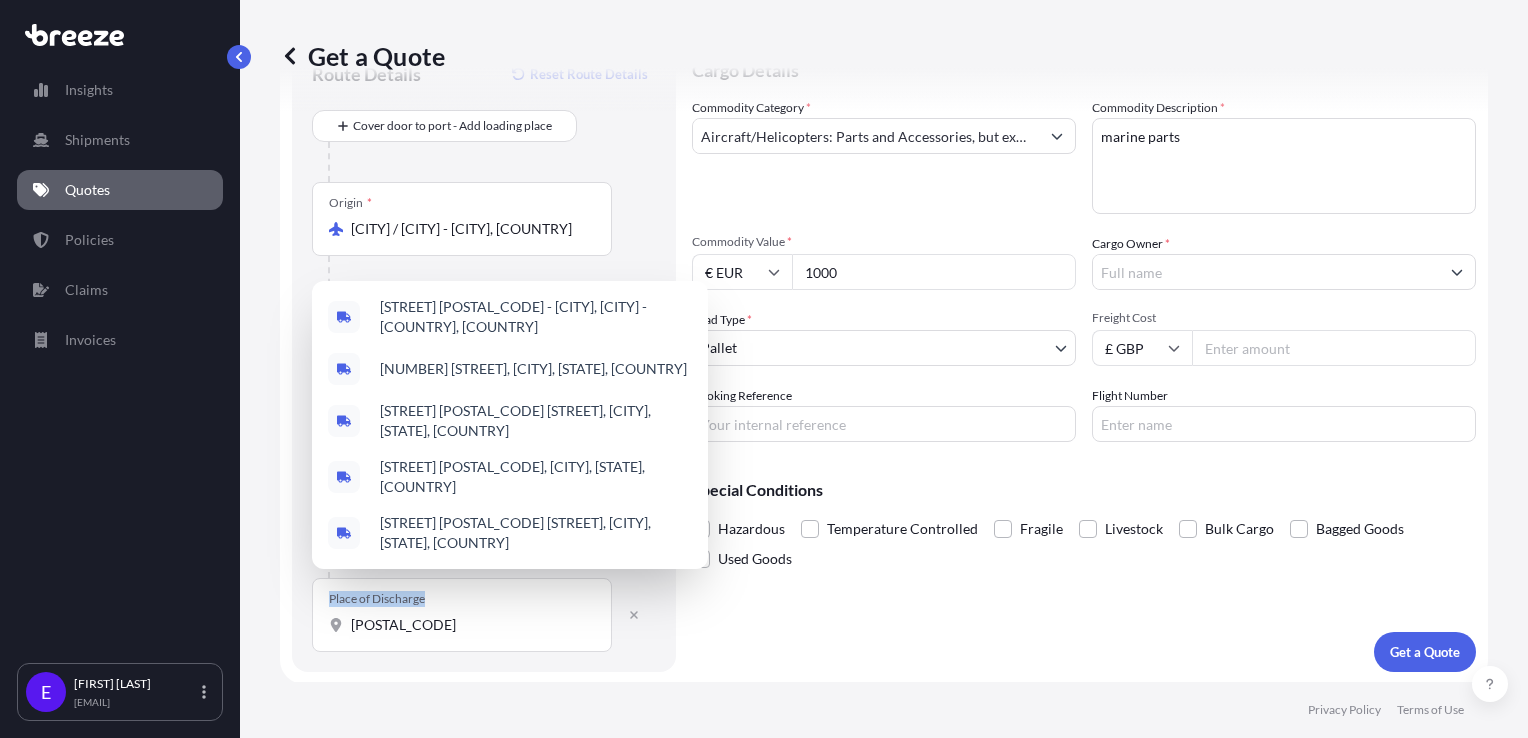 click on "Place of Discharge [POSTAL_CODE]" at bounding box center [462, 615] 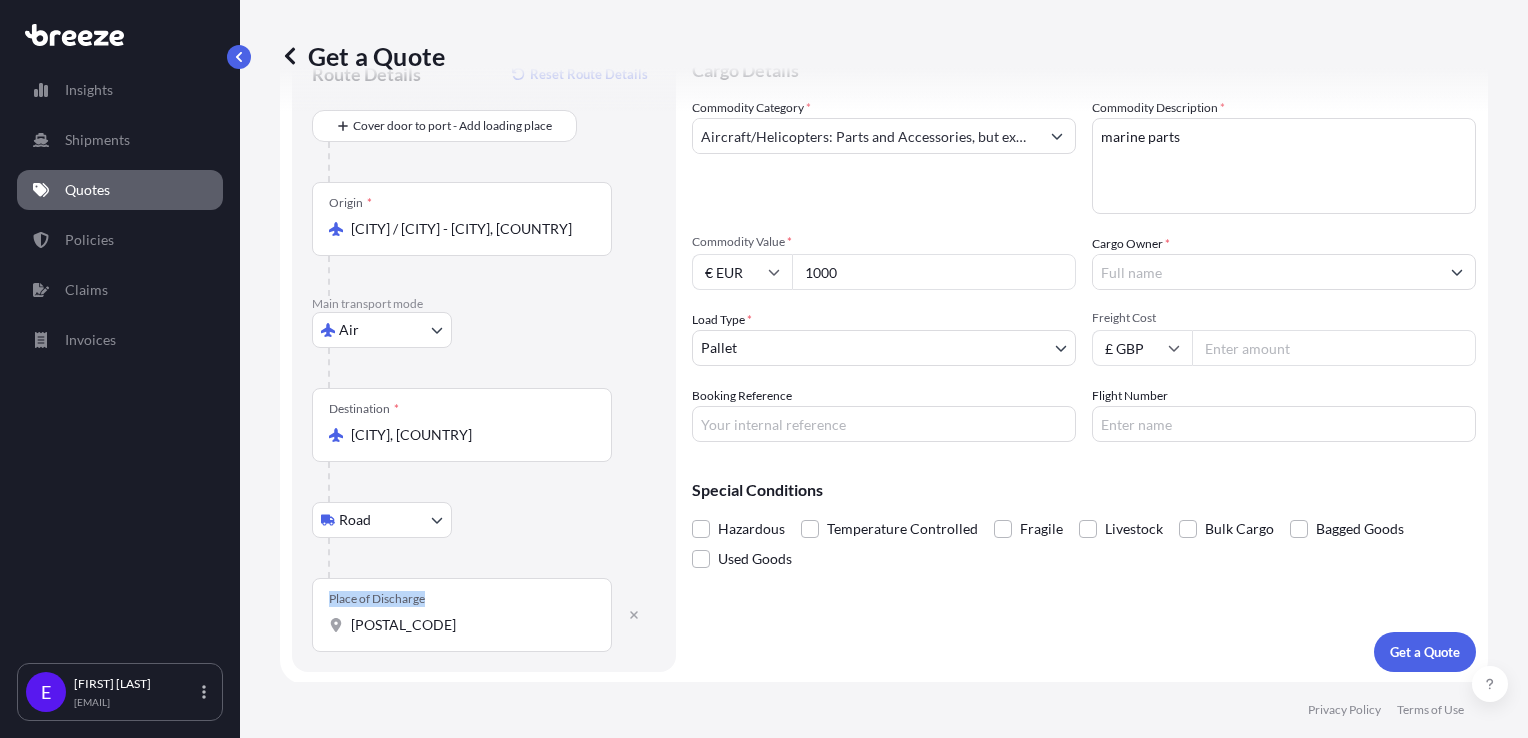 drag, startPoint x: 449, startPoint y: 608, endPoint x: 398, endPoint y: 627, distance: 54.42426 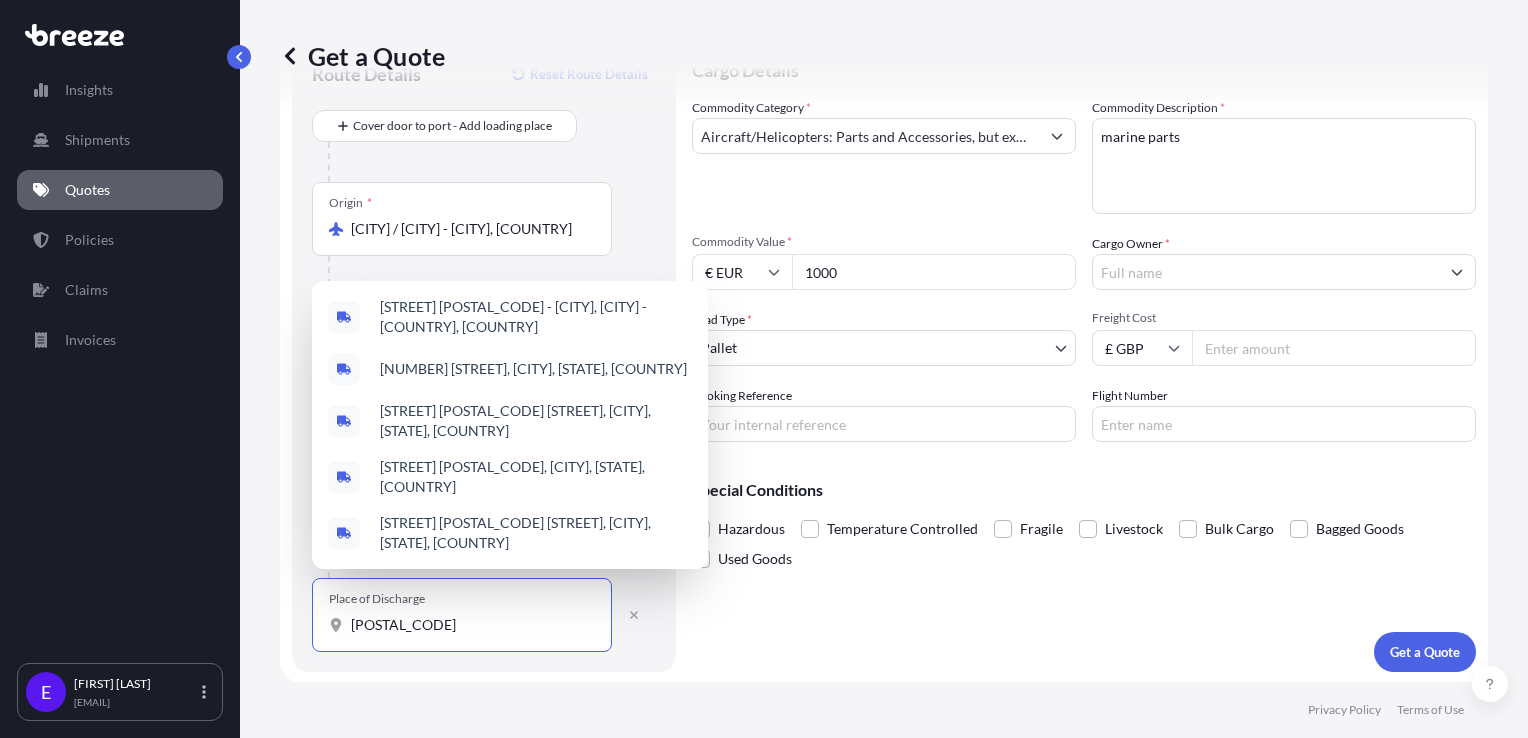 click on "[POSTAL_CODE]" at bounding box center (469, 625) 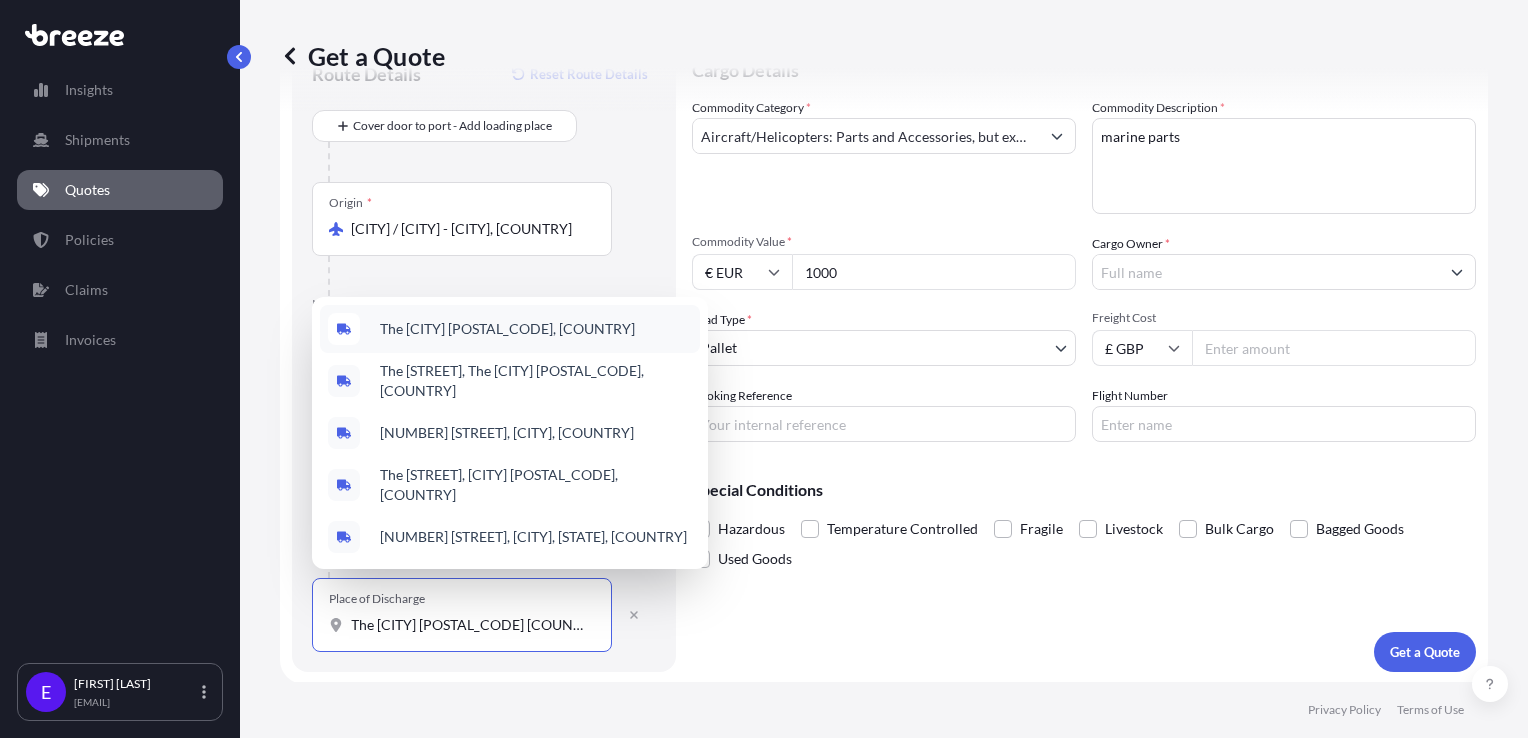 click on "The [CITY] [POSTAL_CODE], [COUNTRY]" at bounding box center [507, 329] 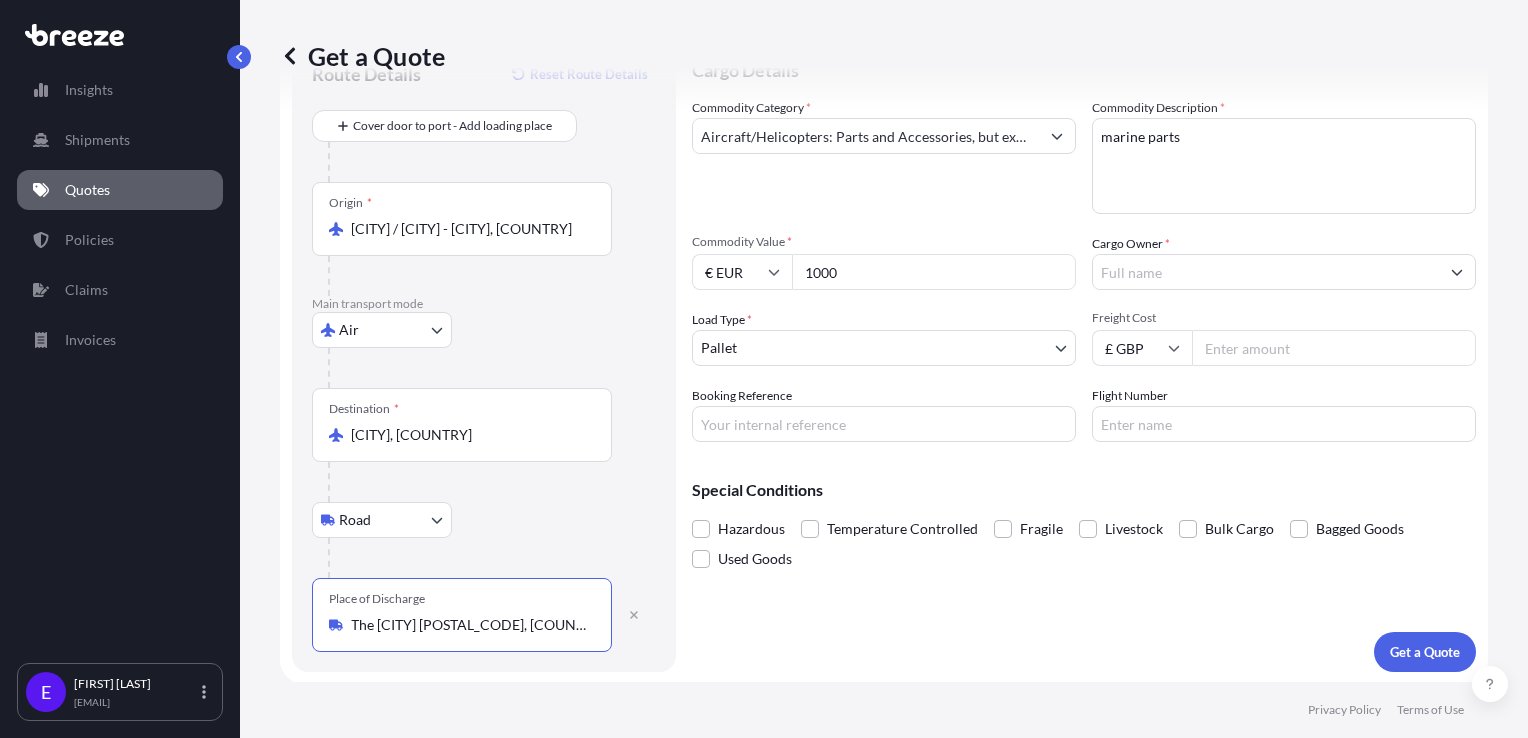 type on "The [CITY] [POSTAL_CODE], [COUNTRY]" 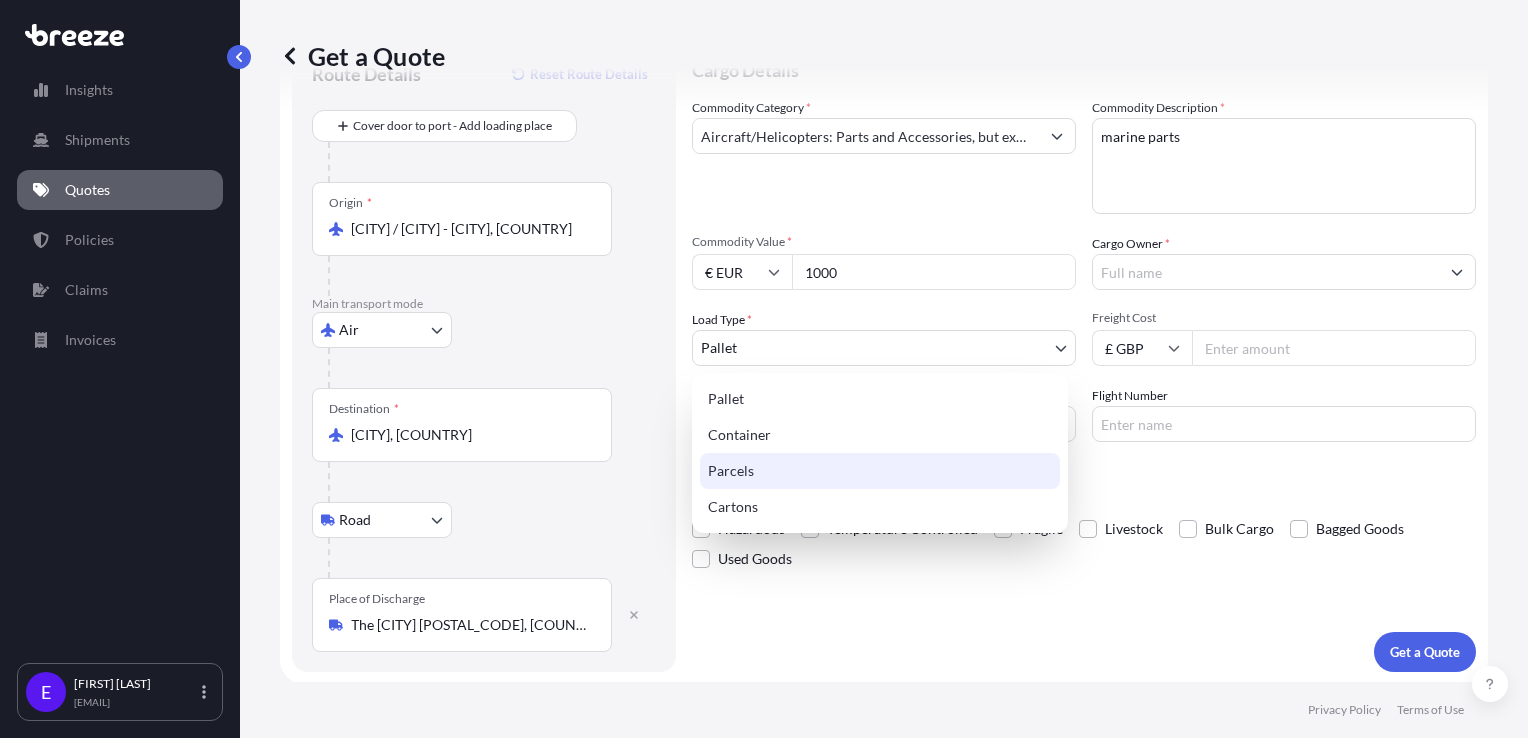 click on "Parcels" at bounding box center (880, 471) 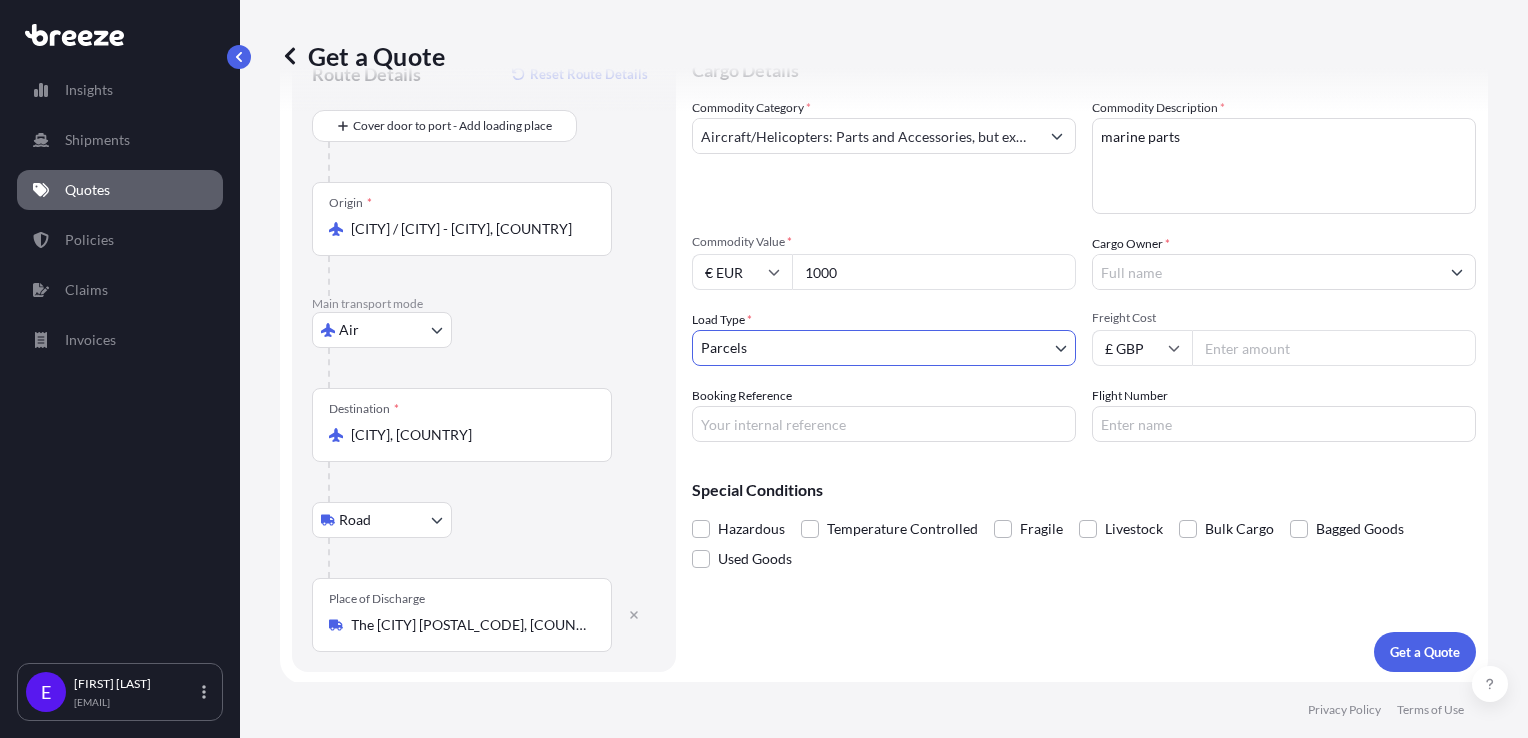 type 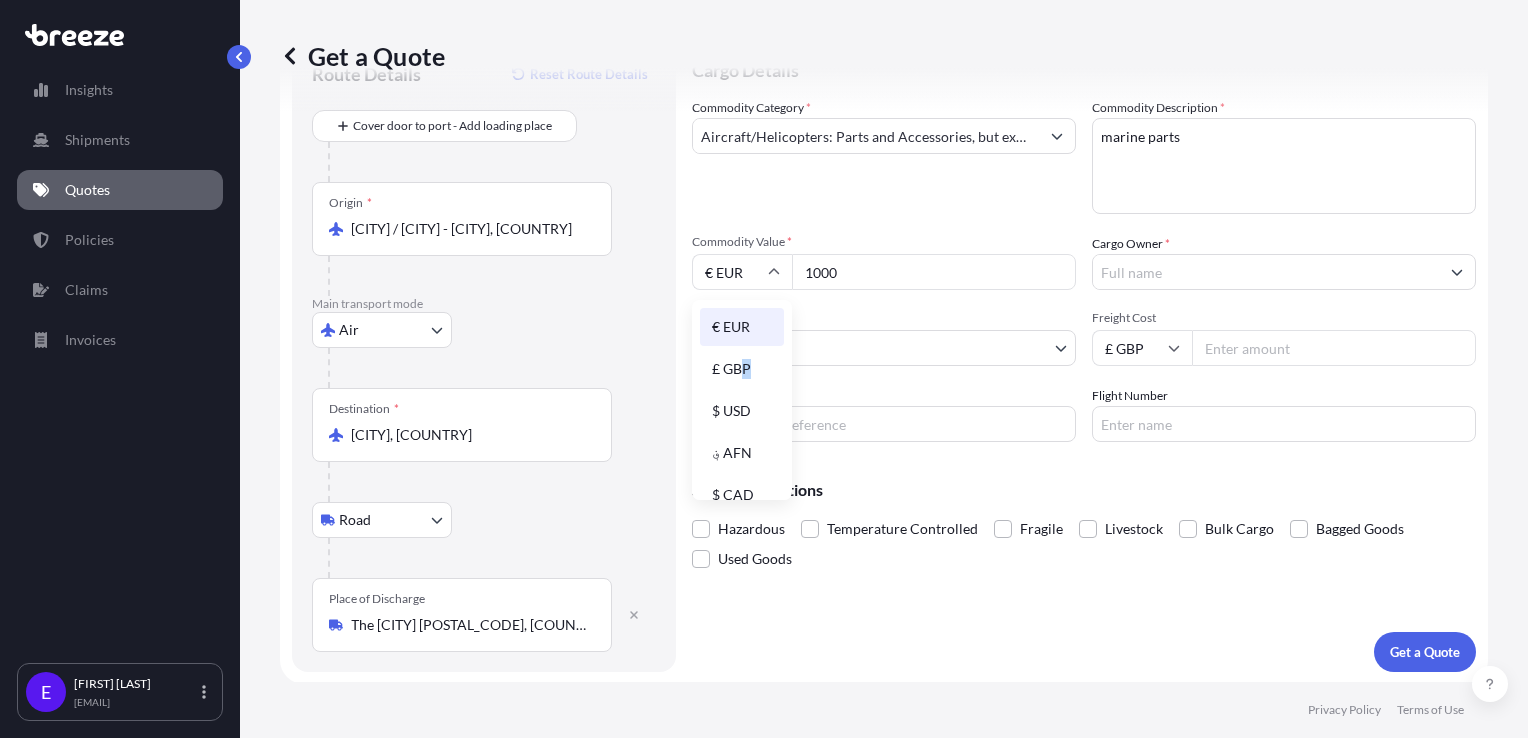 click on "£ GBP" at bounding box center (742, 369) 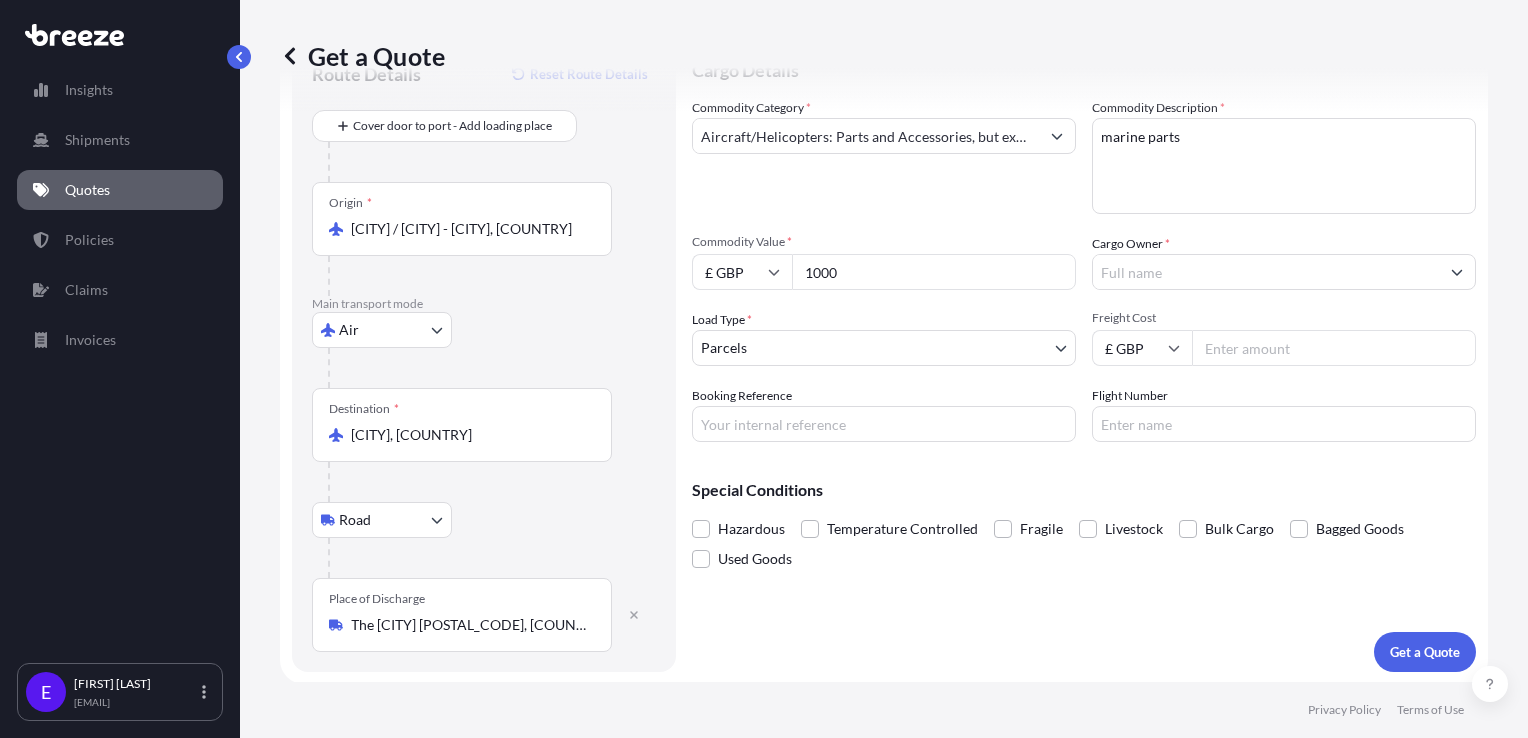 click on "1000" at bounding box center (934, 272) 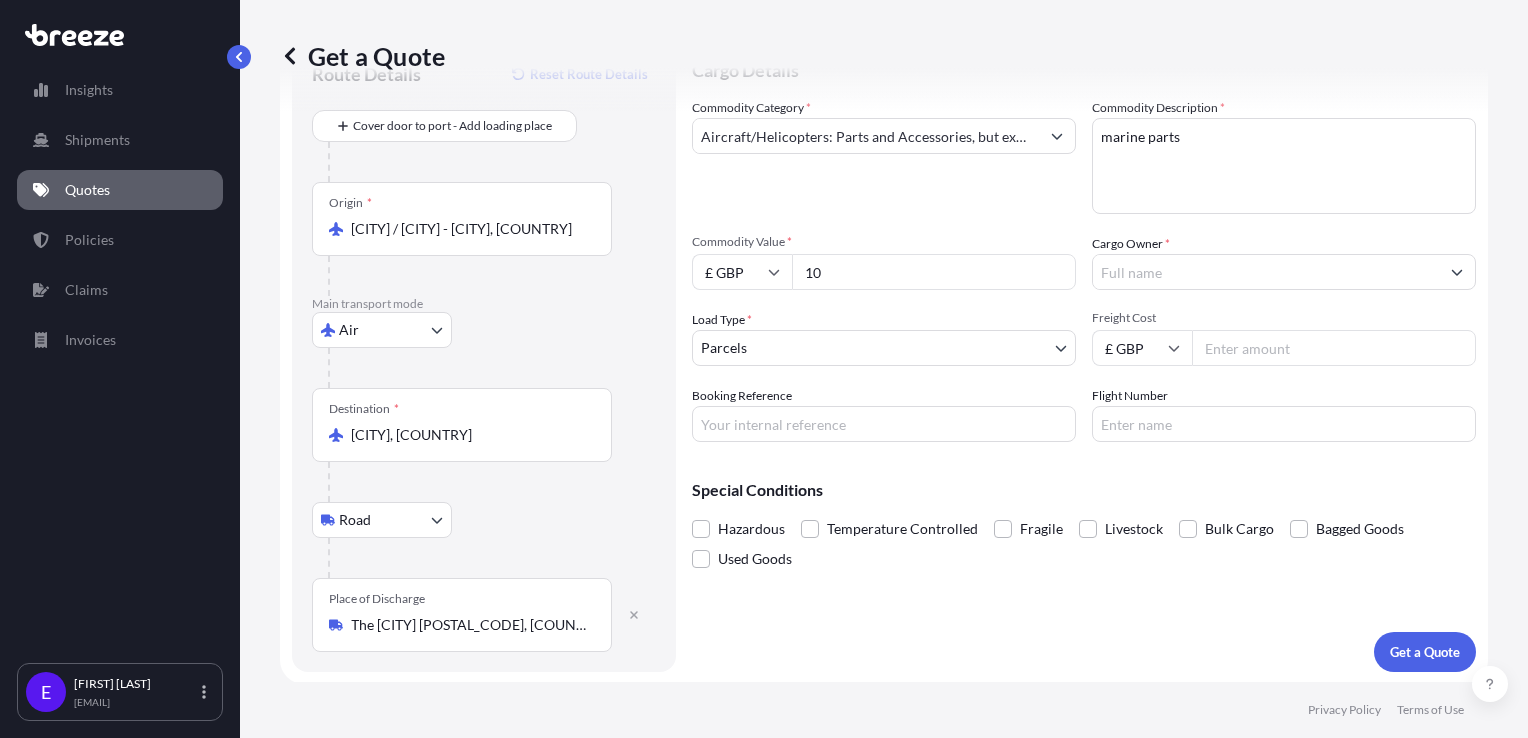 type on "1" 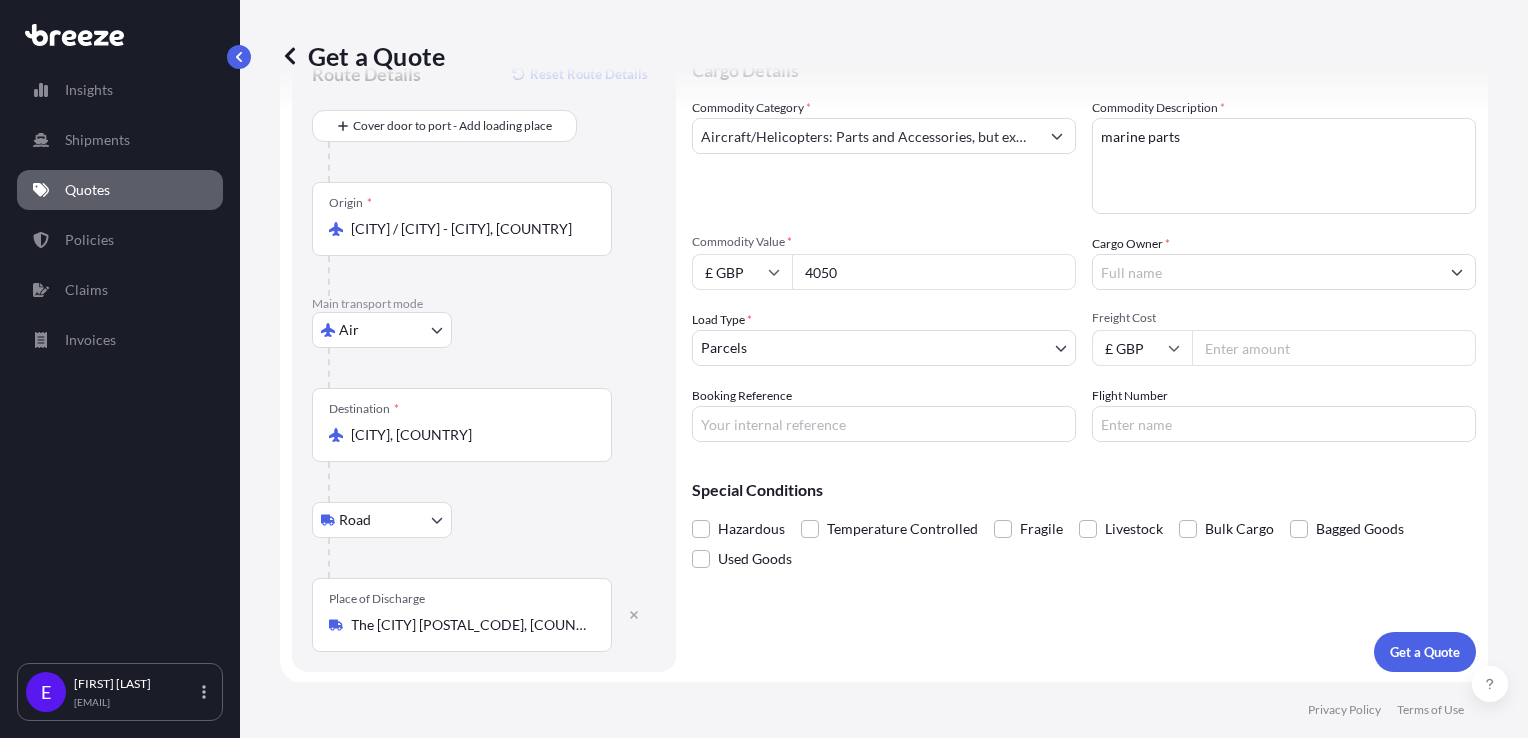 type on "4050" 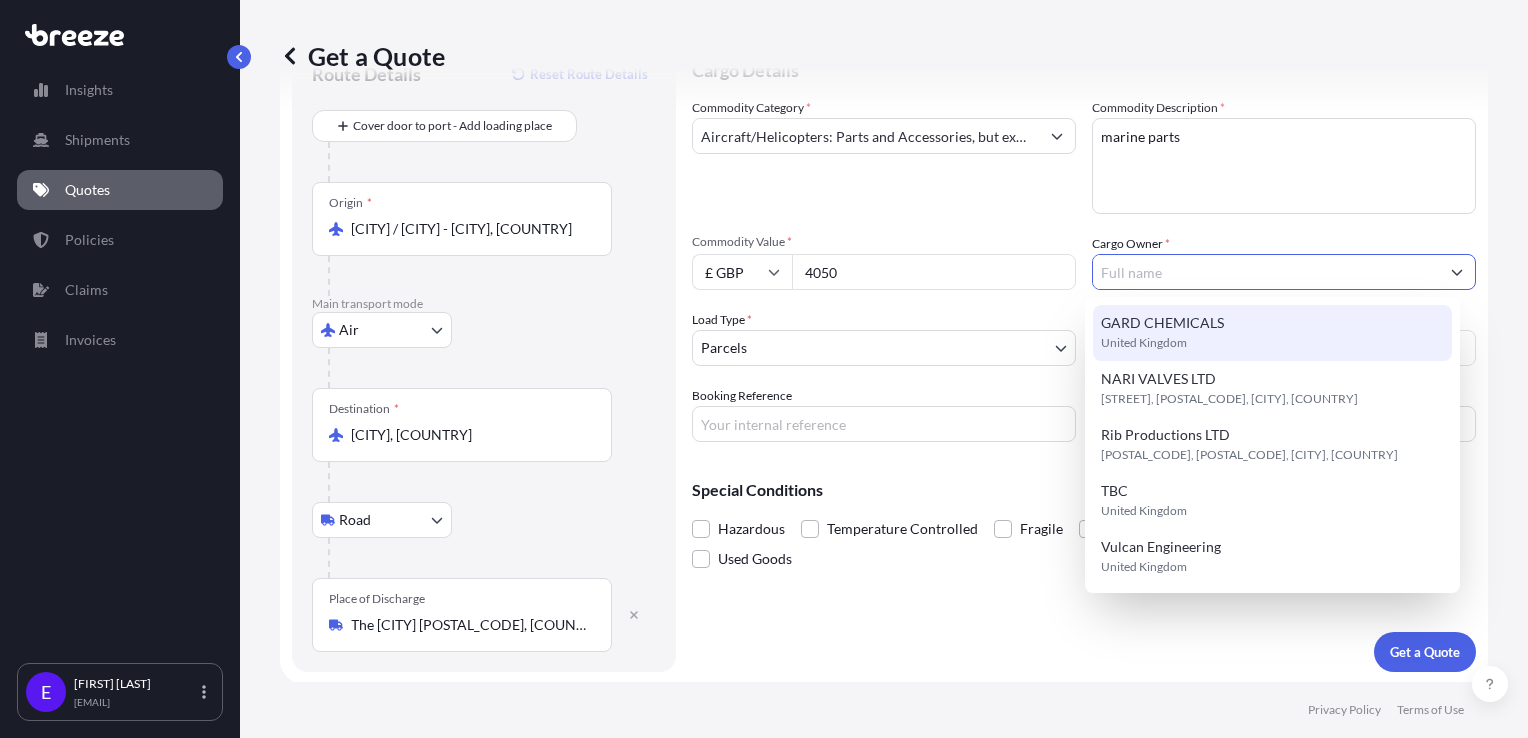 click on "GARD CHEMICALS" at bounding box center (1162, 323) 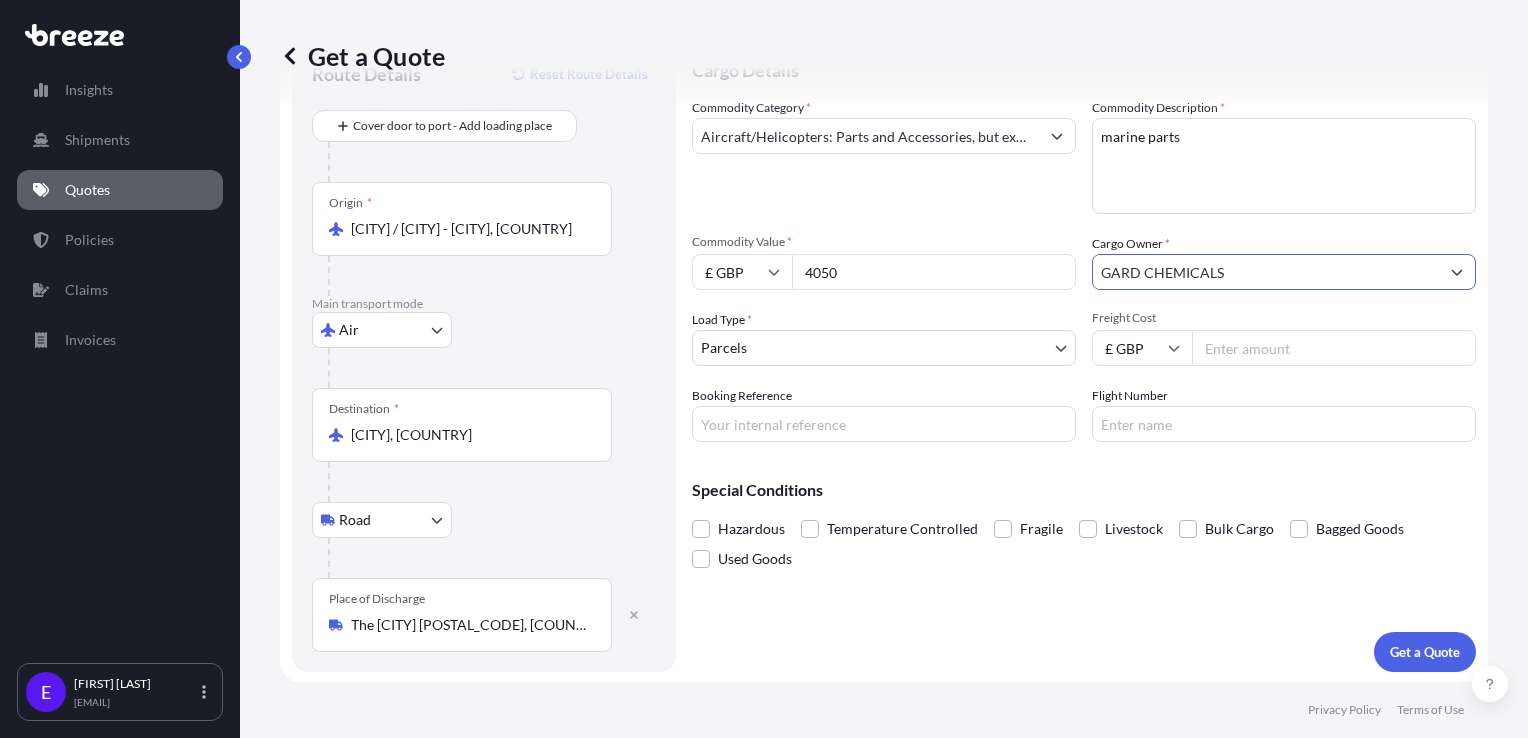 scroll, scrollTop: 0, scrollLeft: 0, axis: both 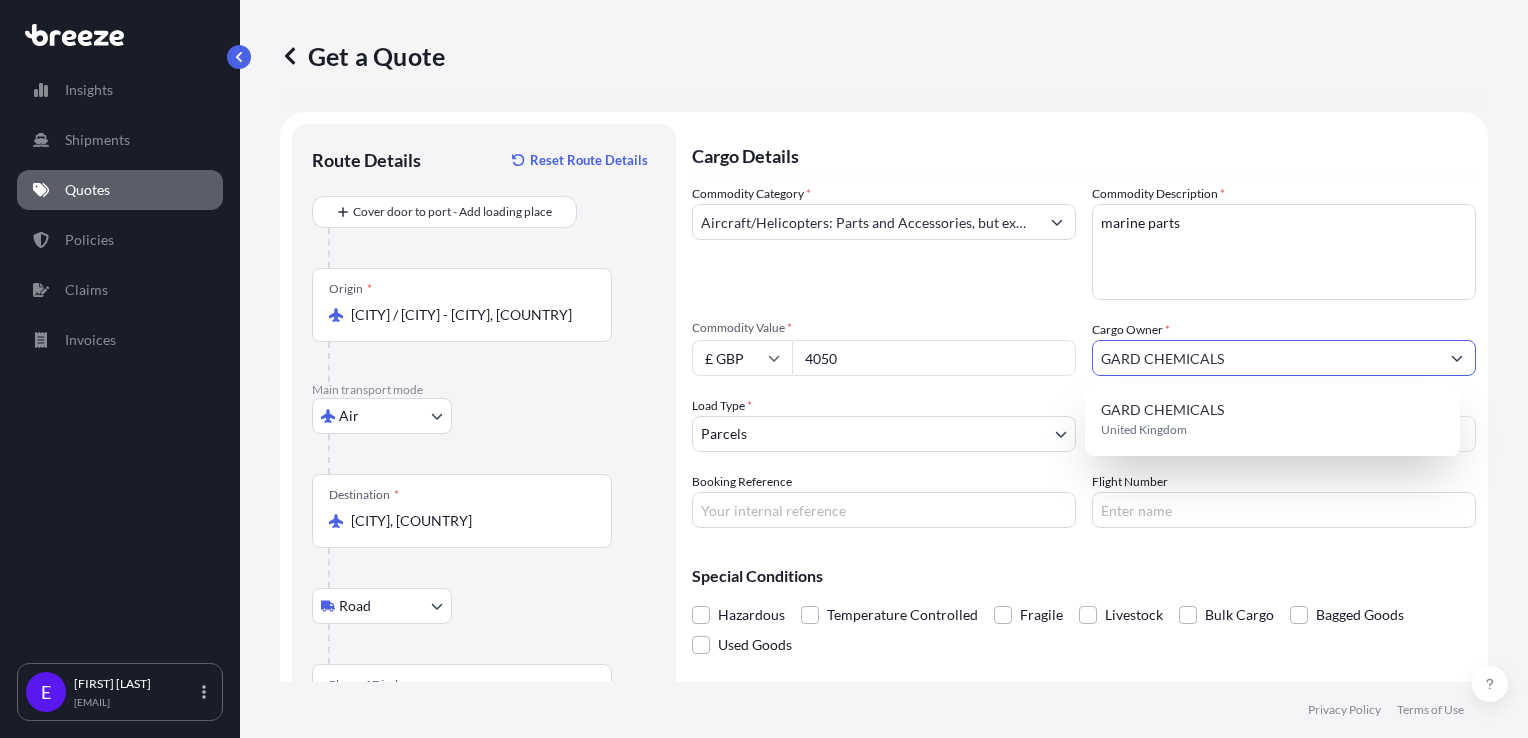 click on "Aircraft/Helicopters: Parts and Accessories, but excluding Aircraft Engines" at bounding box center [866, 222] 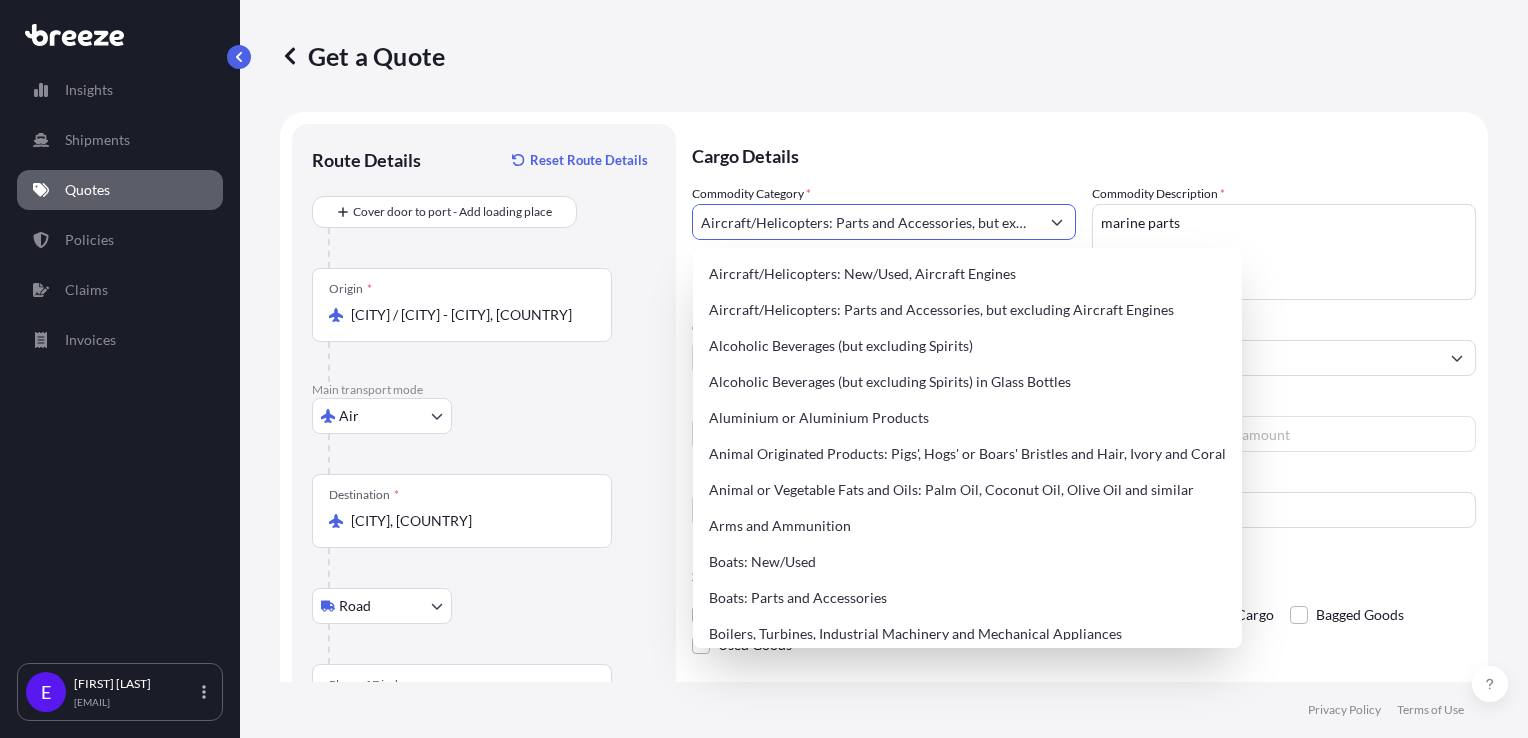 click on "Aircraft/Helicopters: Parts and Accessories, but excluding Aircraft Engines" at bounding box center [866, 222] 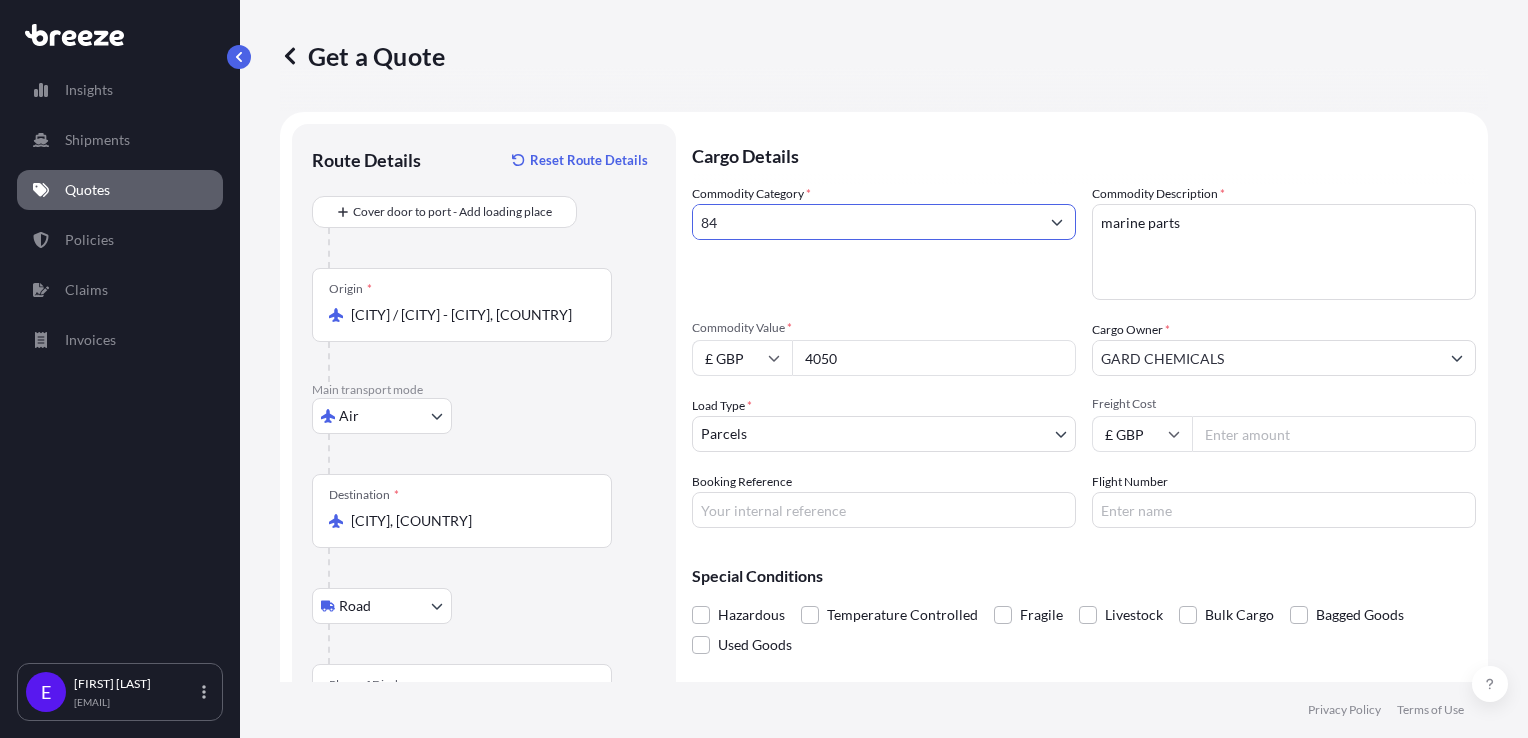 type on "8" 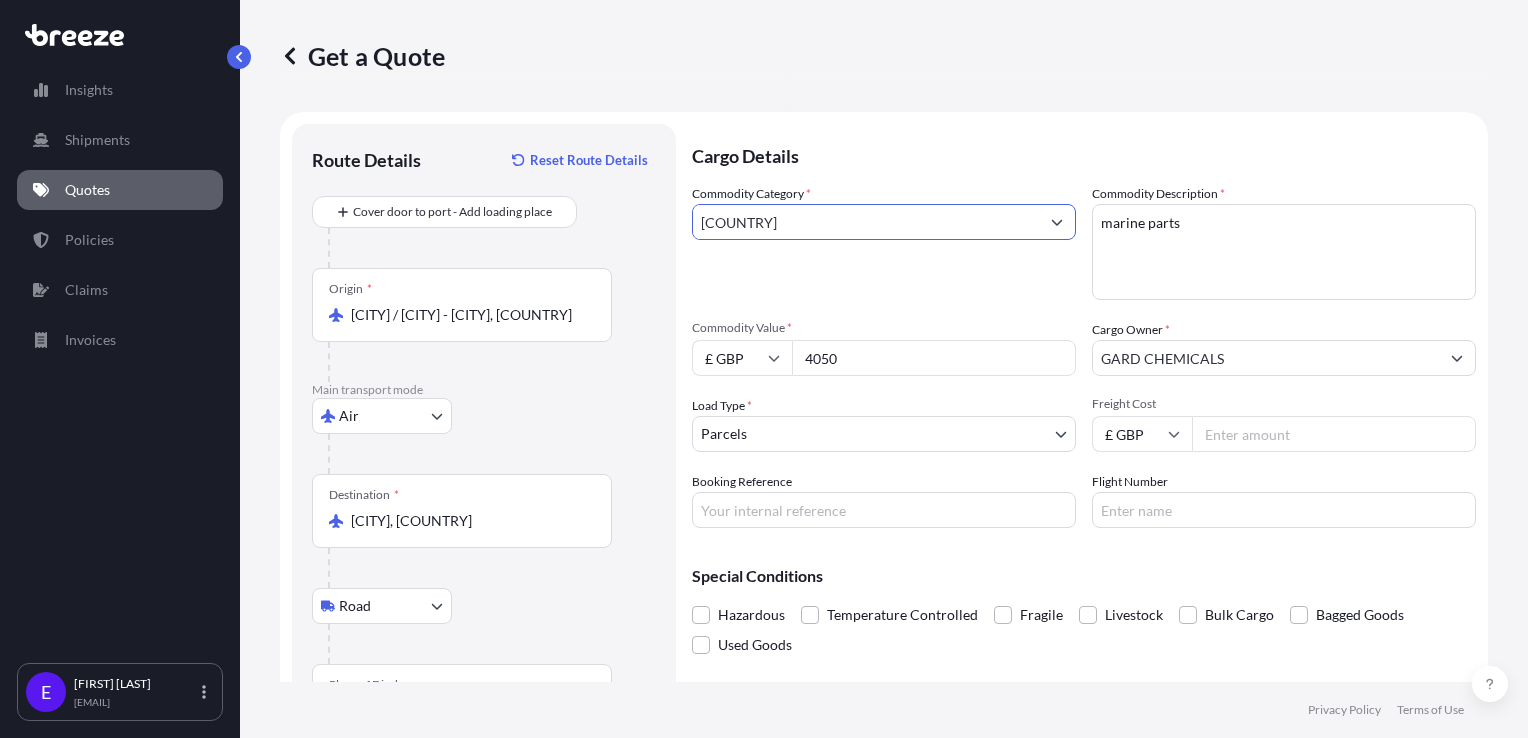 type on "d" 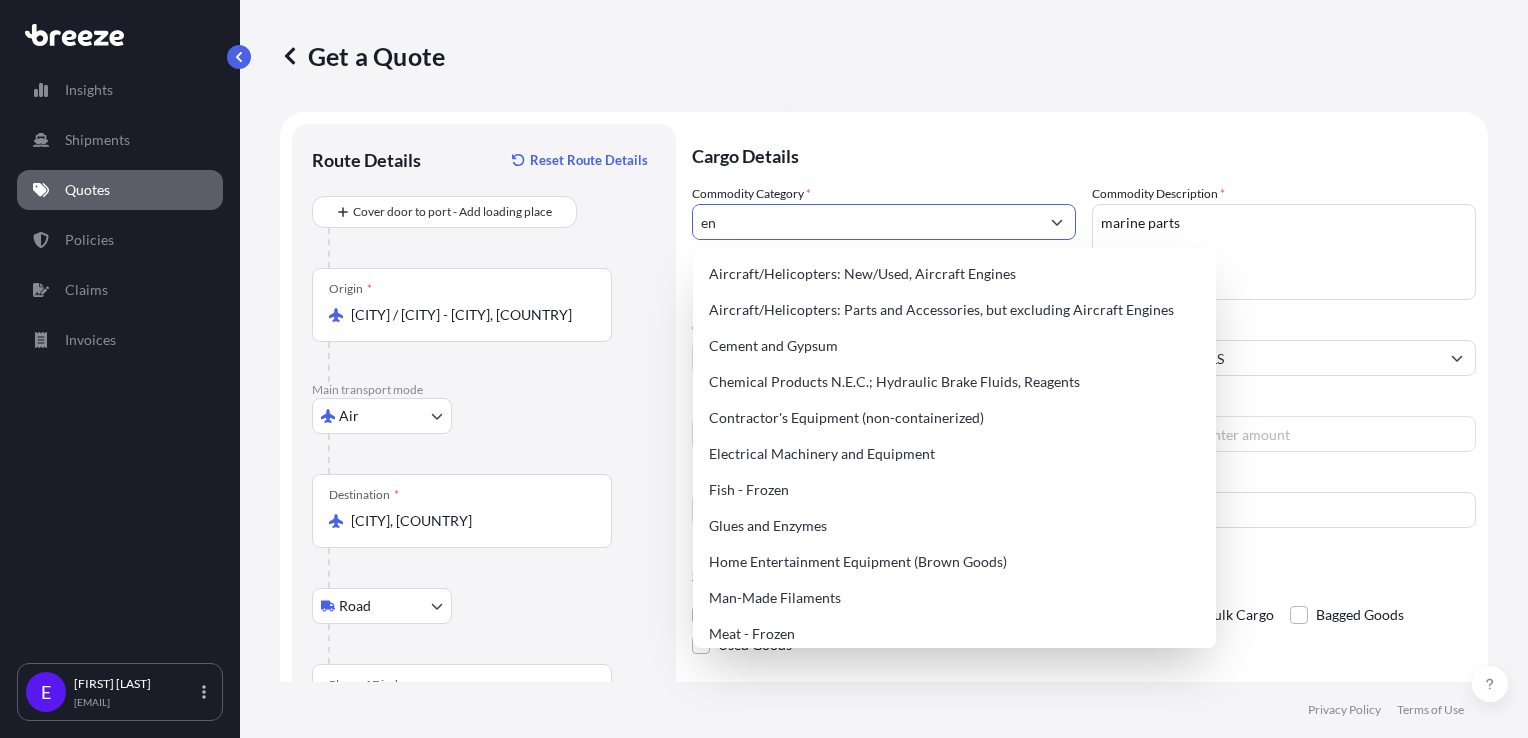 type on "e" 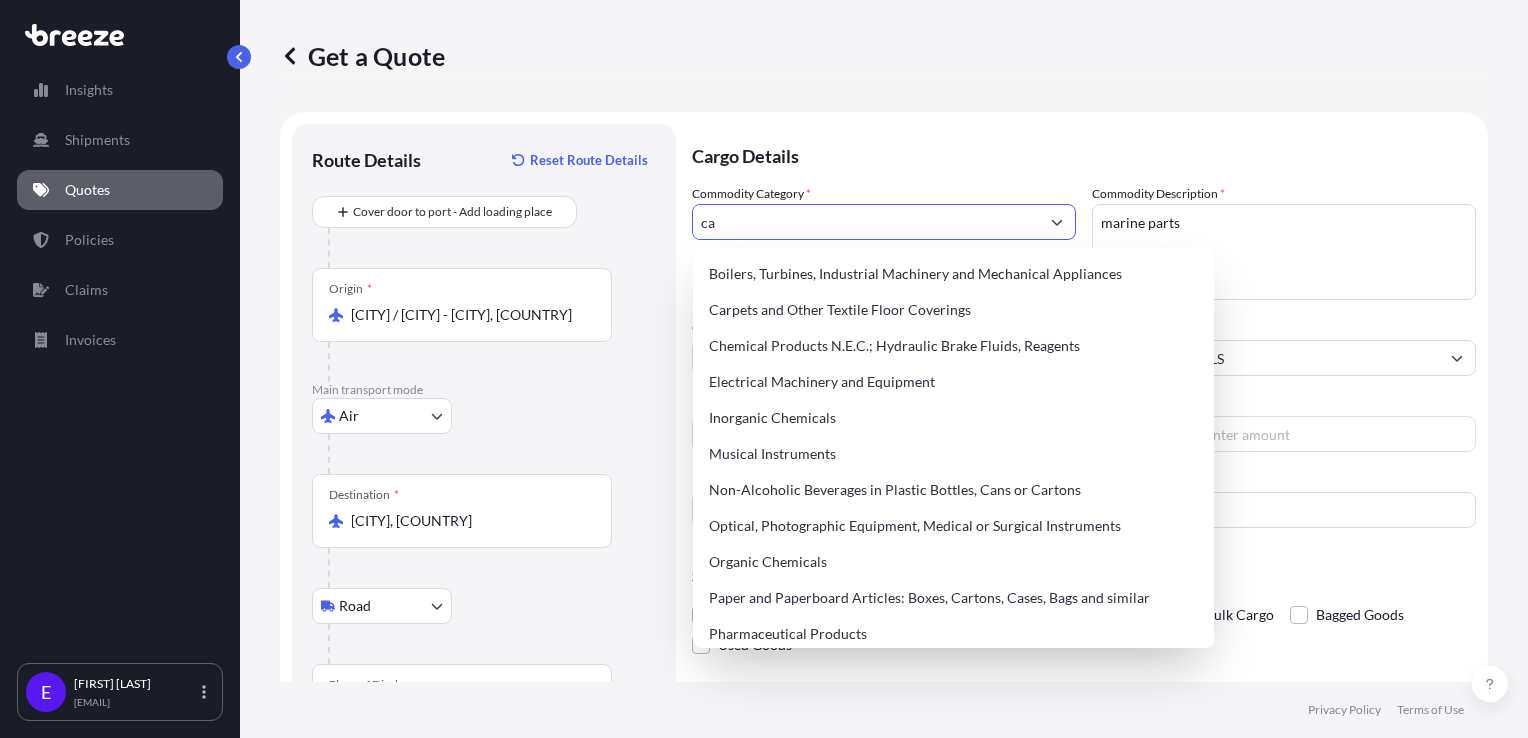 type on "c" 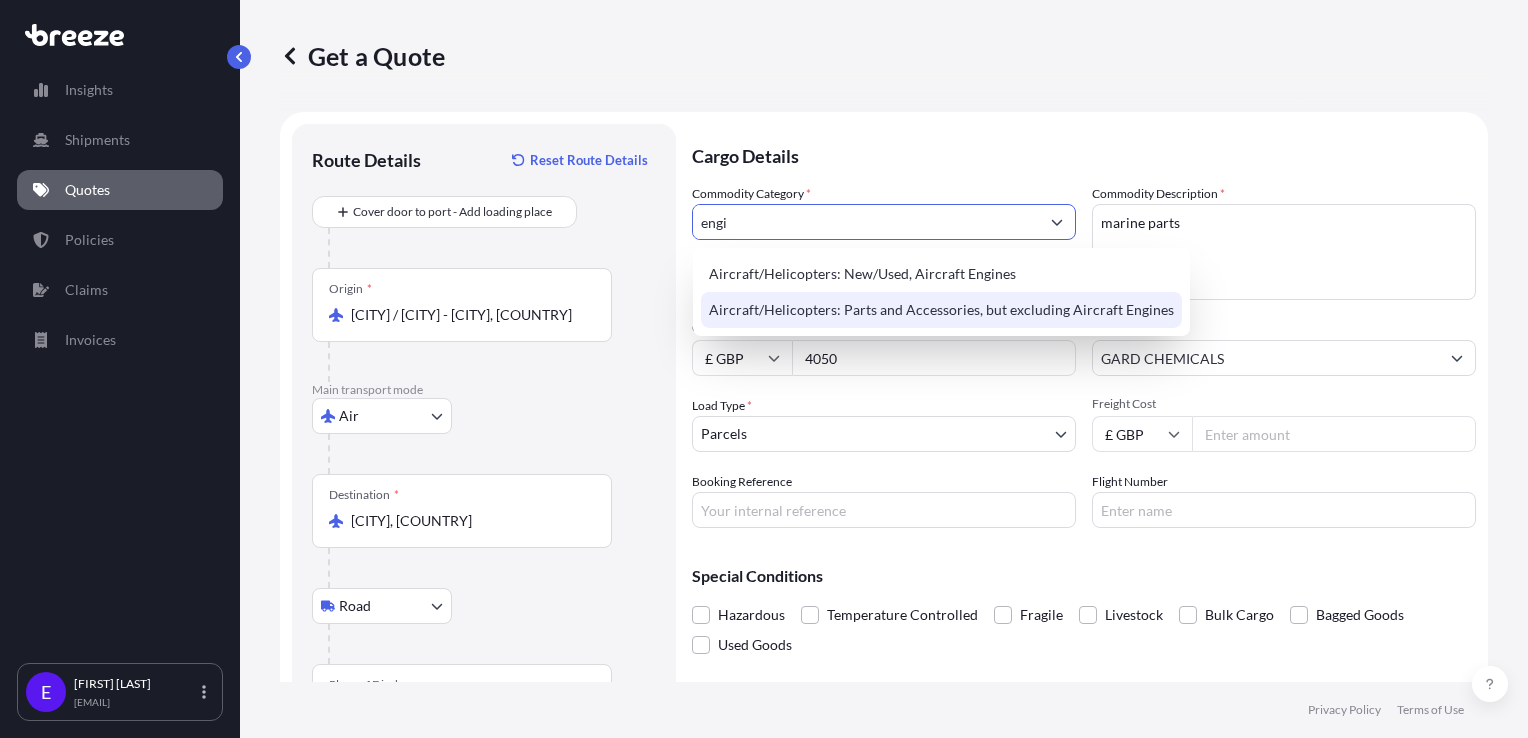 click on "engi" at bounding box center [866, 222] 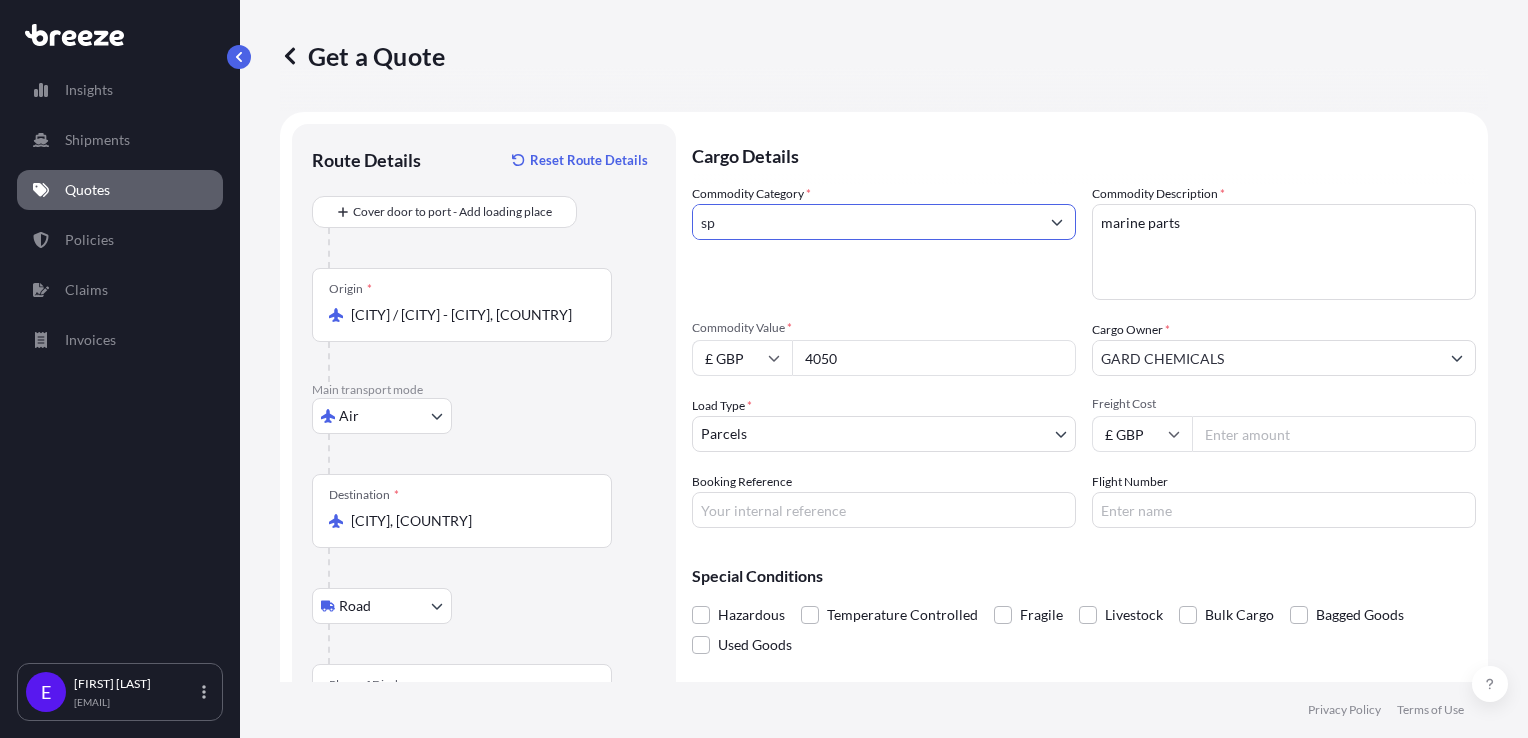 type on "s" 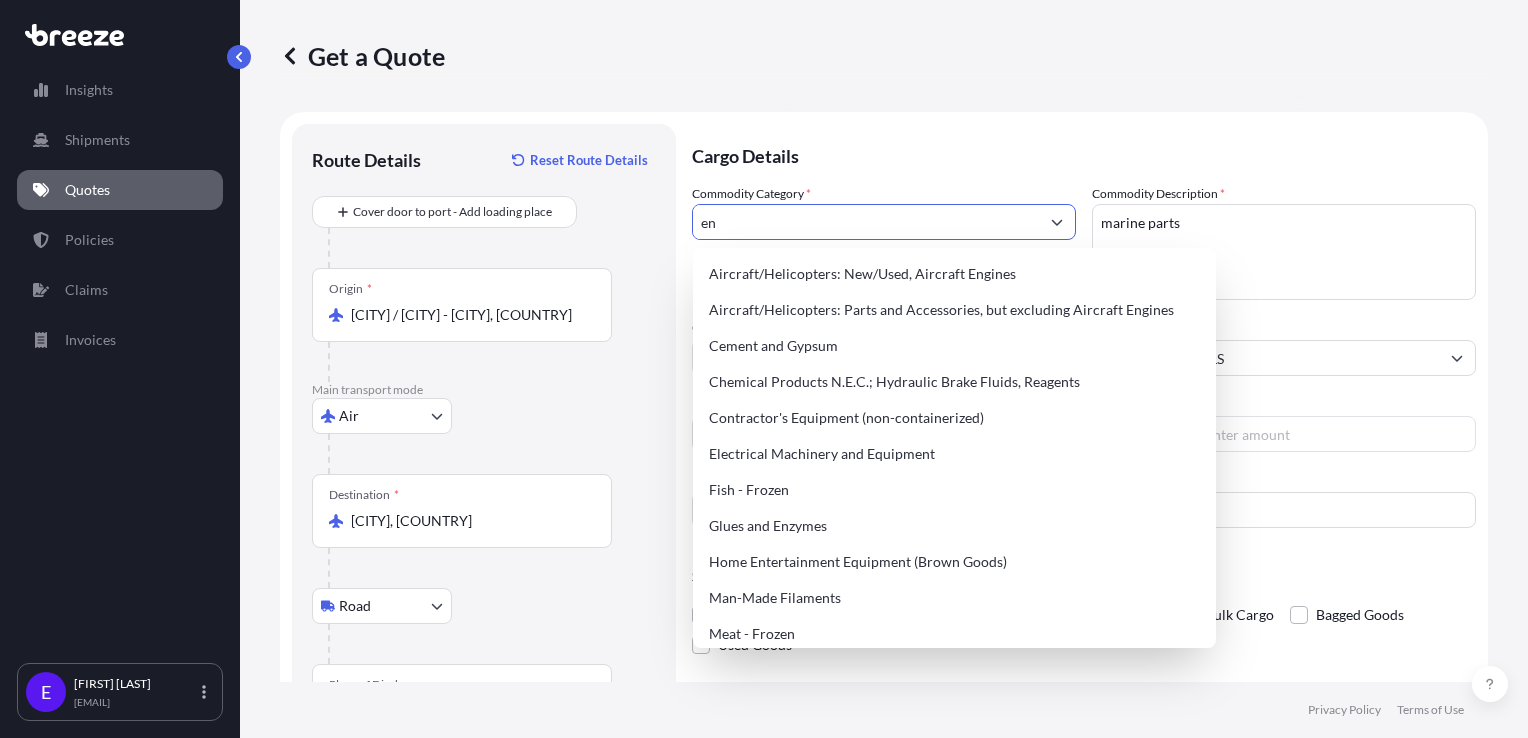 type on "e" 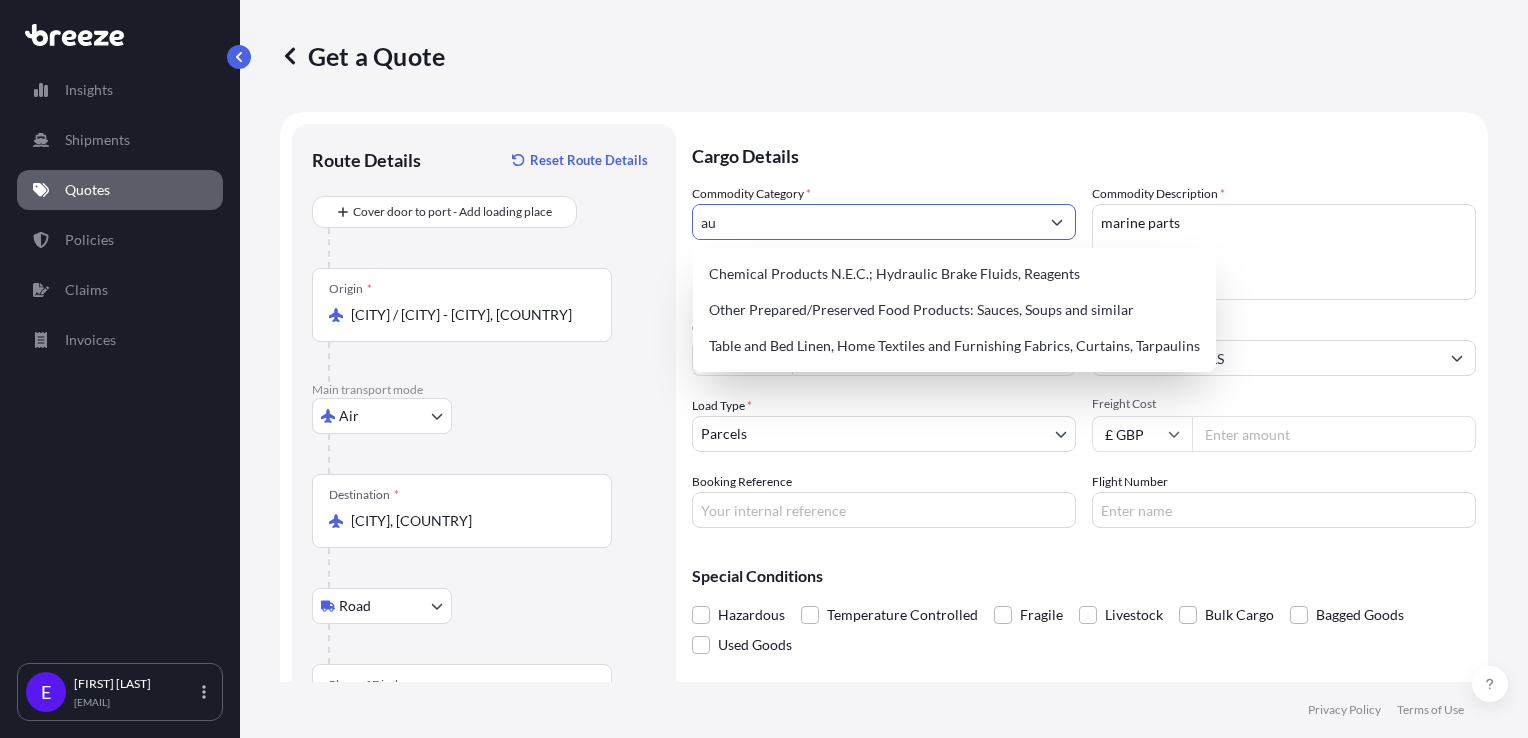 type on "a" 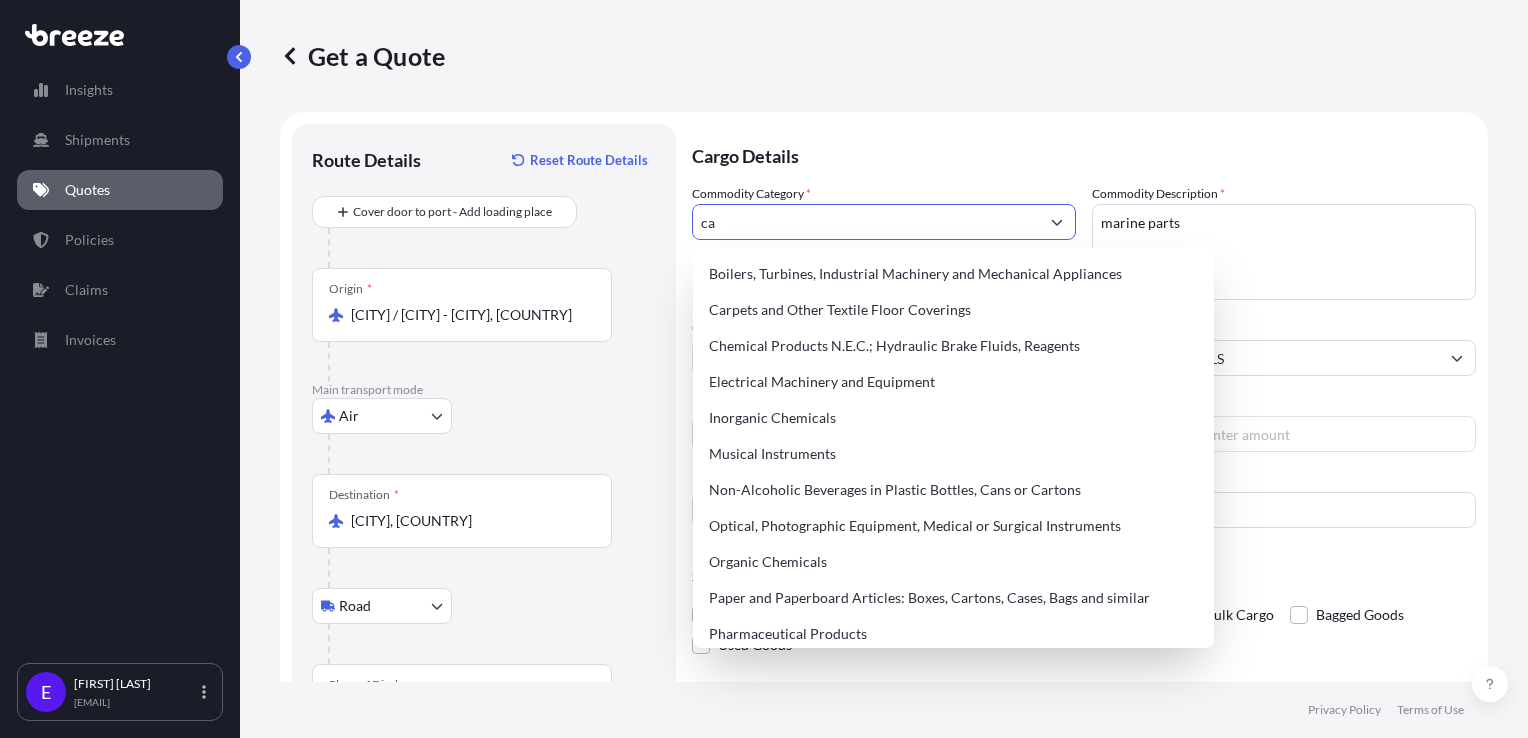 type on "c" 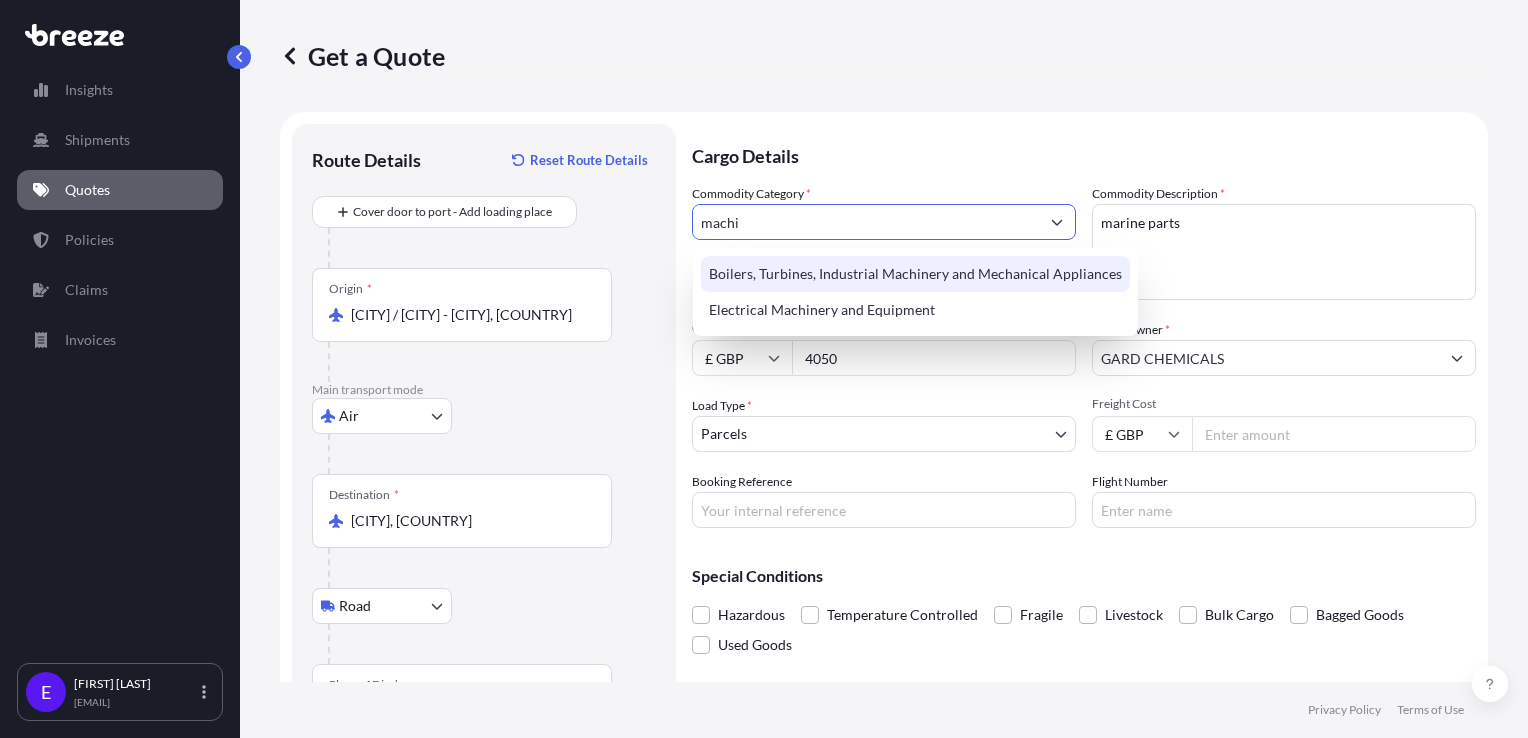 click on "machi" at bounding box center [866, 222] 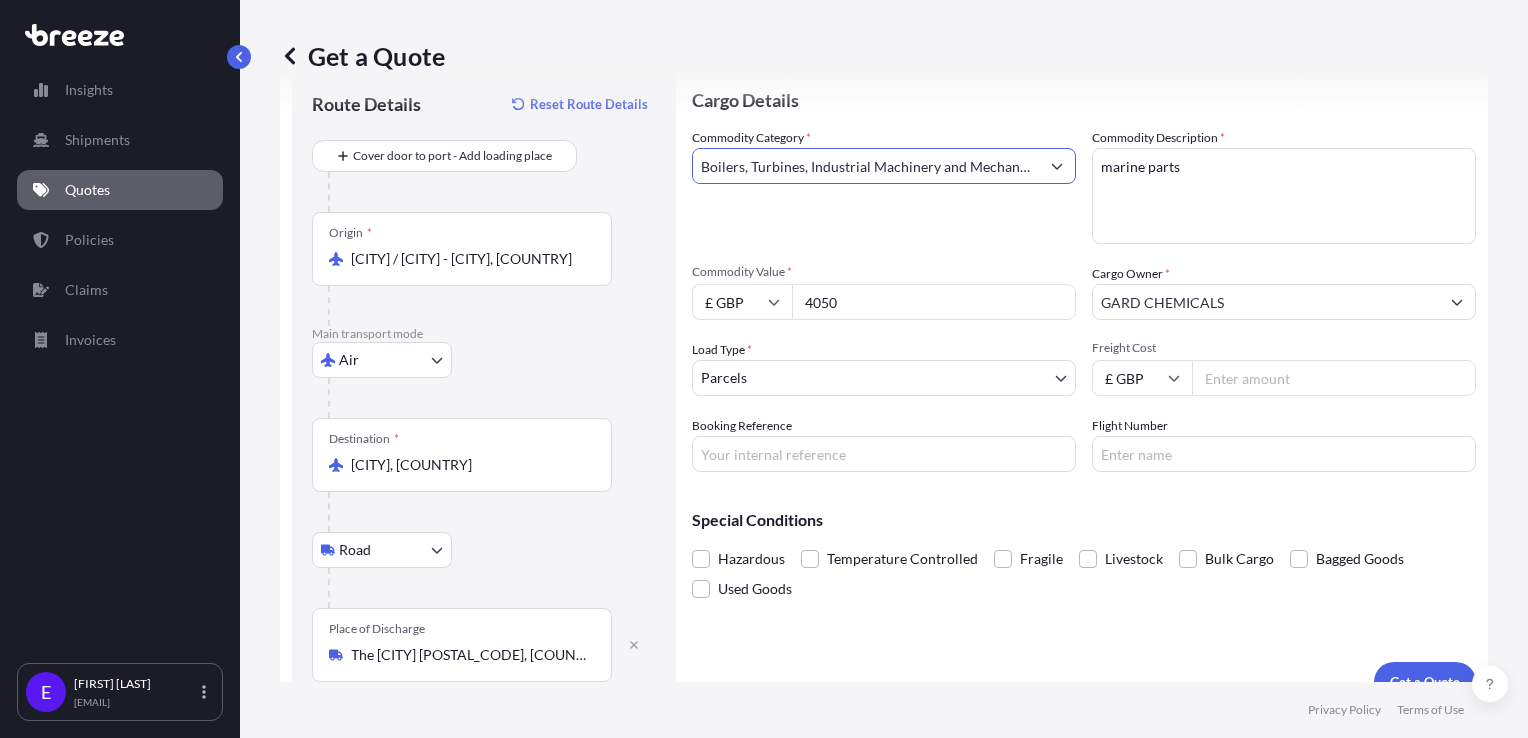 scroll, scrollTop: 86, scrollLeft: 0, axis: vertical 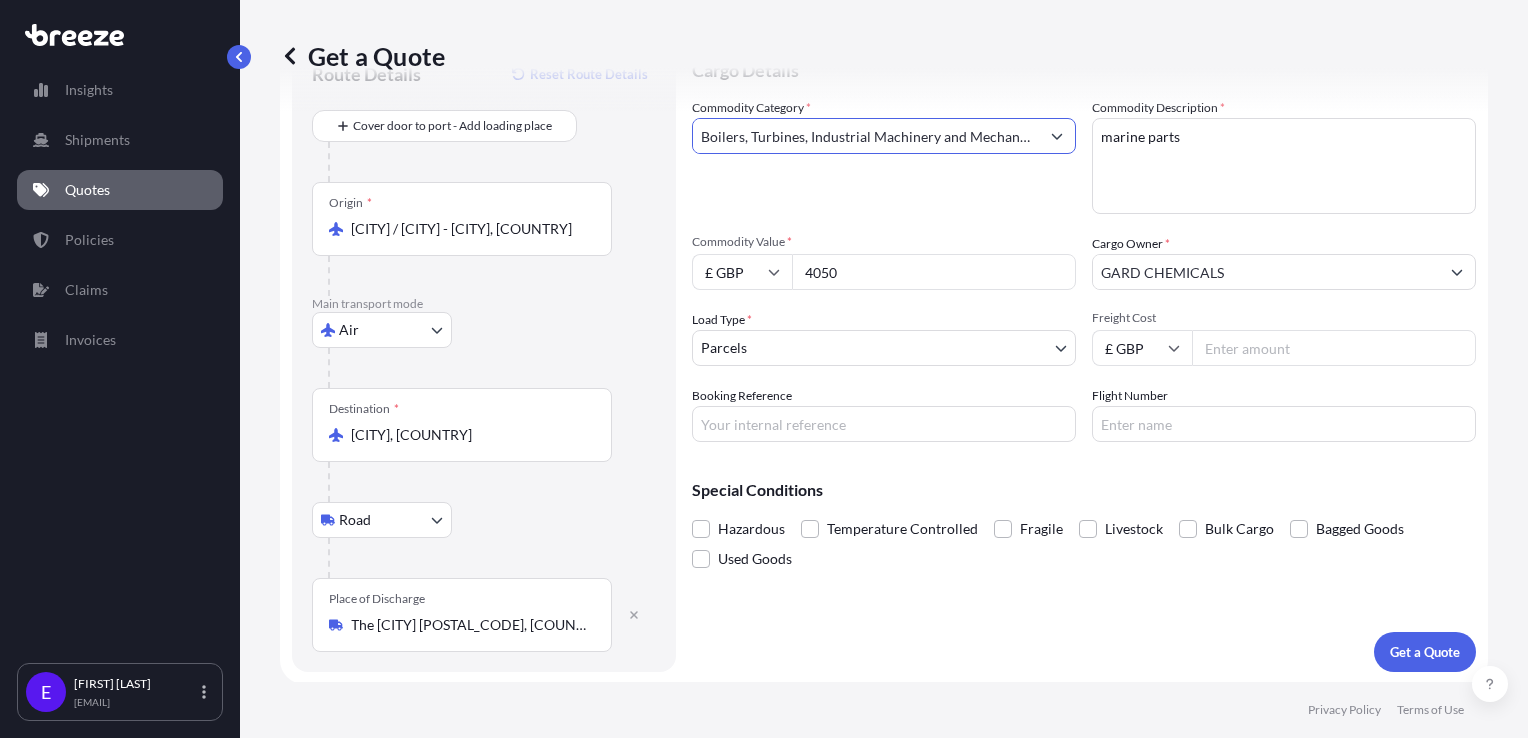 type on "Boilers, Turbines, Industrial Machinery and Mechanical Appliances" 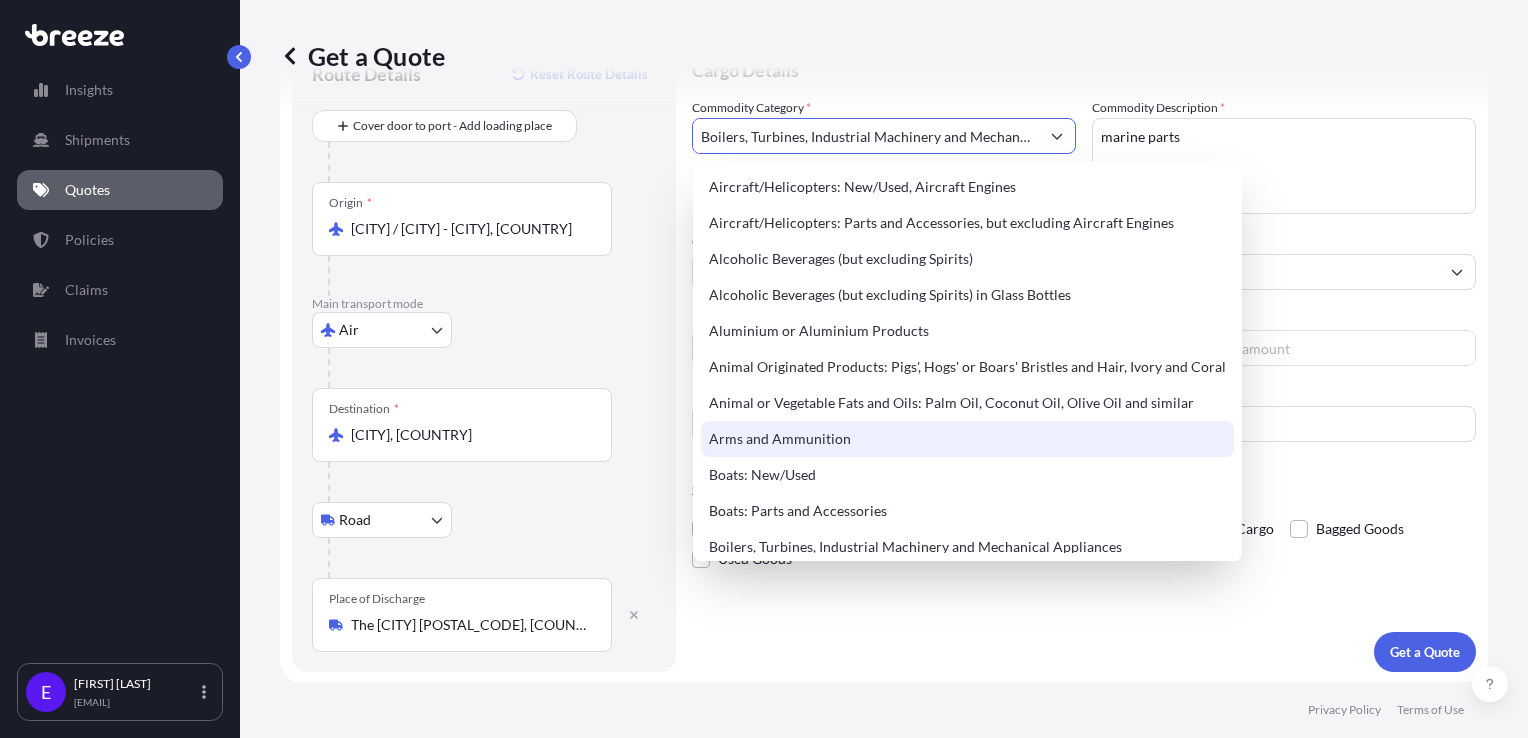 click on "Freight Cost" at bounding box center (1334, 348) 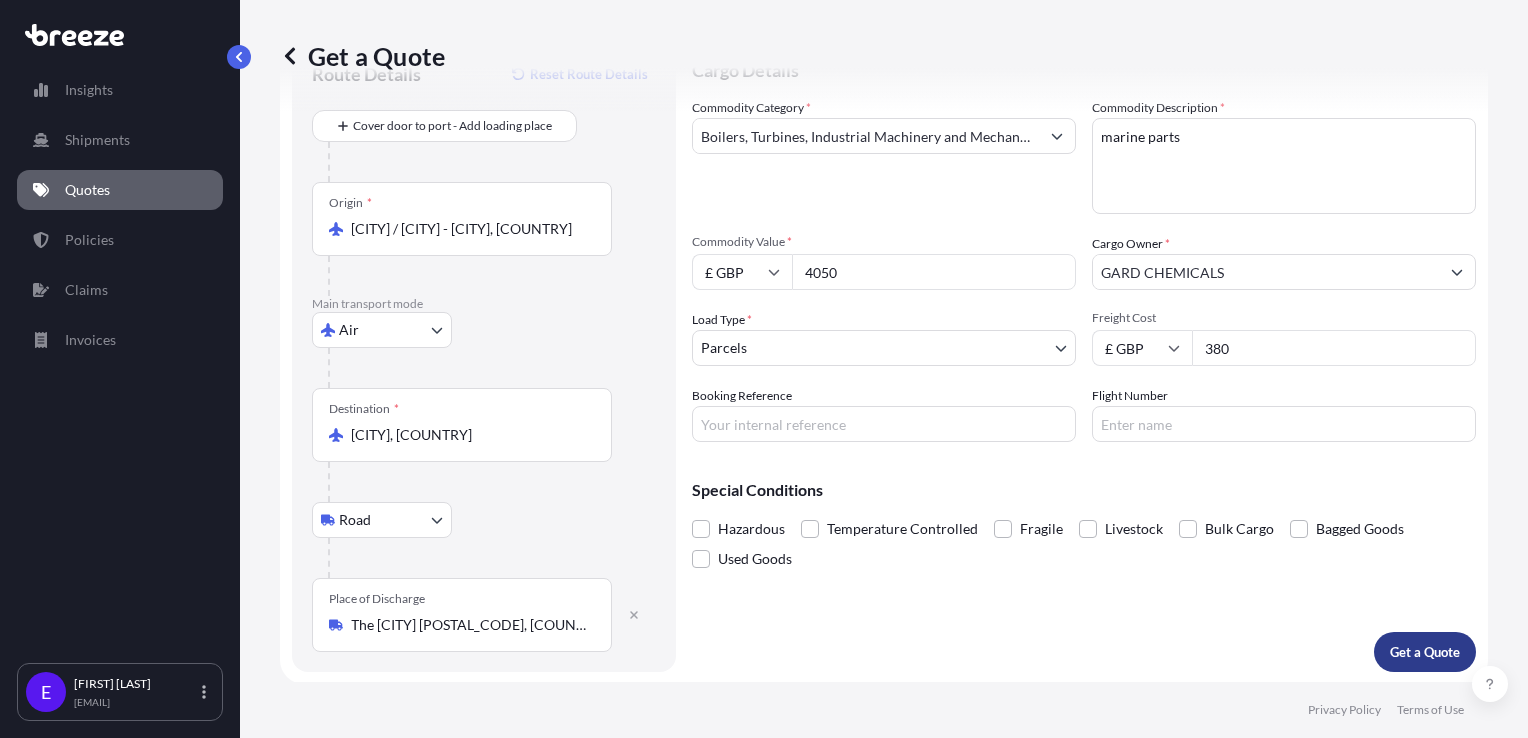 type on "380" 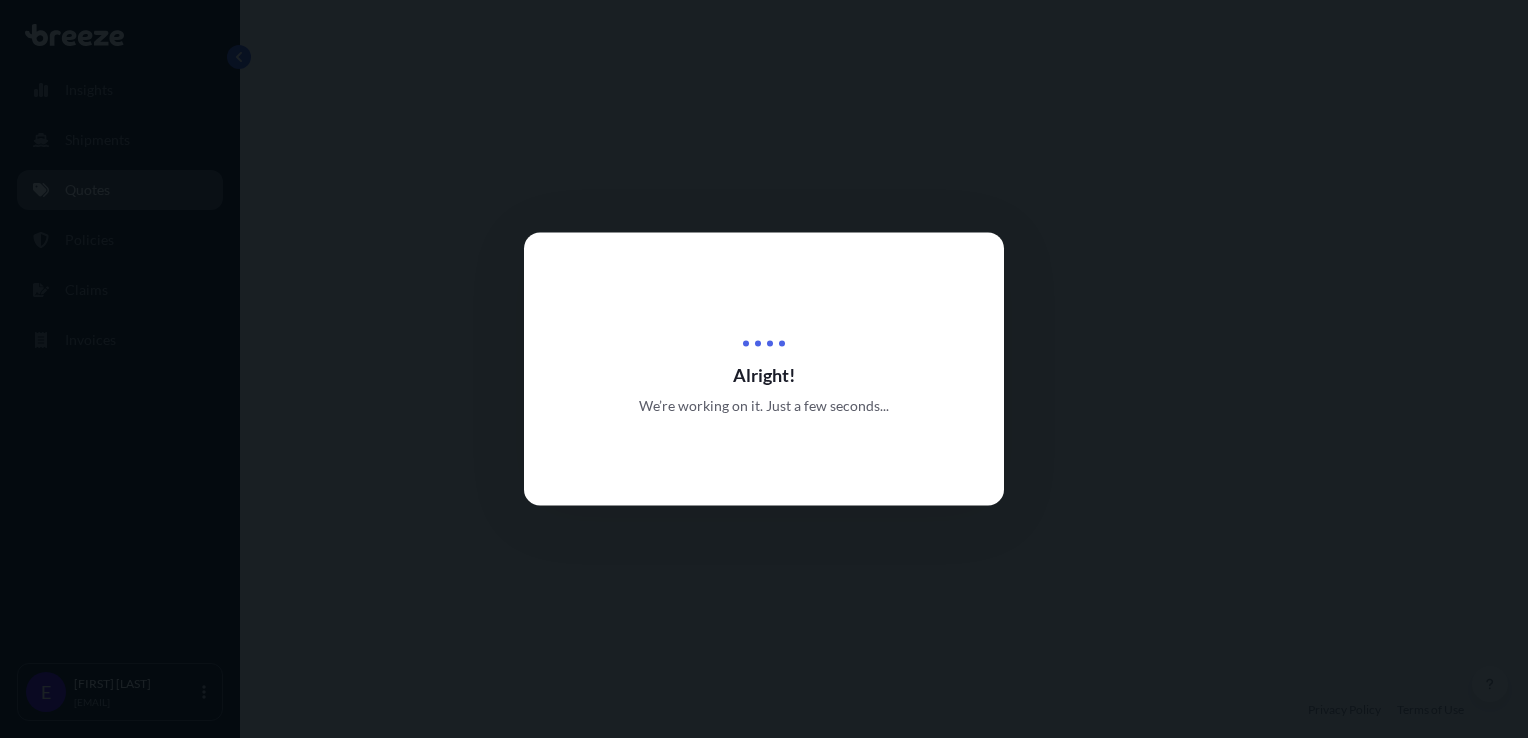 scroll, scrollTop: 0, scrollLeft: 0, axis: both 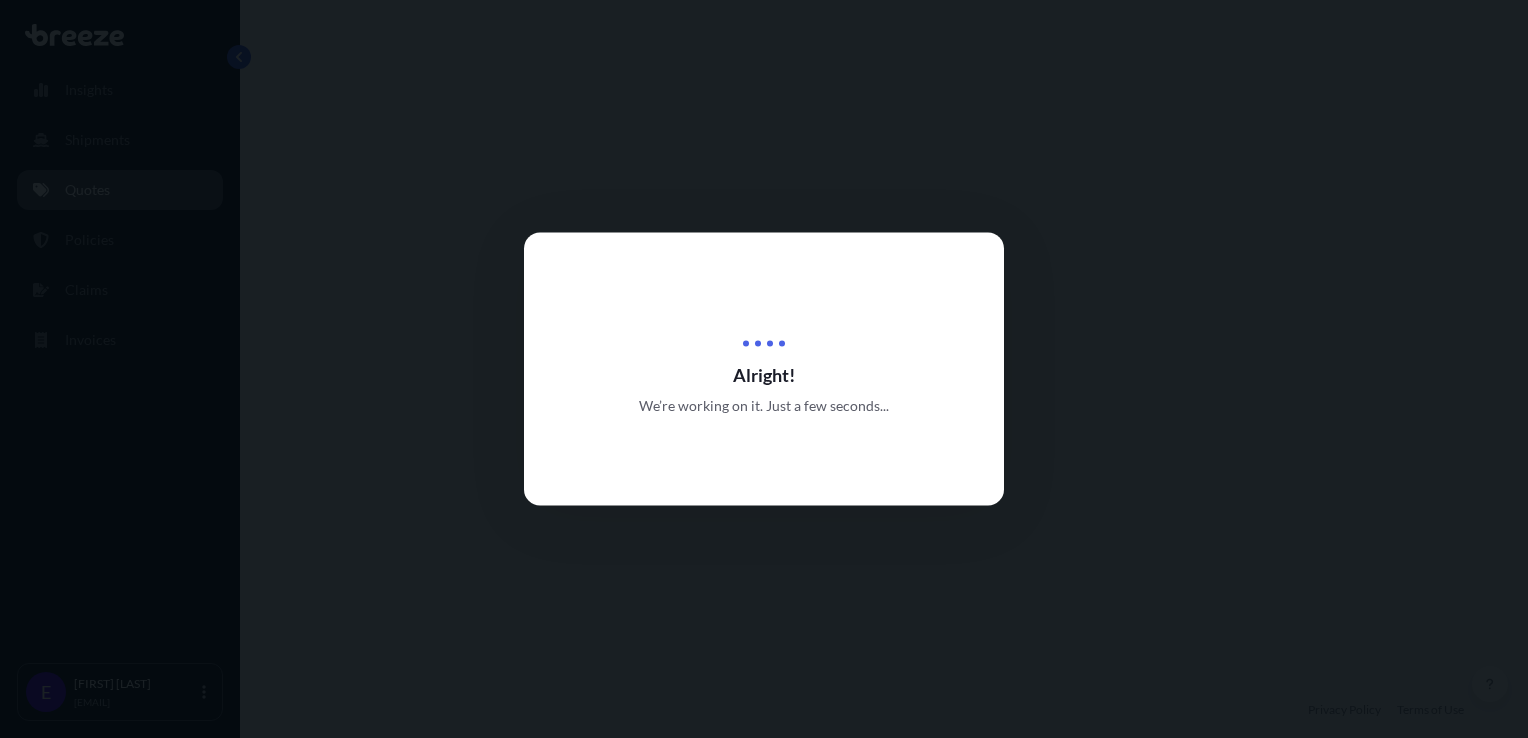 select on "Road" 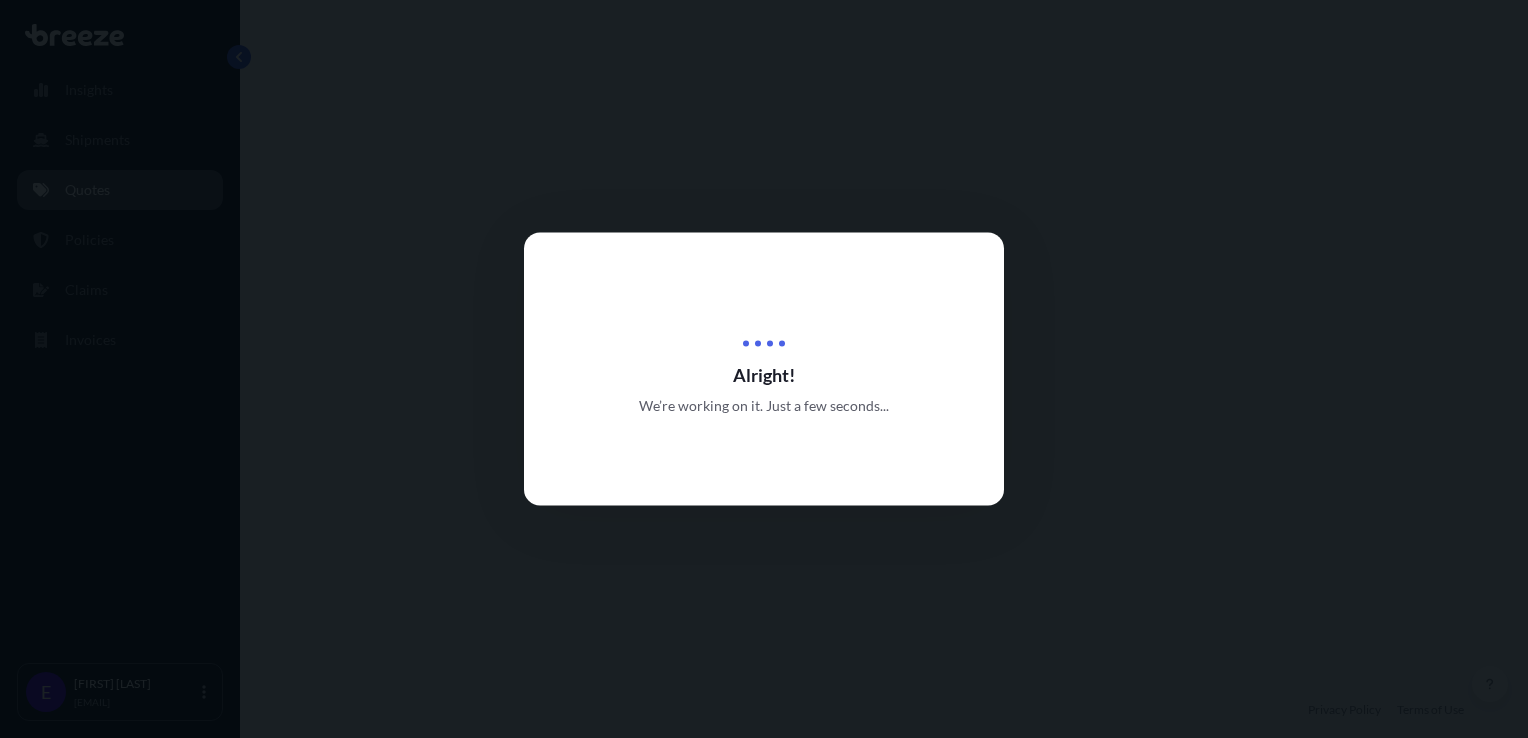 select on "3" 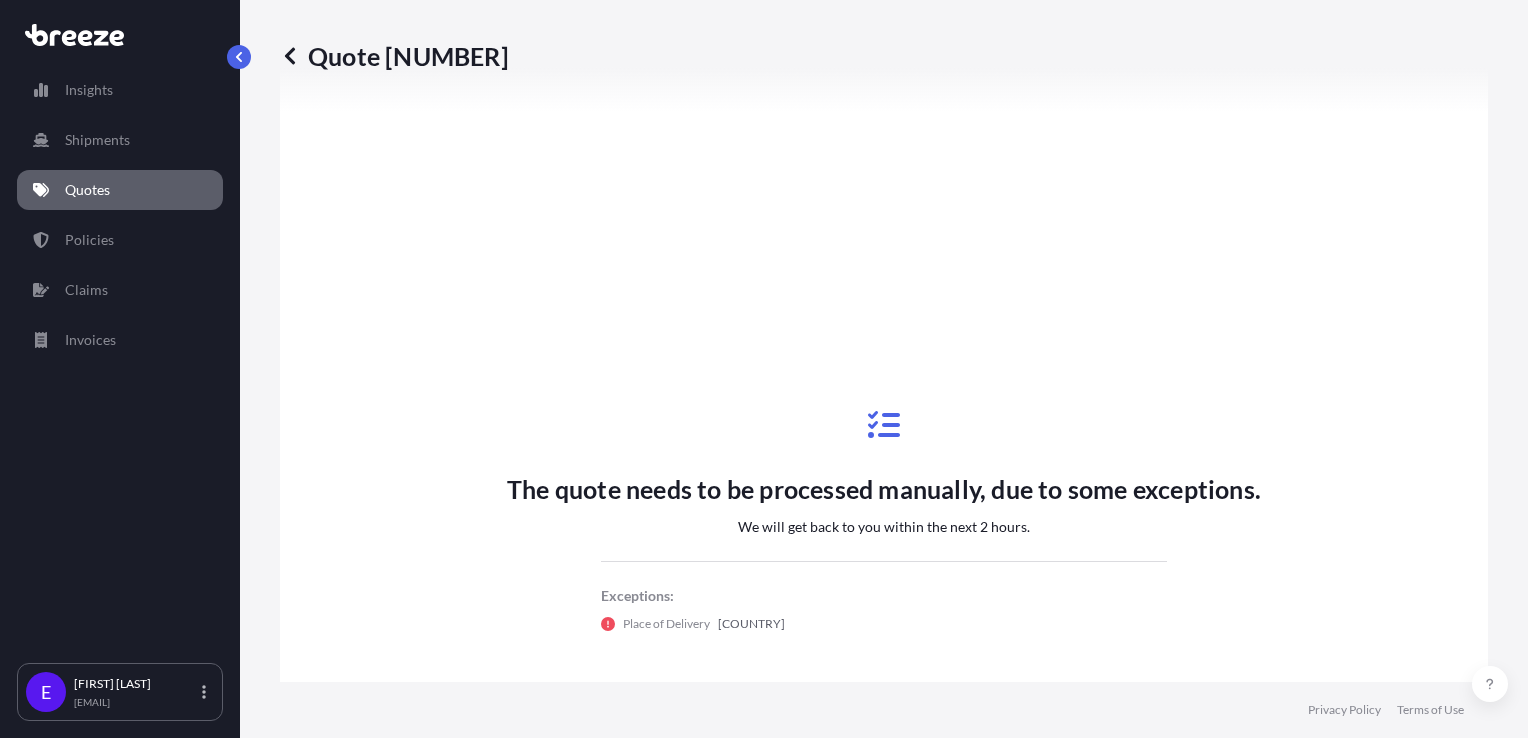 scroll, scrollTop: 980, scrollLeft: 0, axis: vertical 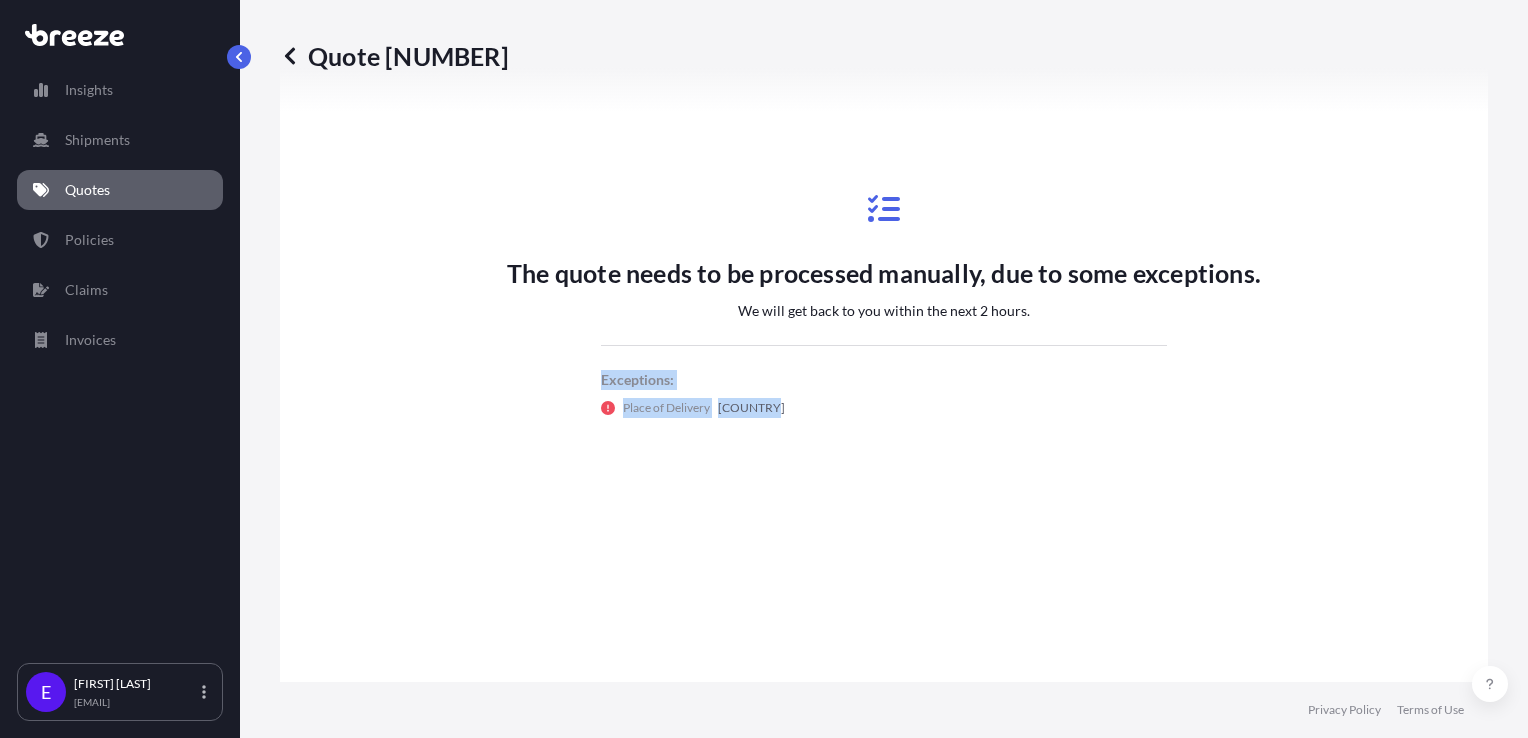 drag, startPoint x: 759, startPoint y: 395, endPoint x: 592, endPoint y: 385, distance: 167.29913 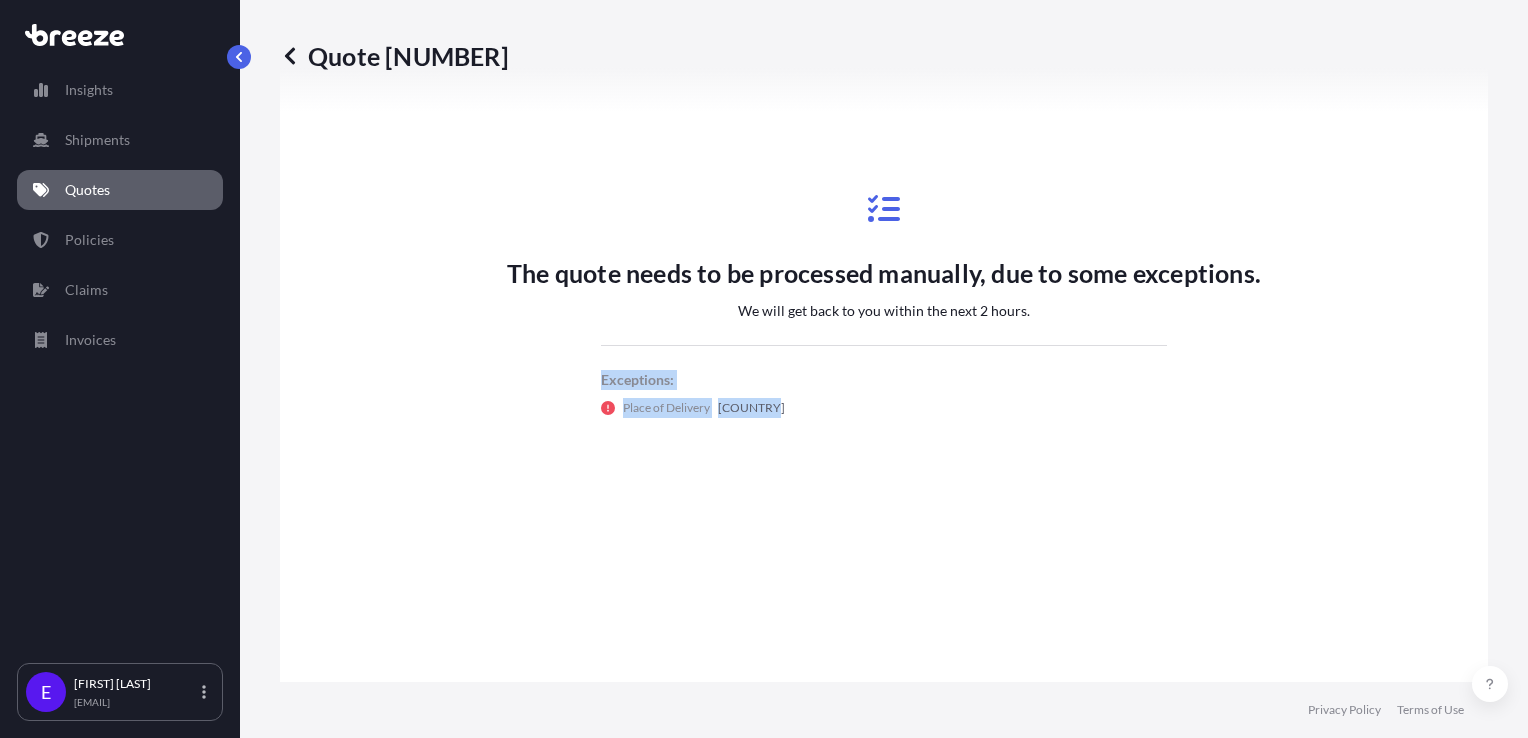 drag, startPoint x: 592, startPoint y: 385, endPoint x: 718, endPoint y: 396, distance: 126.47925 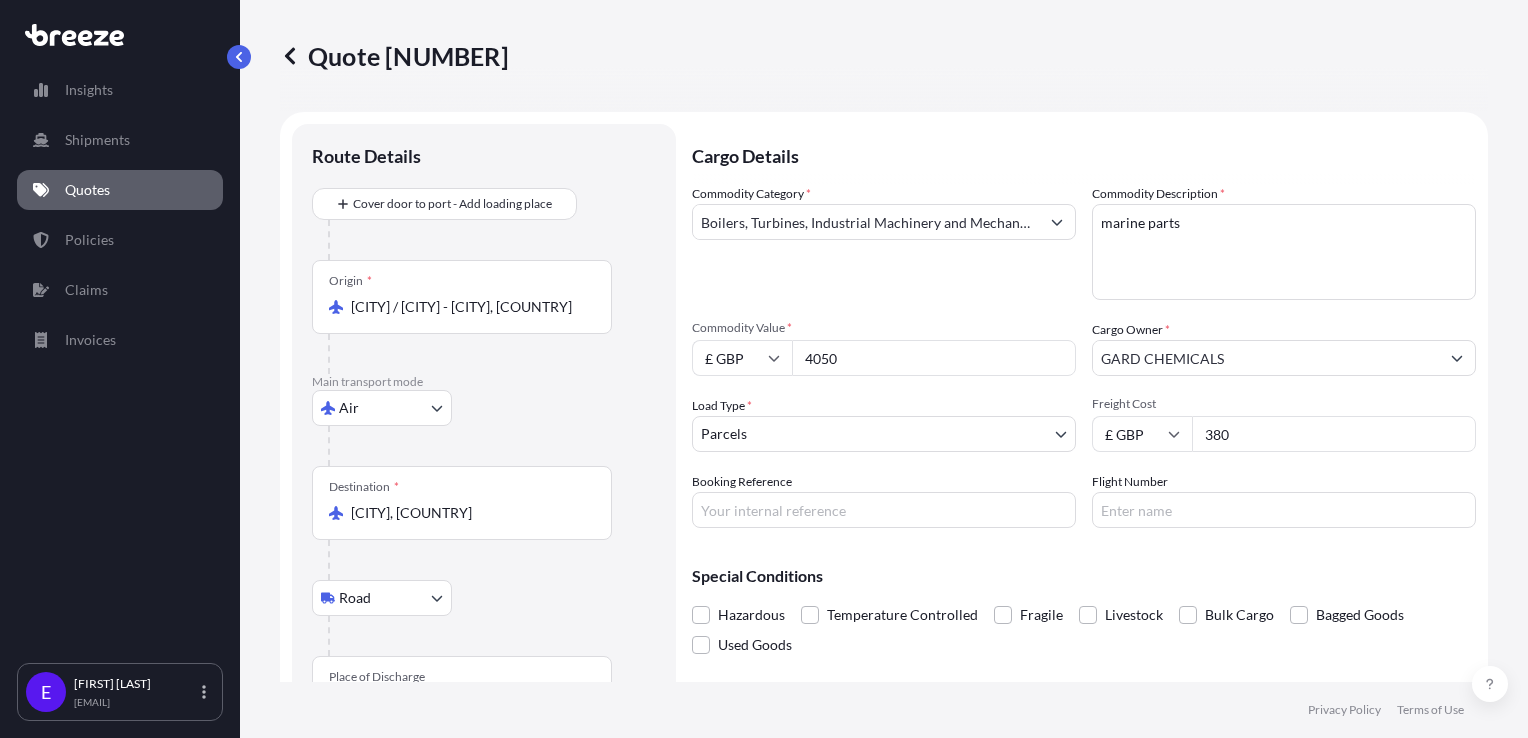scroll, scrollTop: 0, scrollLeft: 0, axis: both 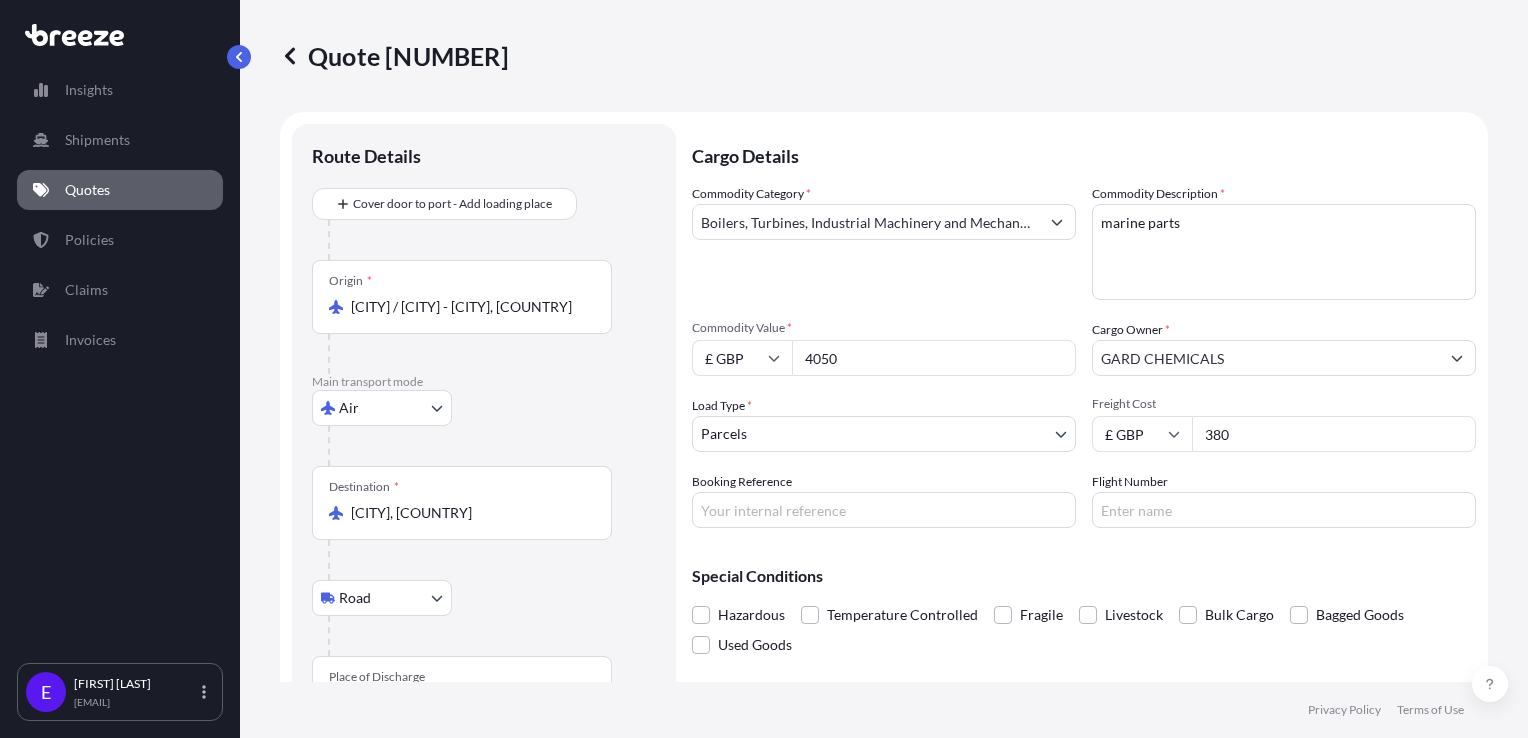 click on "Destination * [CITY] - [COUNTRY], [COUNTRY]" at bounding box center (462, 503) 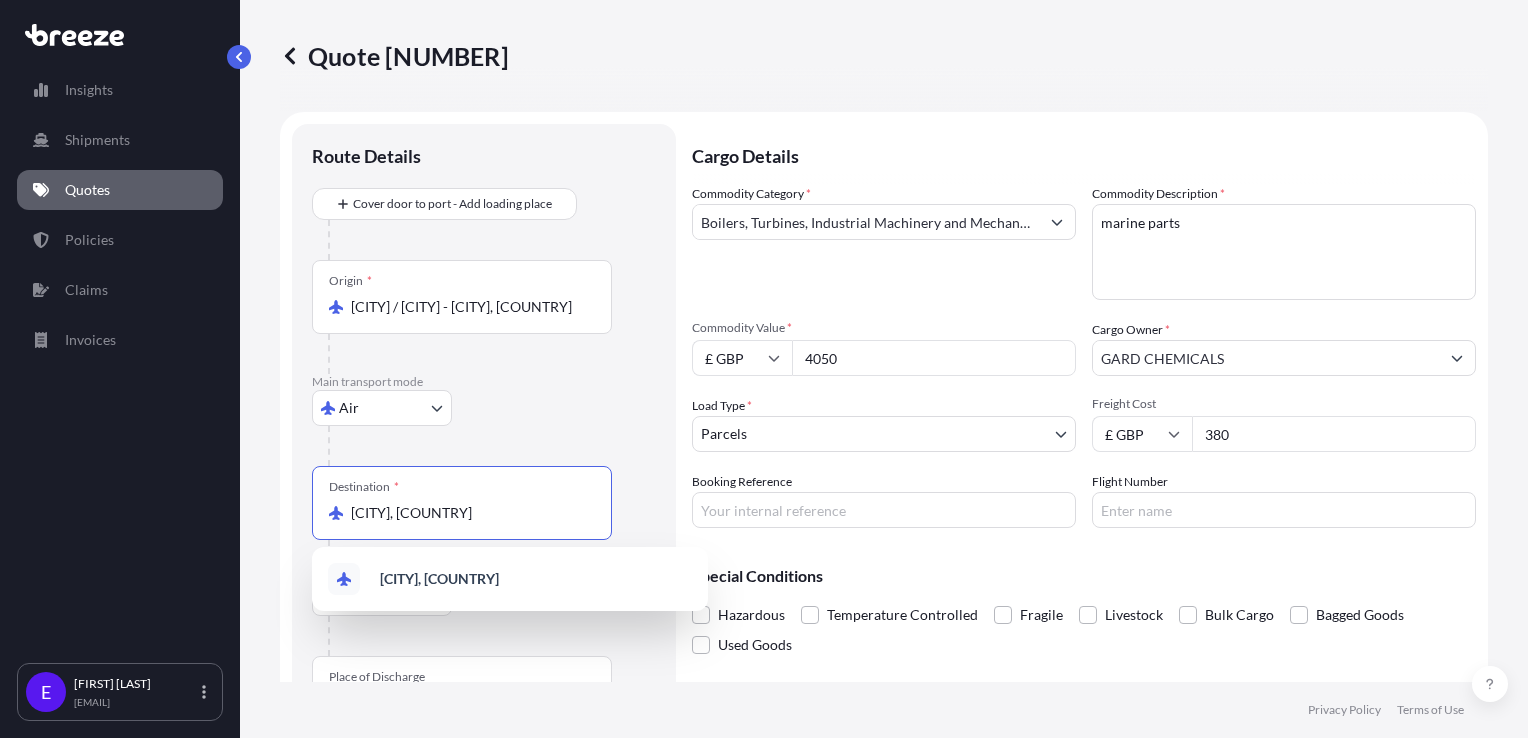 click on "[CITY], [COUNTRY]" at bounding box center [469, 513] 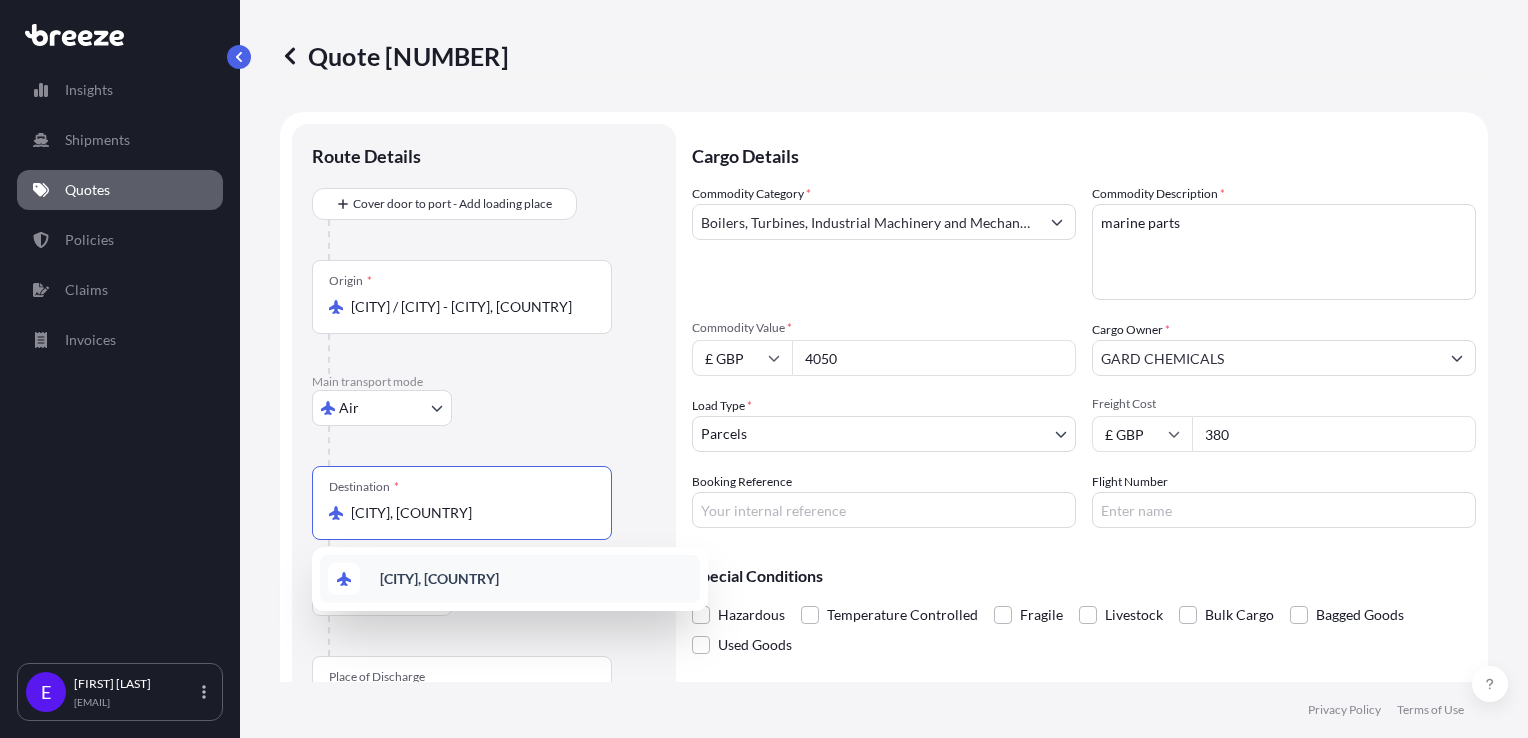 click on "Destination * [CITY] - [COUNTRY], [COUNTRY]" at bounding box center (462, 503) 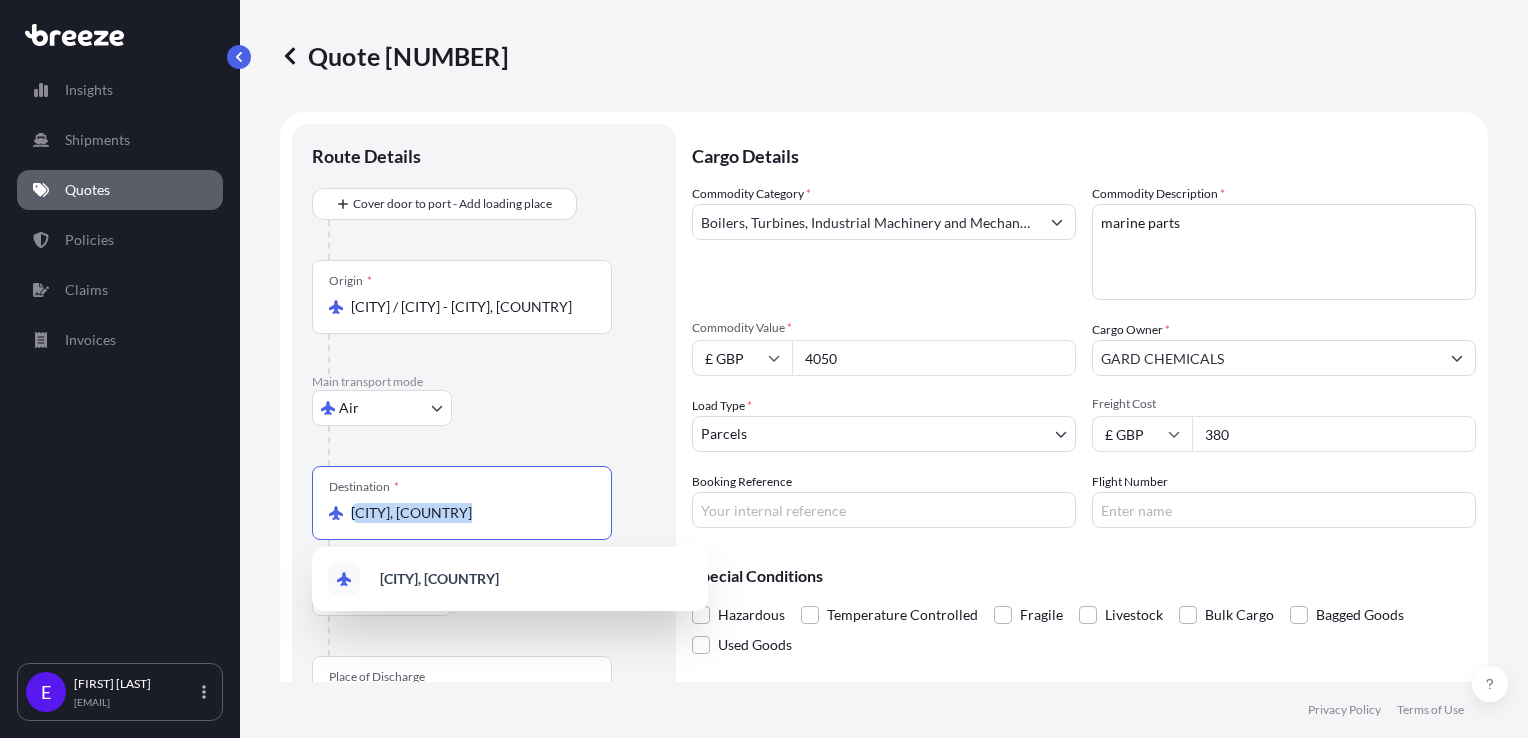 click on "Destination * [CITY] - [COUNTRY], [COUNTRY]" at bounding box center (462, 503) 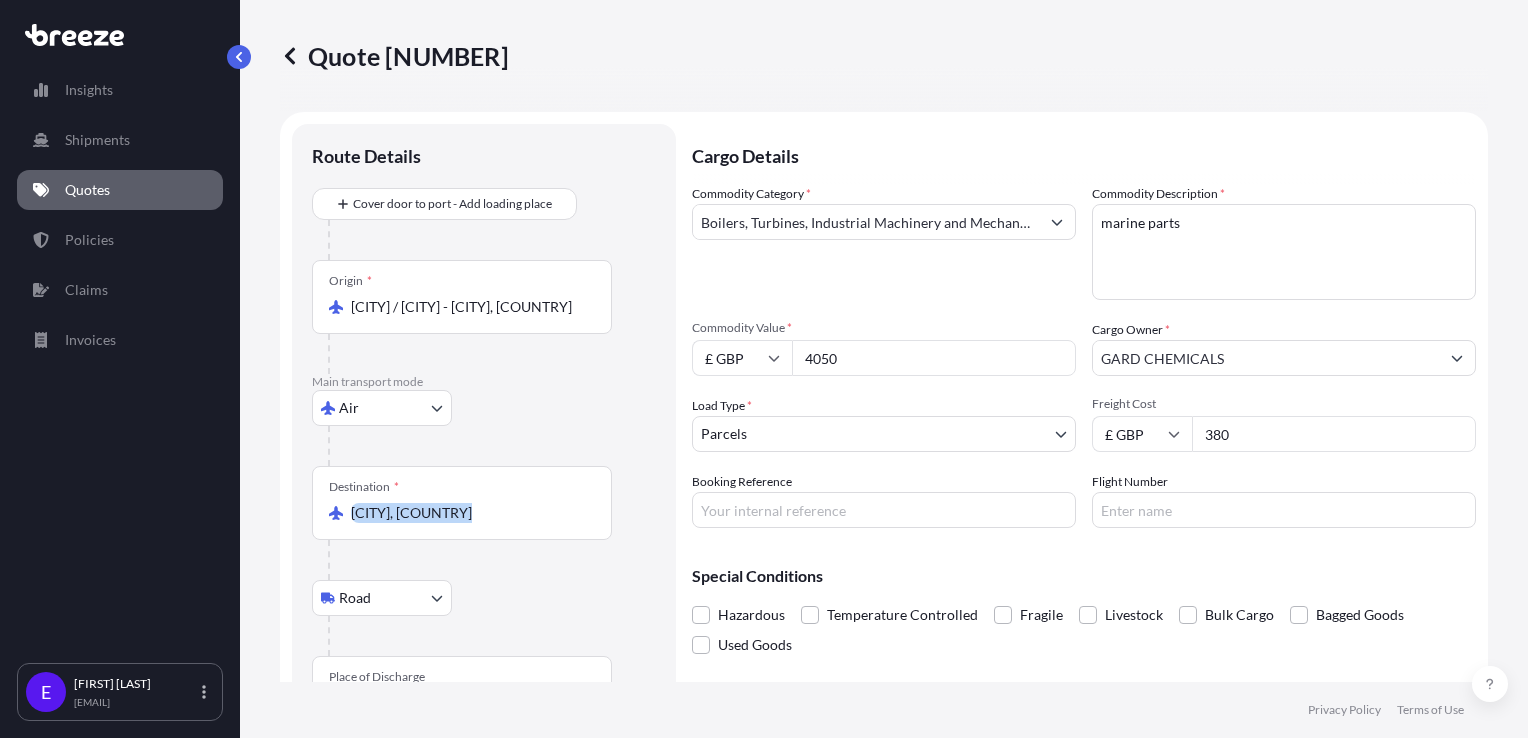 click on "Destination * [CITY] - [COUNTRY], [COUNTRY]" at bounding box center (462, 503) 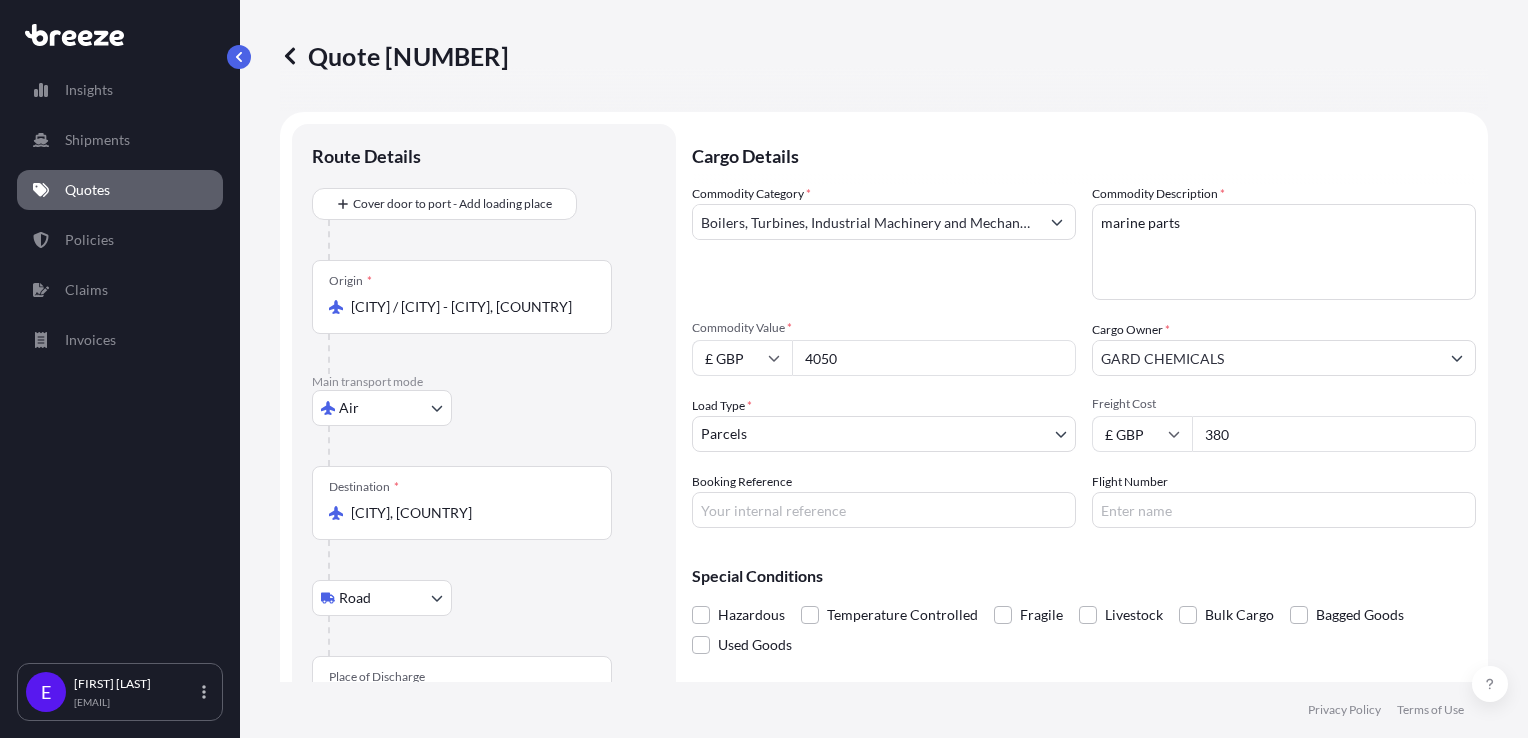 drag, startPoint x: 512, startPoint y: 526, endPoint x: 491, endPoint y: 521, distance: 21.587032 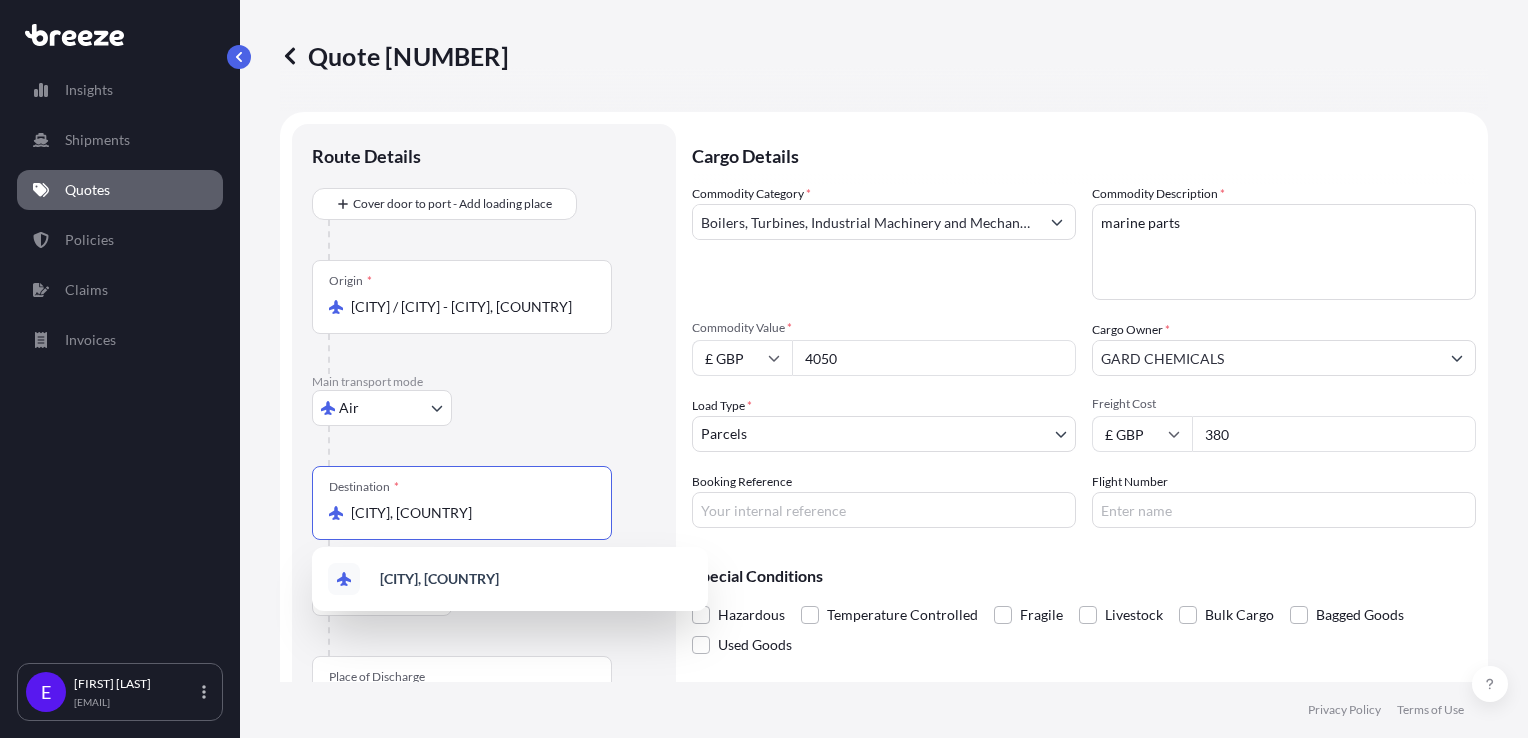 click on "[CITY], [COUNTRY]" at bounding box center (469, 513) 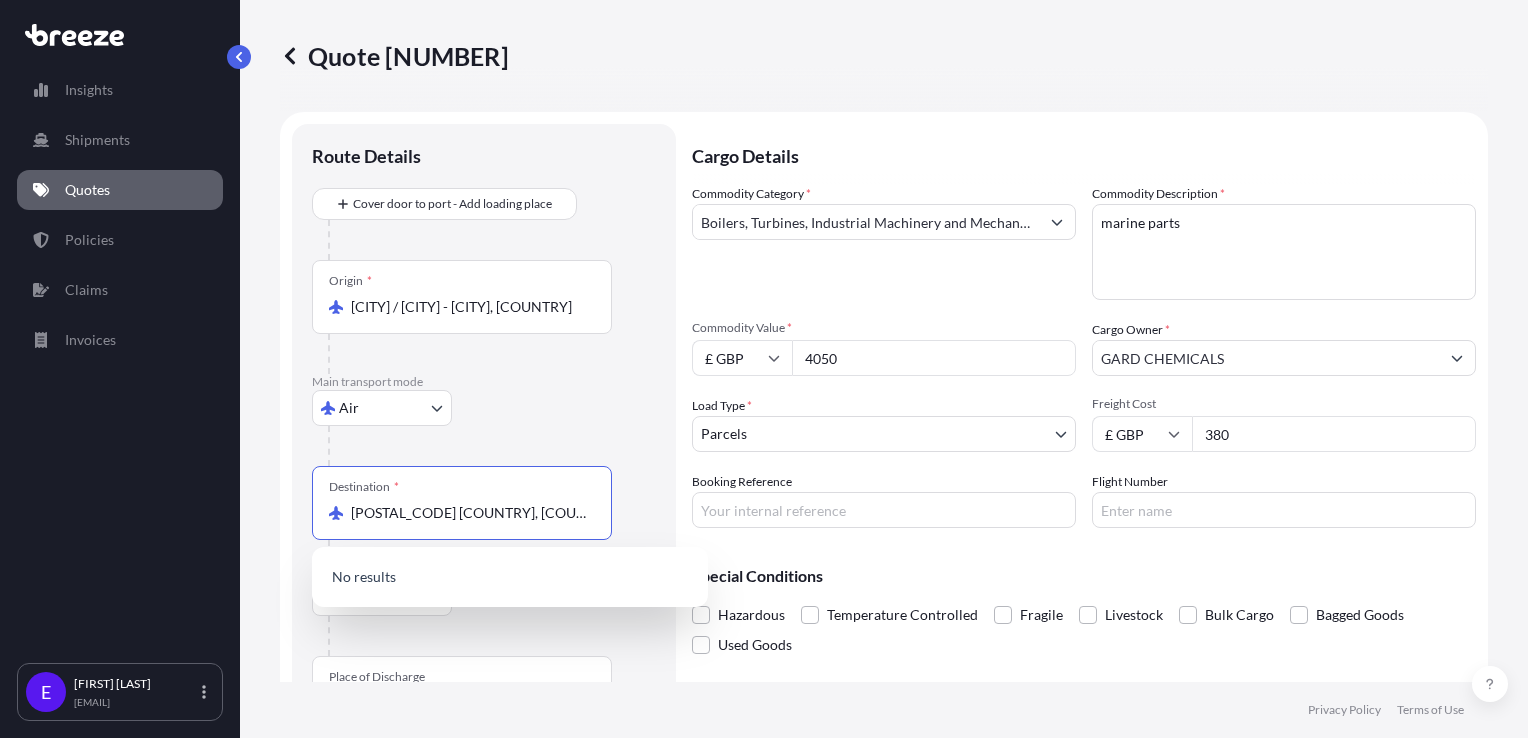 drag, startPoint x: 508, startPoint y: 513, endPoint x: 36, endPoint y: 403, distance: 484.64832 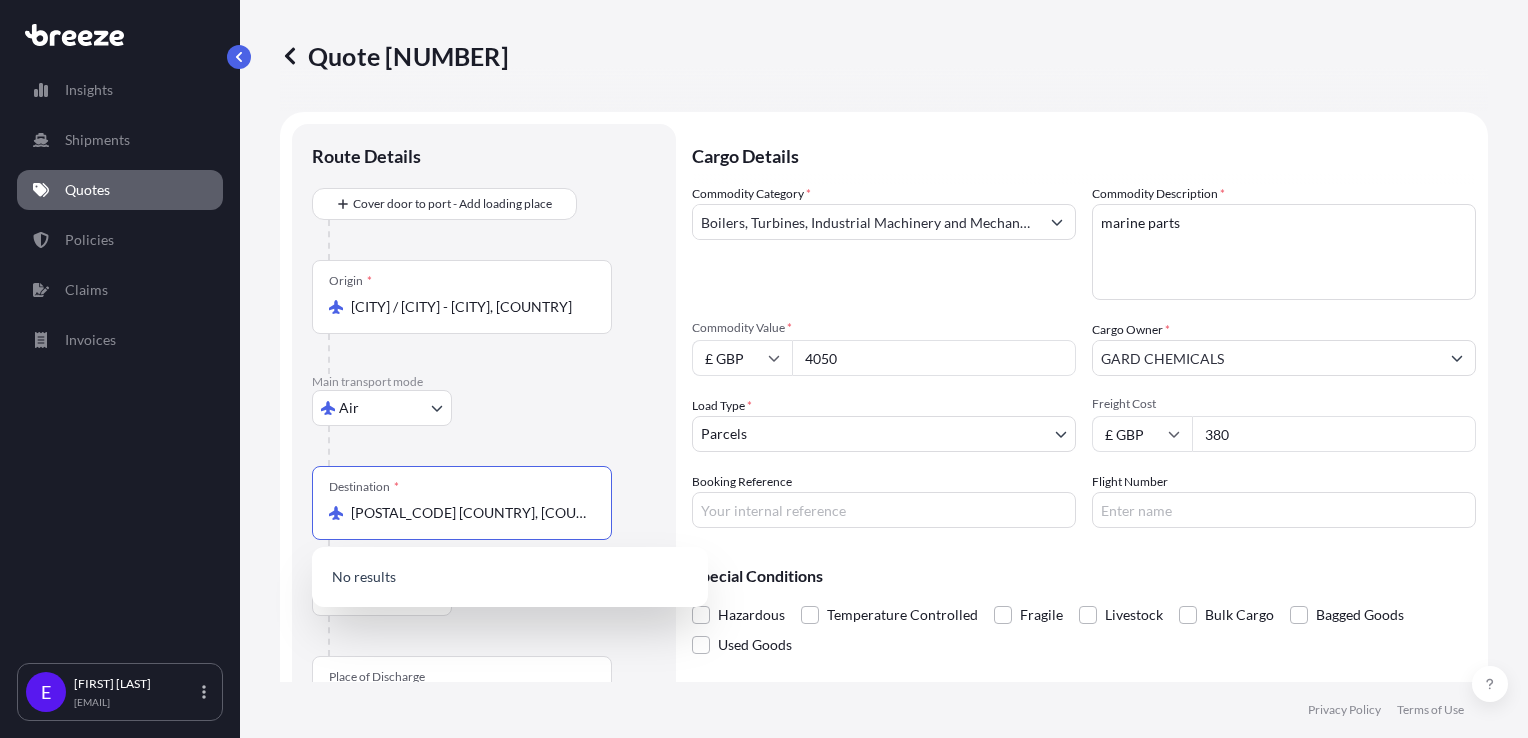 click on "Insights Shipments Quotes Policies Claims Invoices E [FIRST]   [LAST] [EMAIL] Quote [NUMBER] Route Details   Cover door to port - Add loading place Place of loading Road Road Rail Origin * [CITY] / [CITY] - [CITY], [COUNTRY] Main transport mode Air Sea Air Road Rail Destination * [POSTAL_CODE] [COUNTRY], [COUNTRY] Road Road Rail Place of Discharge The [CITY] [POSTAL_CODE], [COUNTRY] Cargo Details Commodity Category * Boilers, Turbines, Industrial Machinery and Mechanical Appliances Commodity Description * marine parts Commodity Value   * £ GBP [NUMBER] Cargo Owner * GARD CHEMICALS Load Type * Parcels PALLET CONTAINER PARCELS CARTONS Freight Cost   £ GBP [NUMBER] Booking Reference Flight Number Special Conditions Hazardous Temperature Controlled Fragile Livestock Bulk Cargo Bagged Goods Used Goods Cancel Changes Save Changes The quote needs to be processed manually, due to some exceptions. We will get back to you within the next 2 hours. Exceptions: Place of Delivery [COUNTRY] Main Exclusions   Delay" at bounding box center [764, 369] 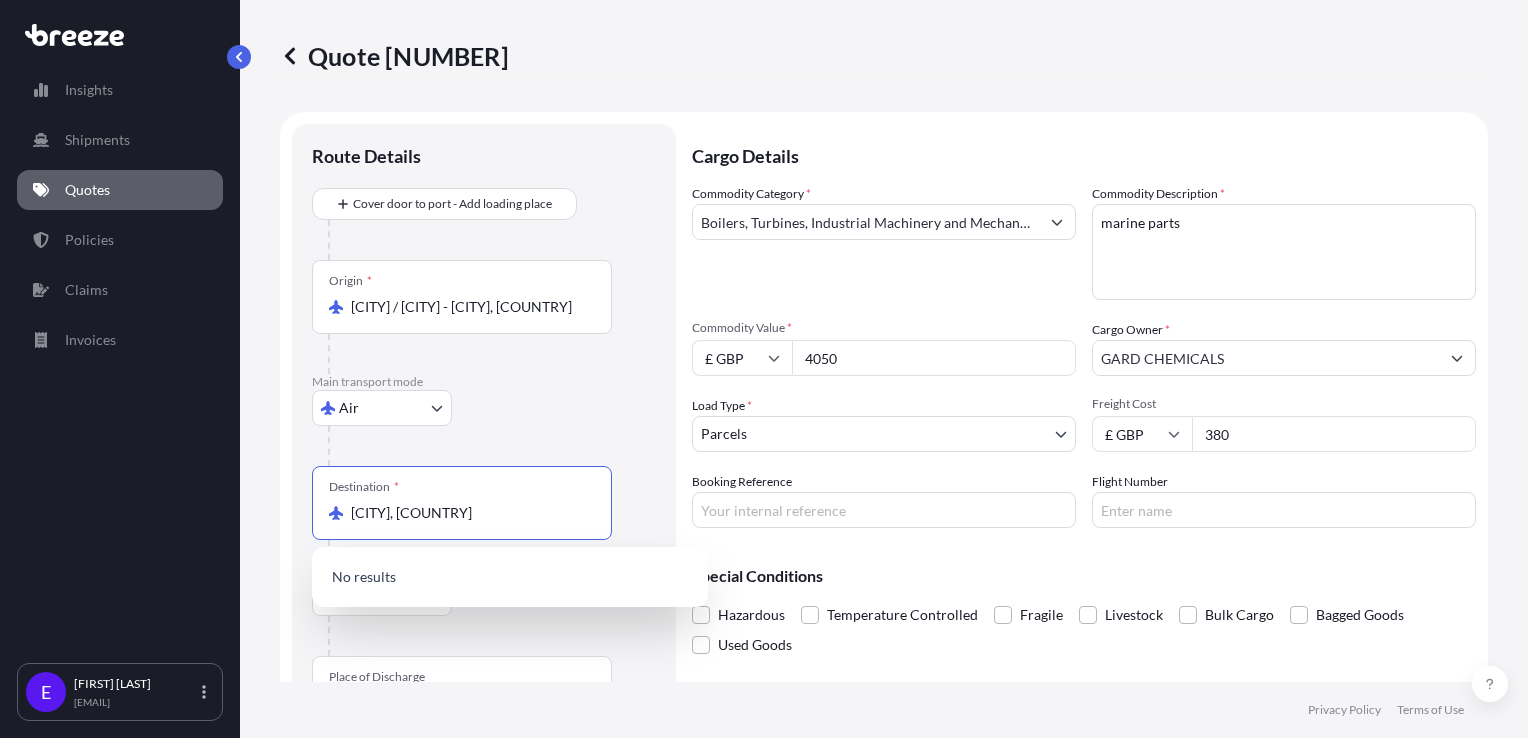 click at bounding box center (470, 560) 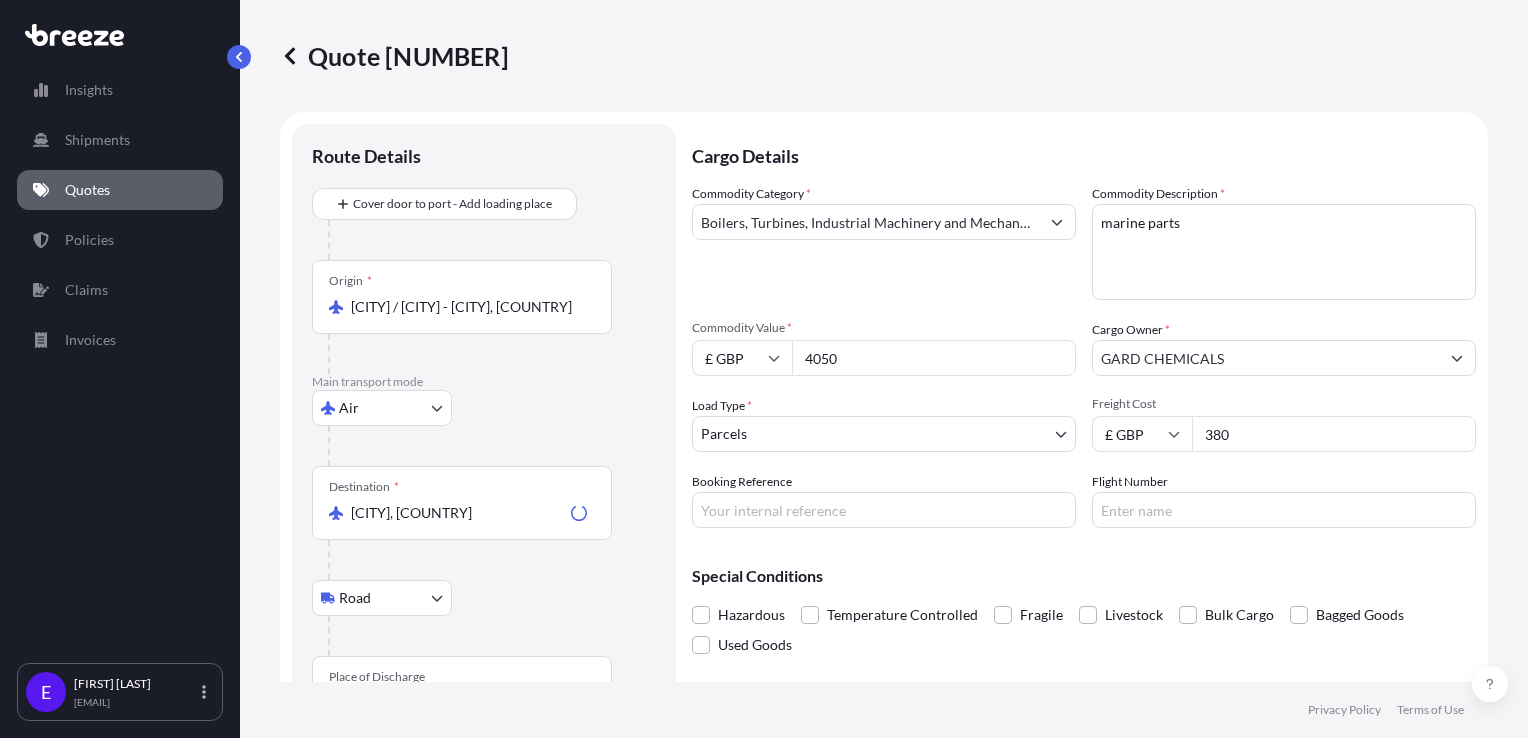click on "[CITY], [COUNTRY]" at bounding box center [457, 513] 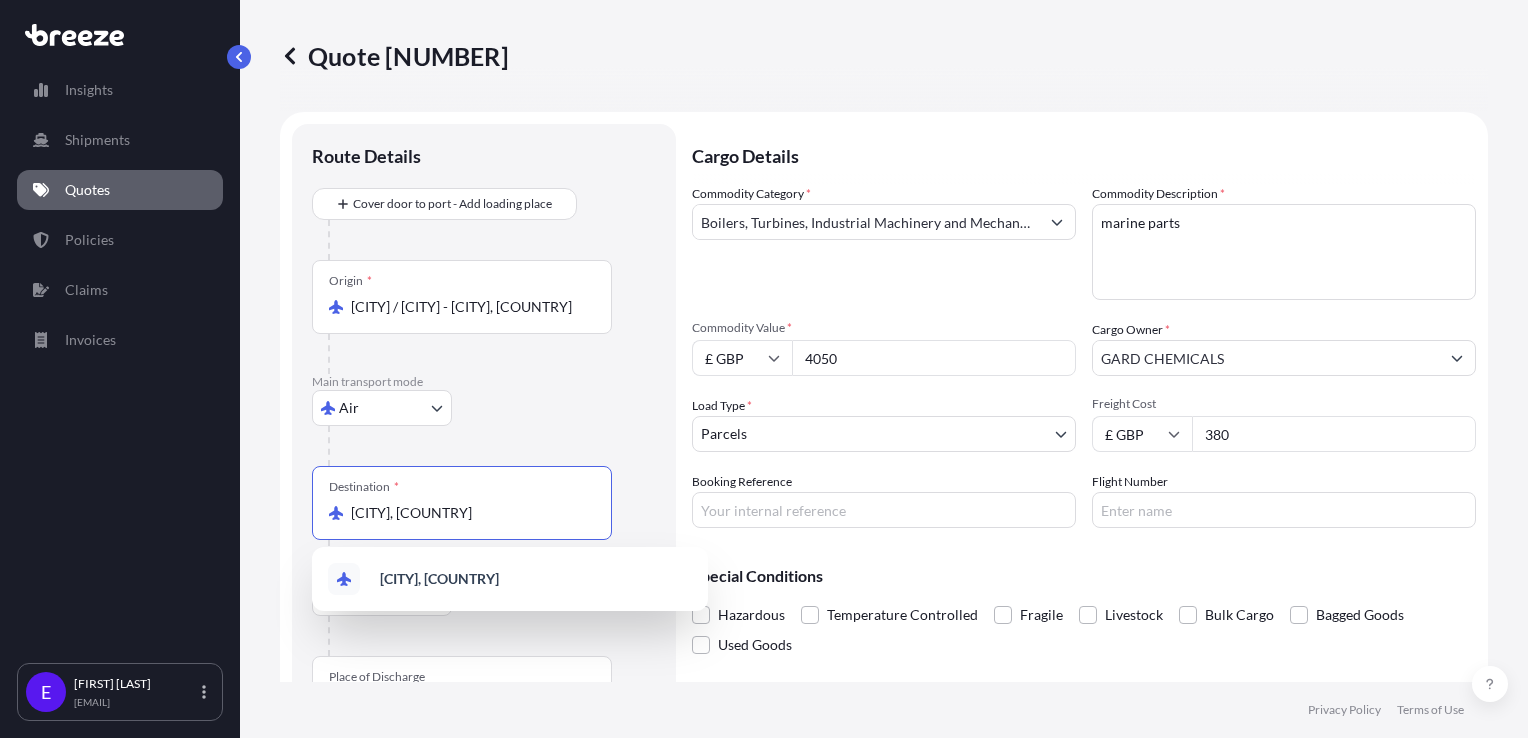 click on "[CITY], [COUNTRY]" at bounding box center (469, 513) 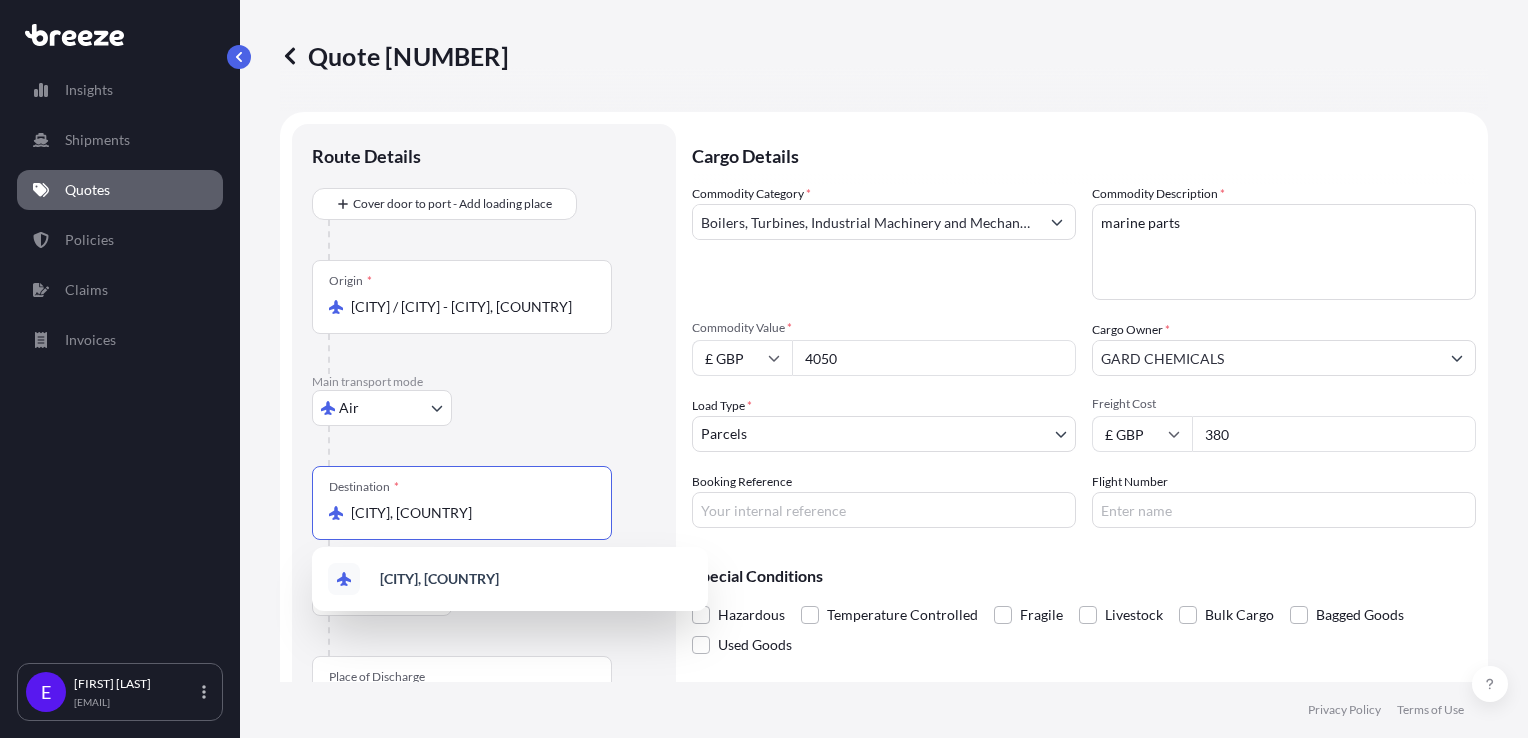 click on "[CITY], [COUNTRY]" at bounding box center [469, 513] 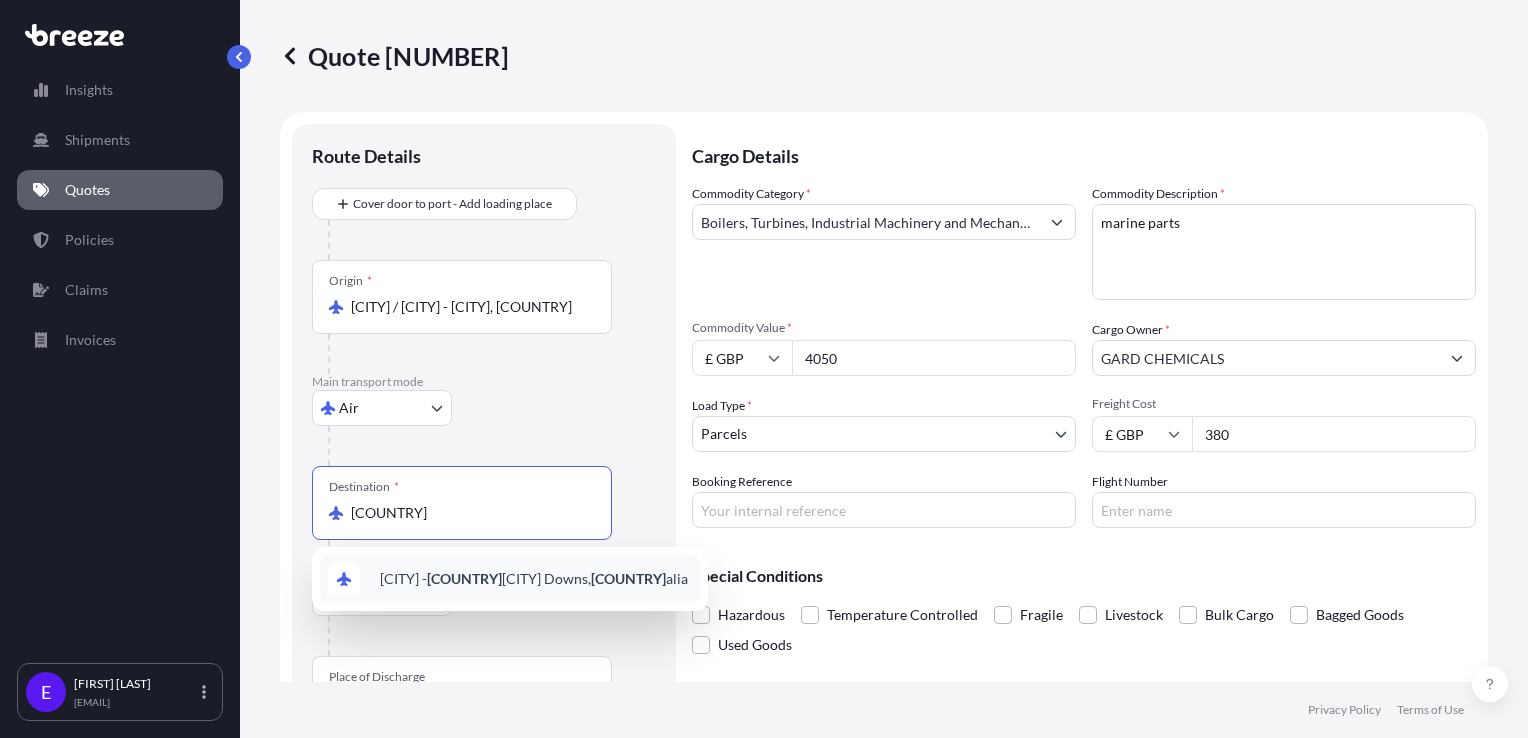 click on "[CITY] - [CITY] Downs, [COUNTRY] Downs" at bounding box center (534, 579) 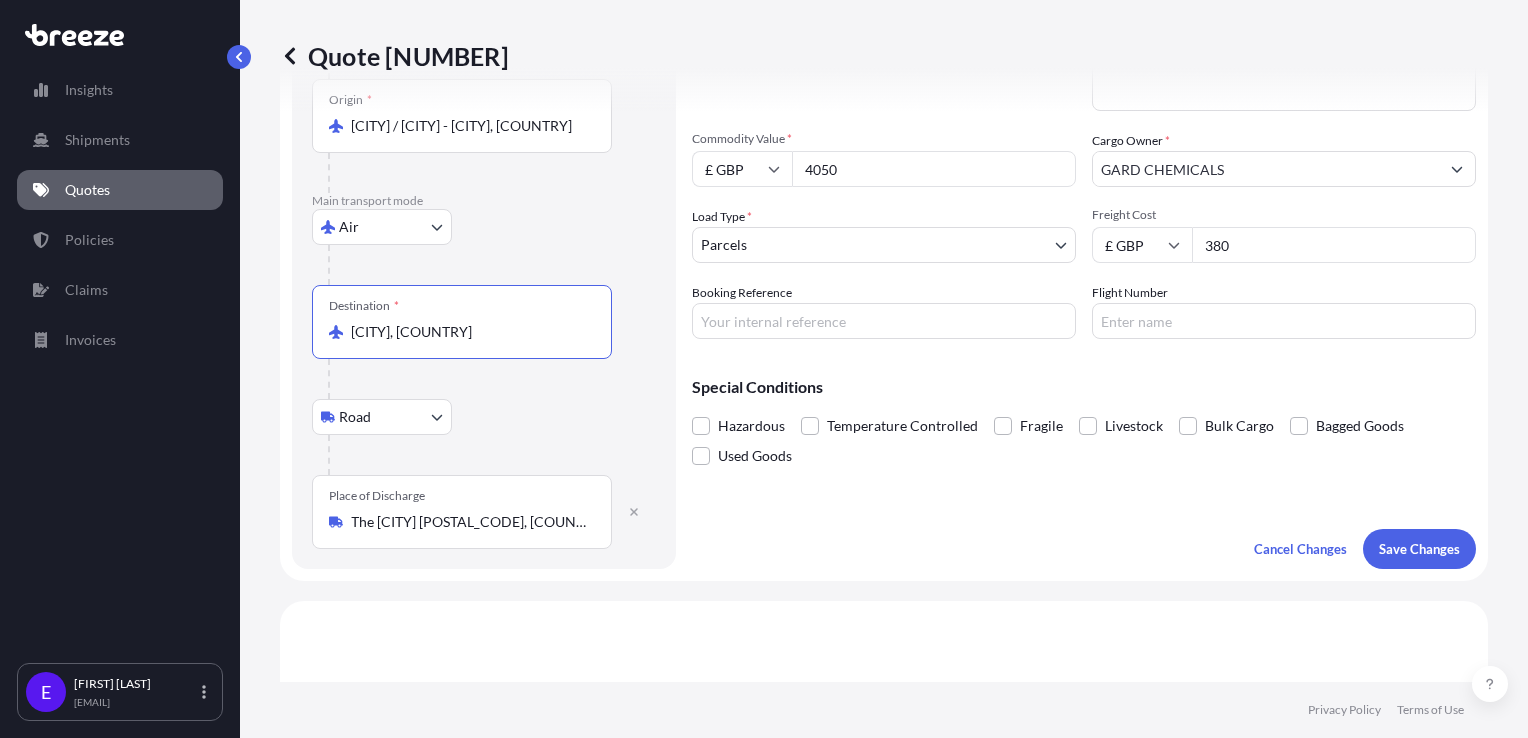 scroll, scrollTop: 200, scrollLeft: 0, axis: vertical 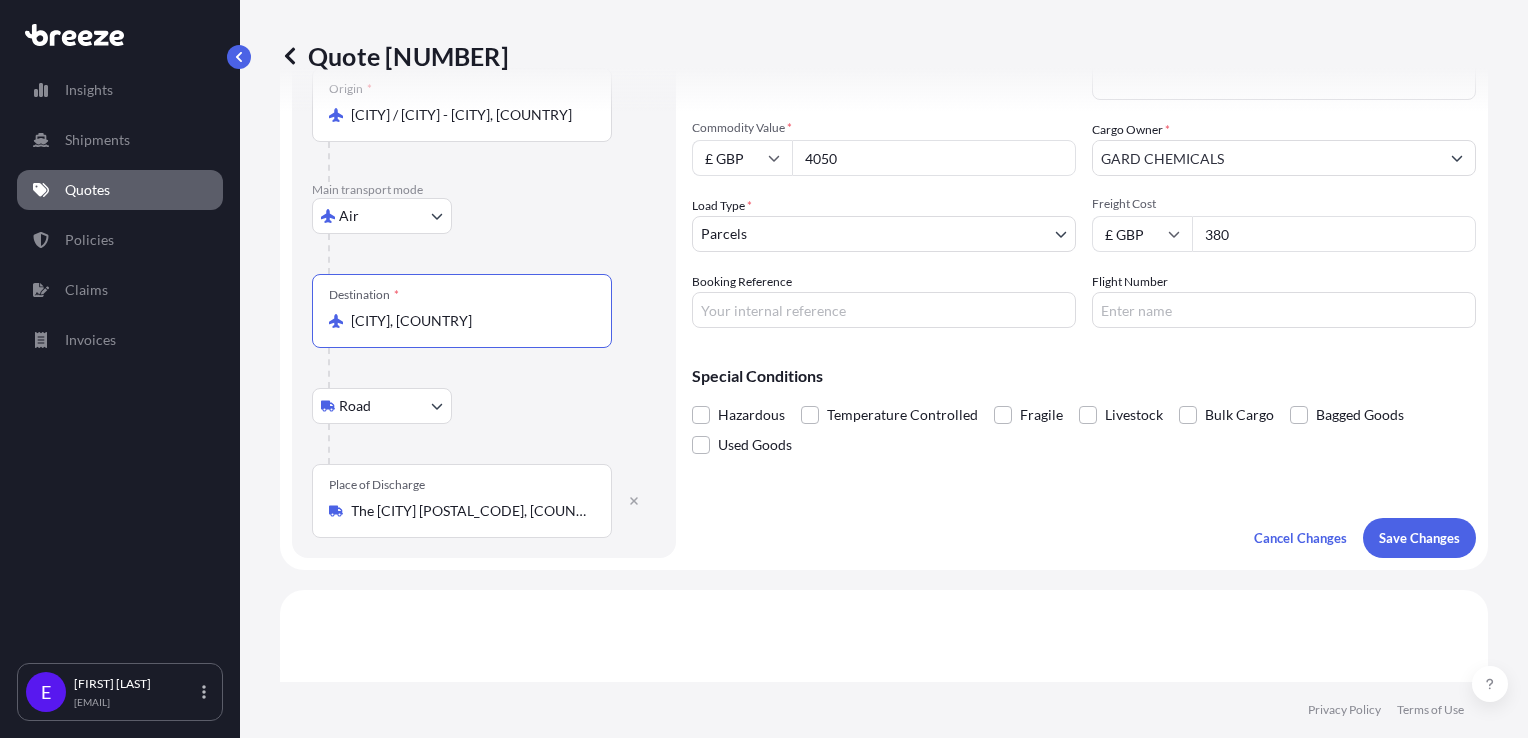 type on "[CITY], [COUNTRY]" 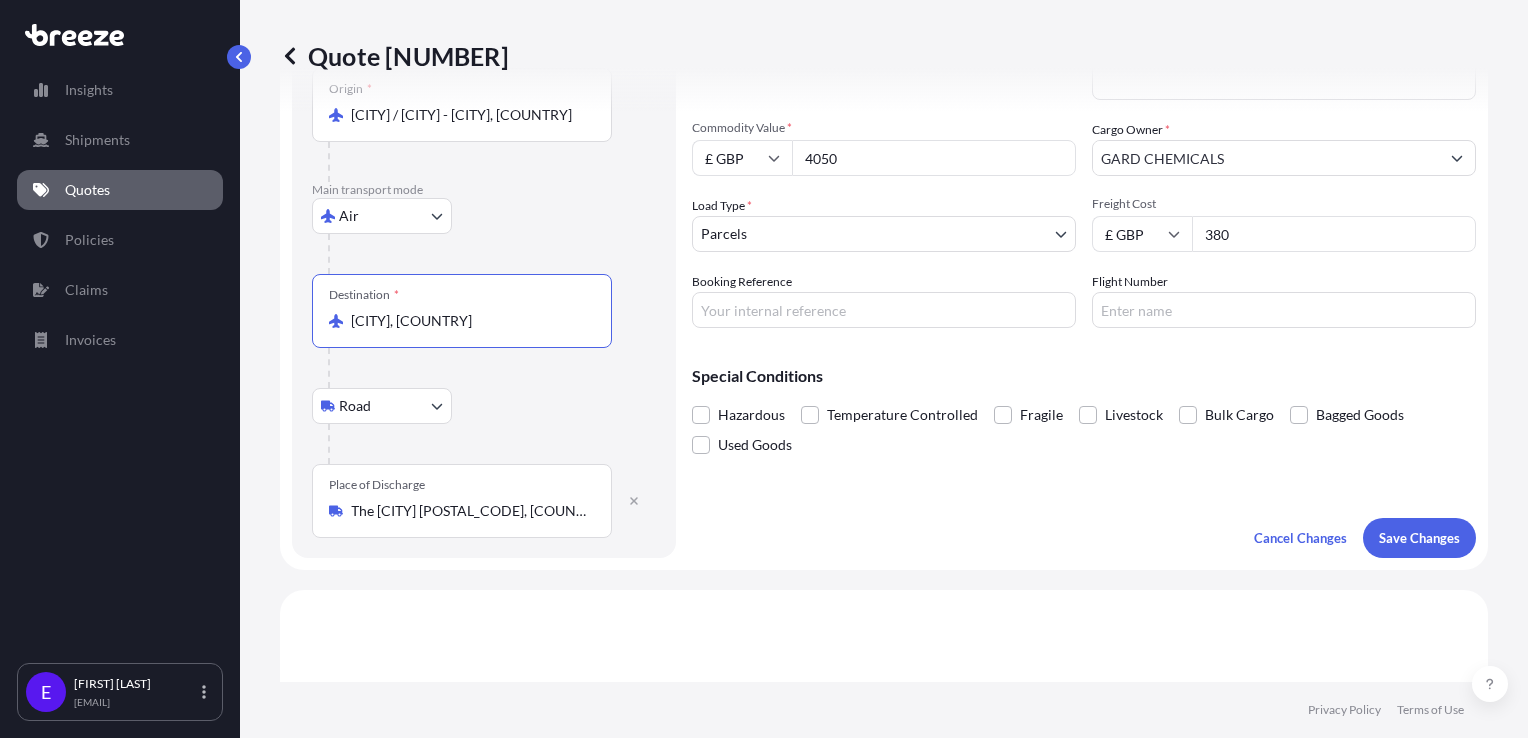 click on "Place of Discharge The [CITY] [POSTAL_CODE], [COUNTRY]" at bounding box center (462, 501) 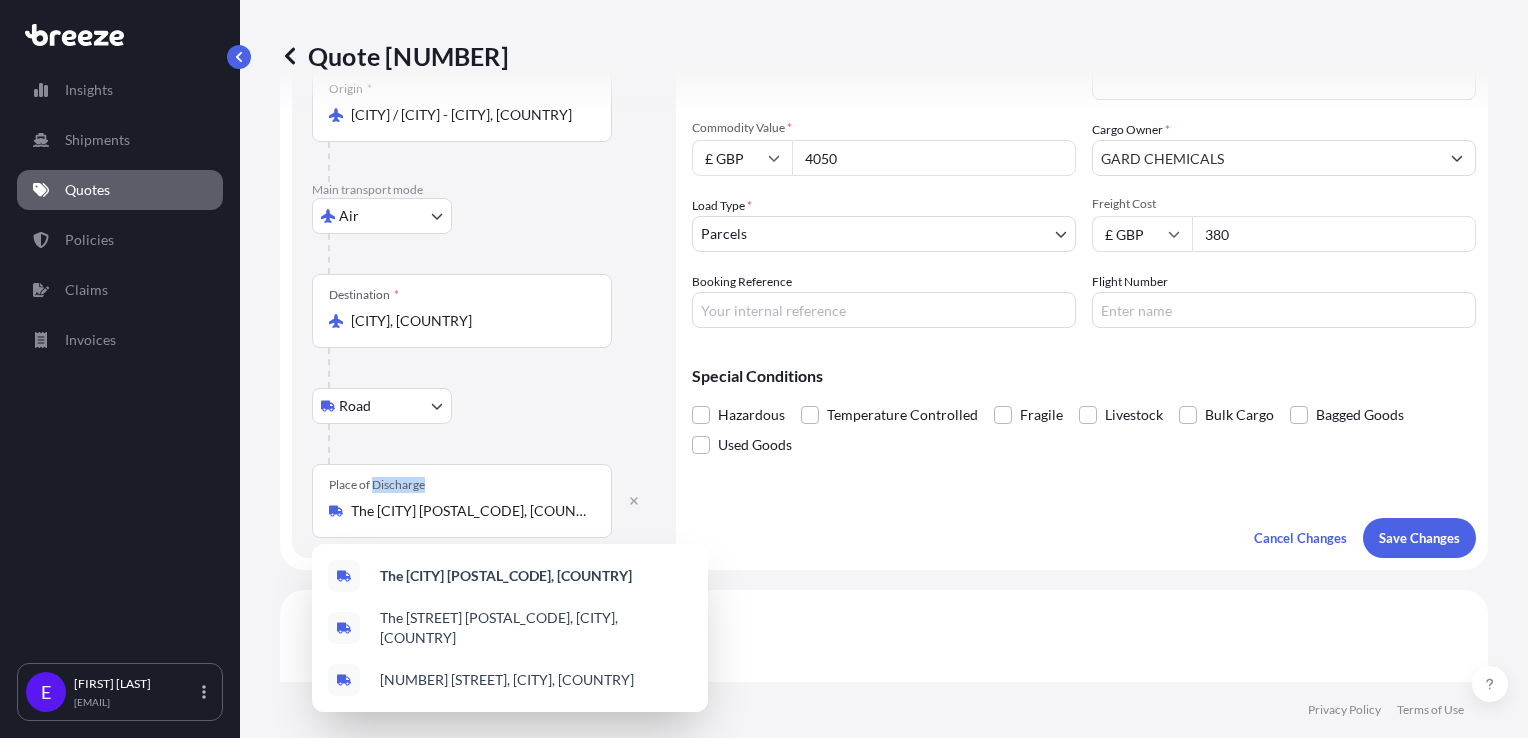 click on "Place of Discharge The [CITY] [POSTAL_CODE], [COUNTRY]" at bounding box center [462, 501] 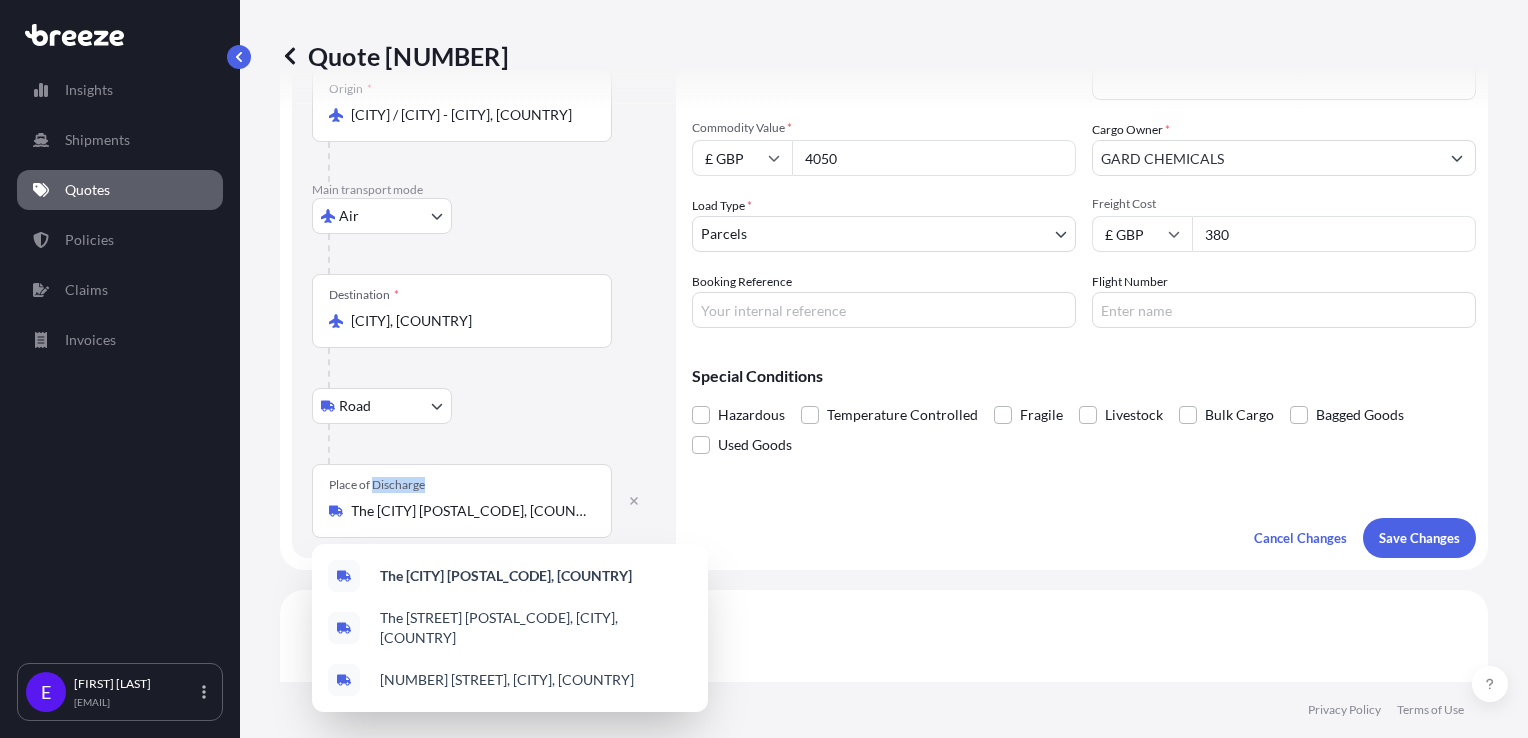 click on "The [CITY] [POSTAL_CODE], [COUNTRY]" at bounding box center [469, 511] 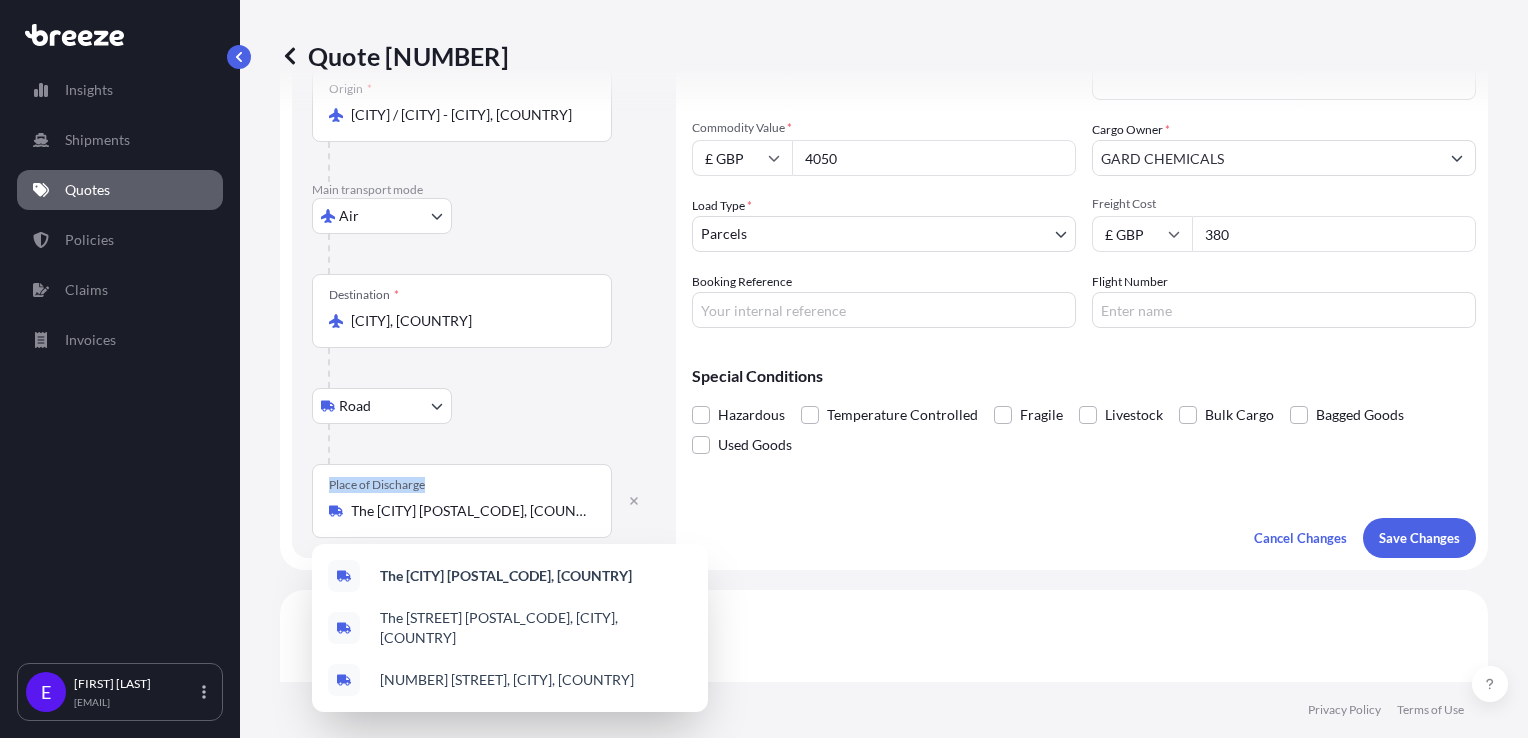 click on "Place of Discharge The [CITY] [POSTAL_CODE], [COUNTRY]" at bounding box center (462, 501) 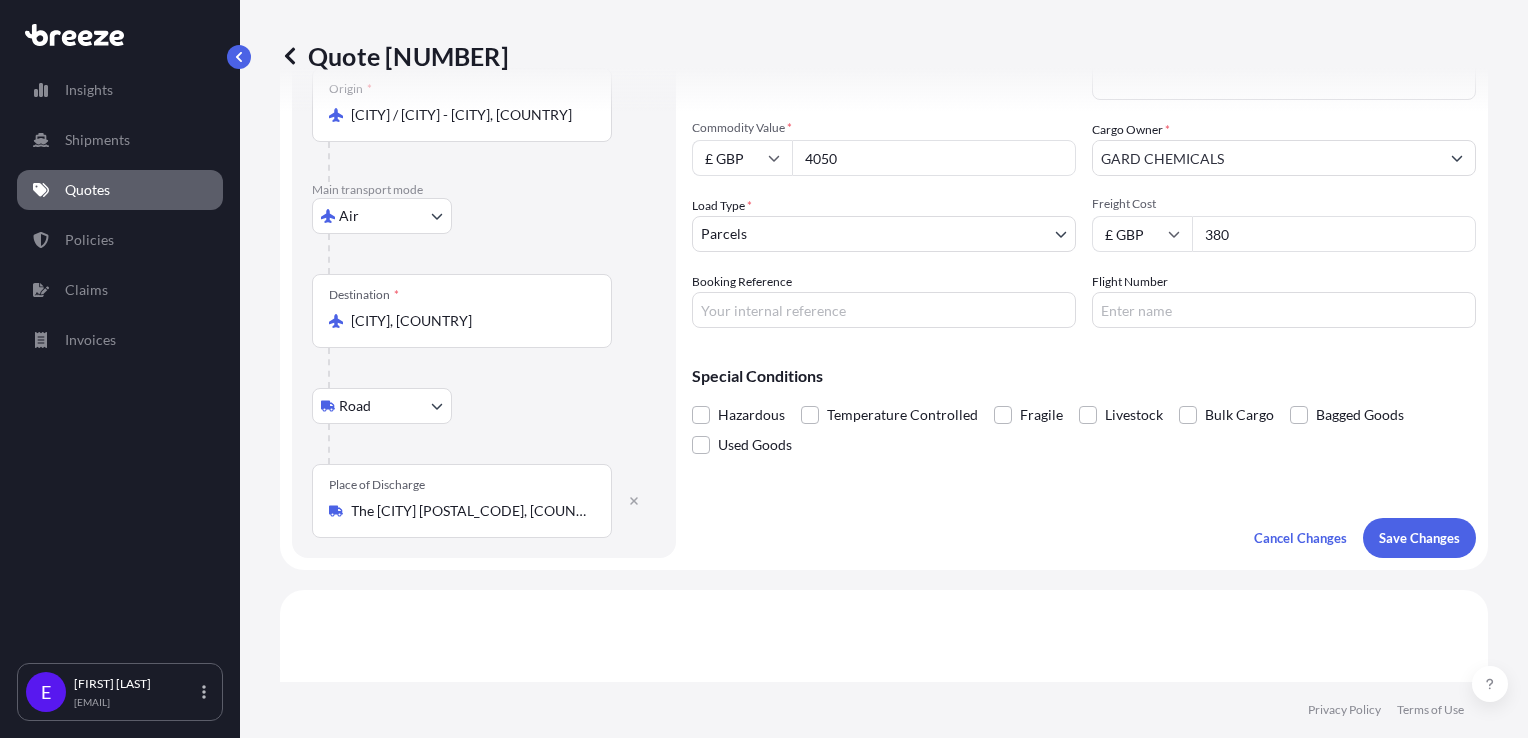 drag, startPoint x: 425, startPoint y: 523, endPoint x: 426, endPoint y: 510, distance: 13.038404 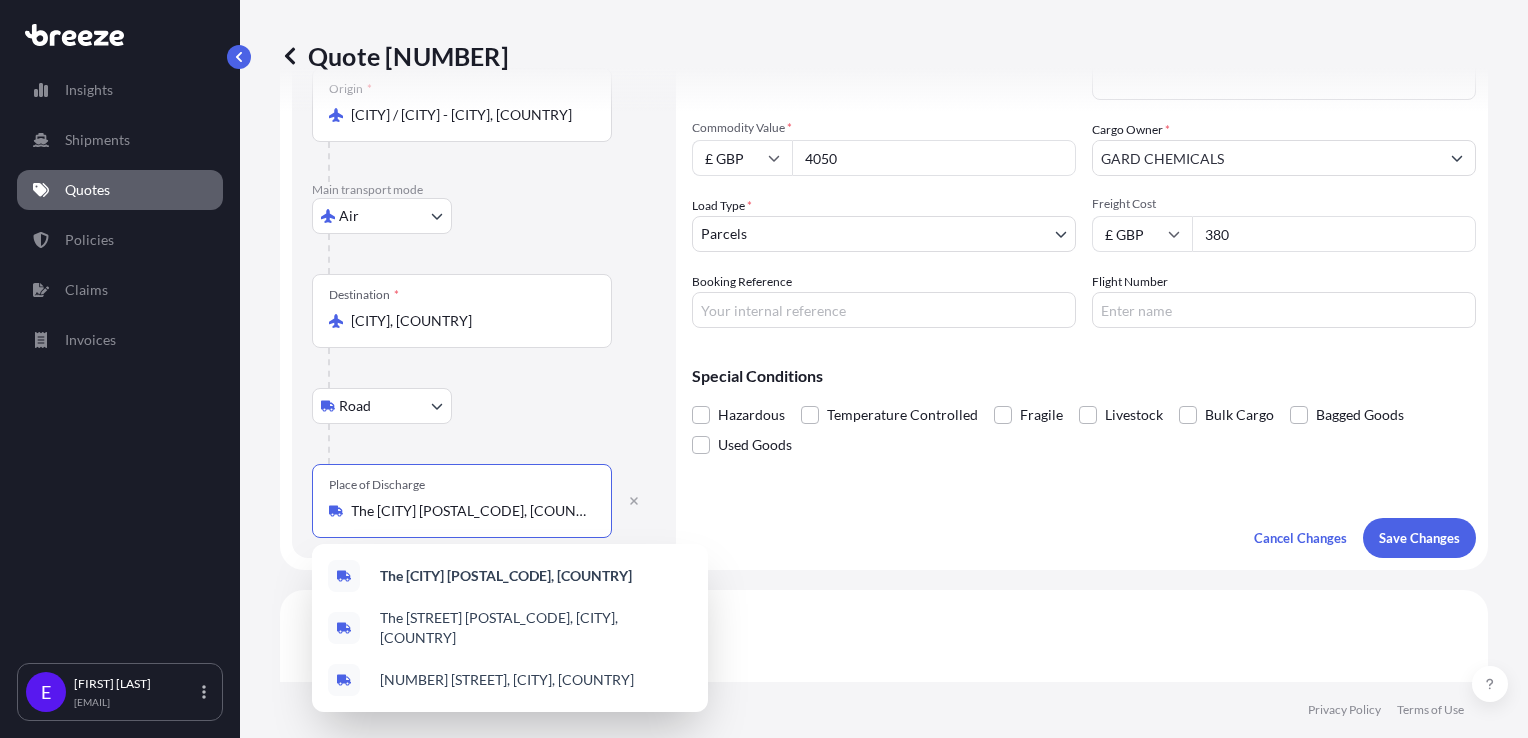 click on "The [CITY] [POSTAL_CODE], [COUNTRY]" at bounding box center [469, 511] 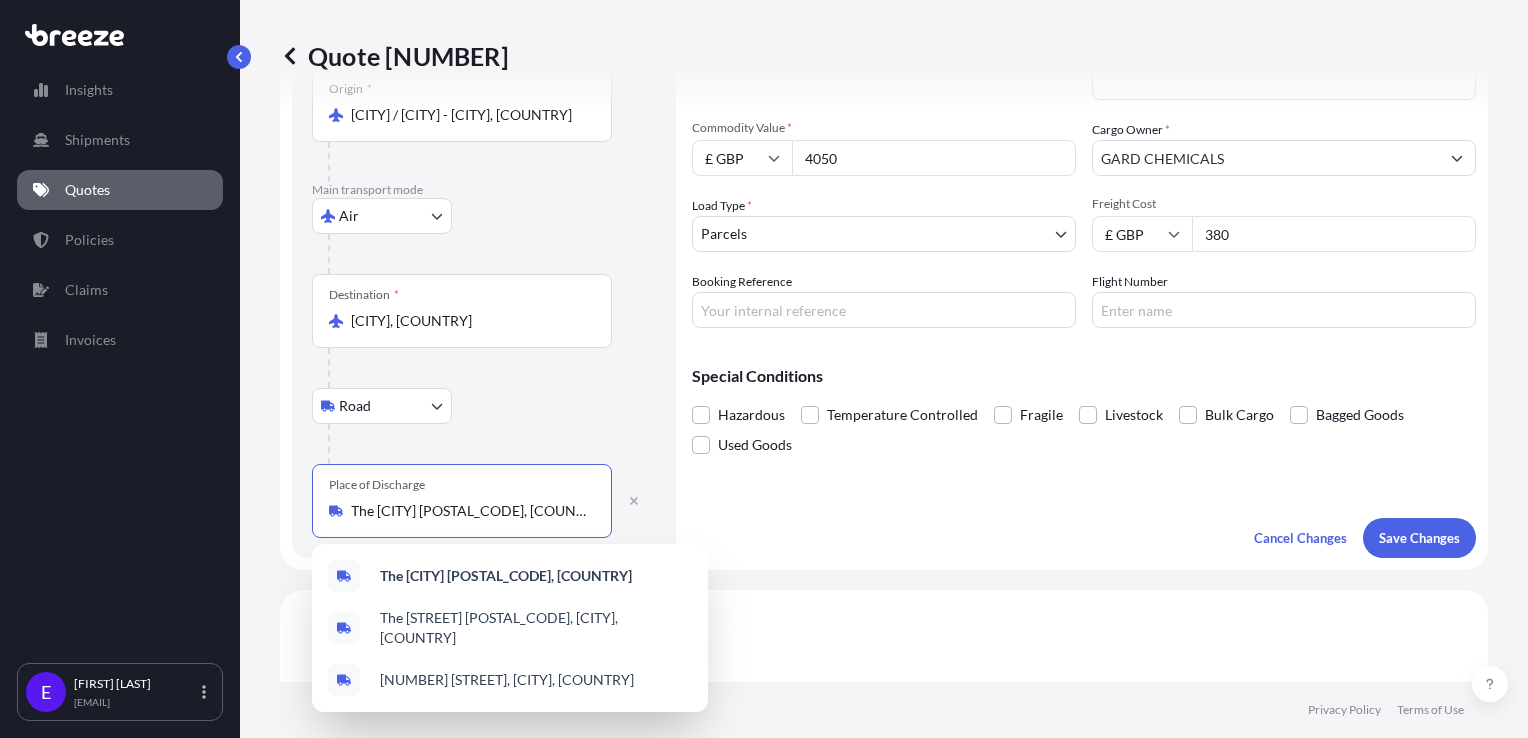 click on "The [CITY] [POSTAL_CODE], [COUNTRY]" at bounding box center (469, 511) 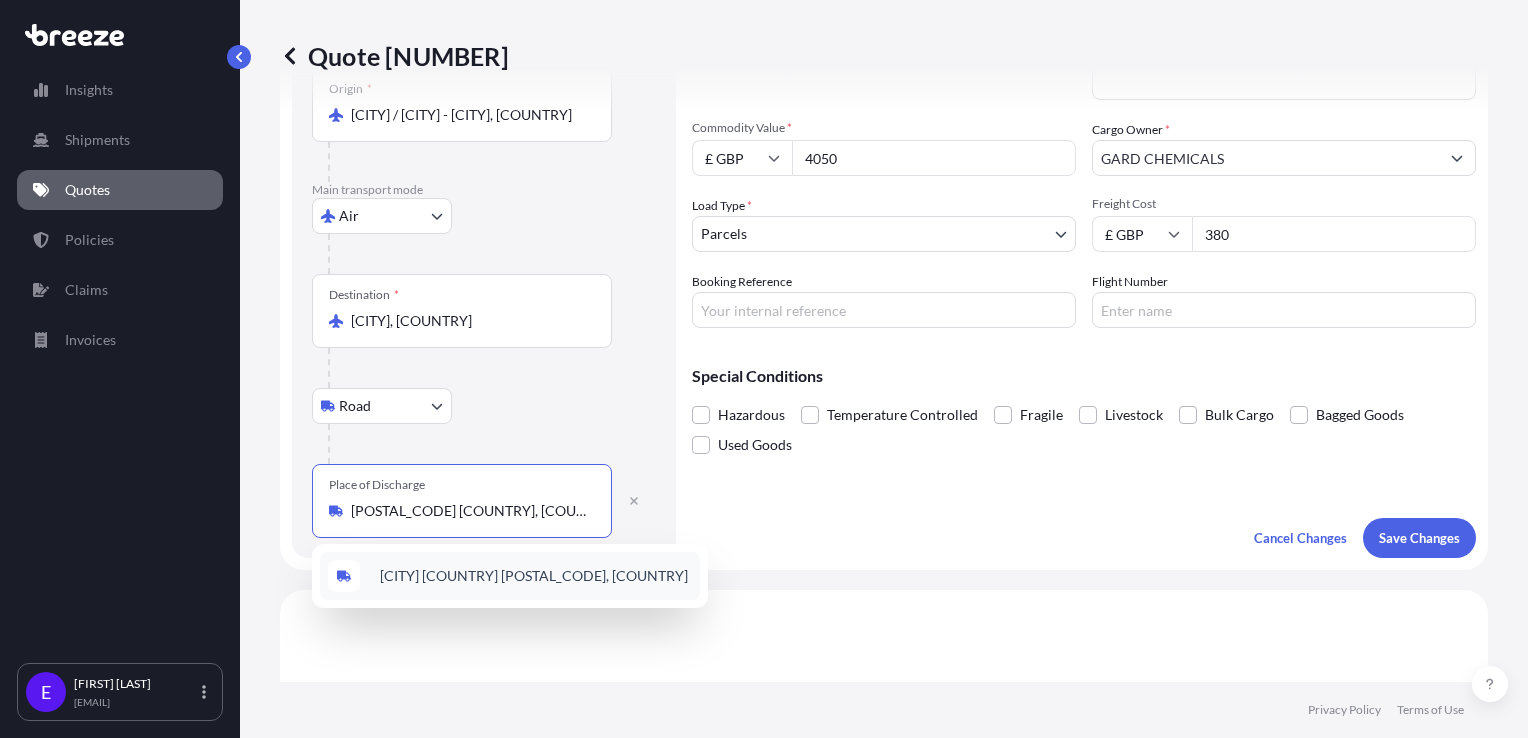 click on "[CITY] [COUNTRY] [POSTAL_CODE], [COUNTRY]" at bounding box center (534, 576) 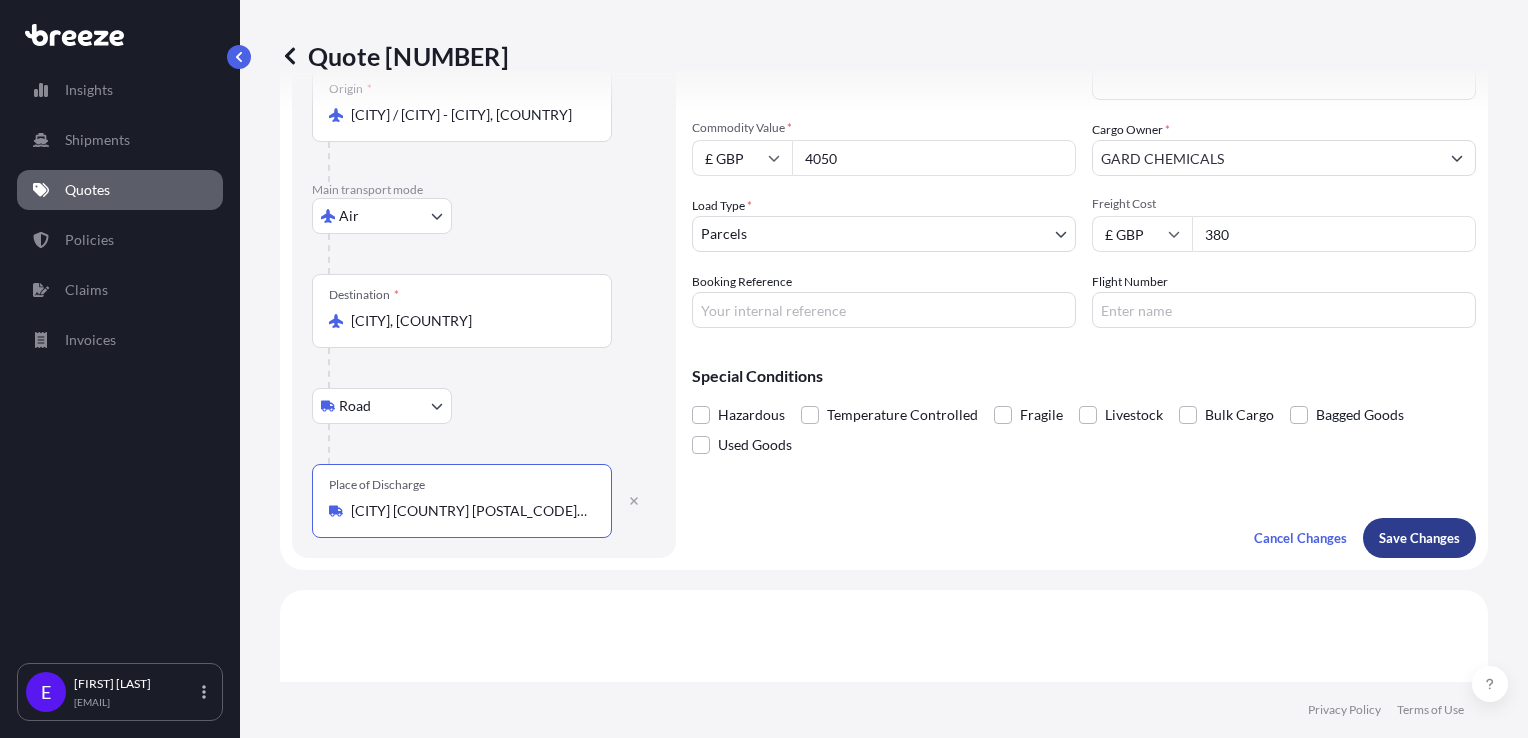 type on "[CITY] [COUNTRY] [POSTAL_CODE], [COUNTRY]" 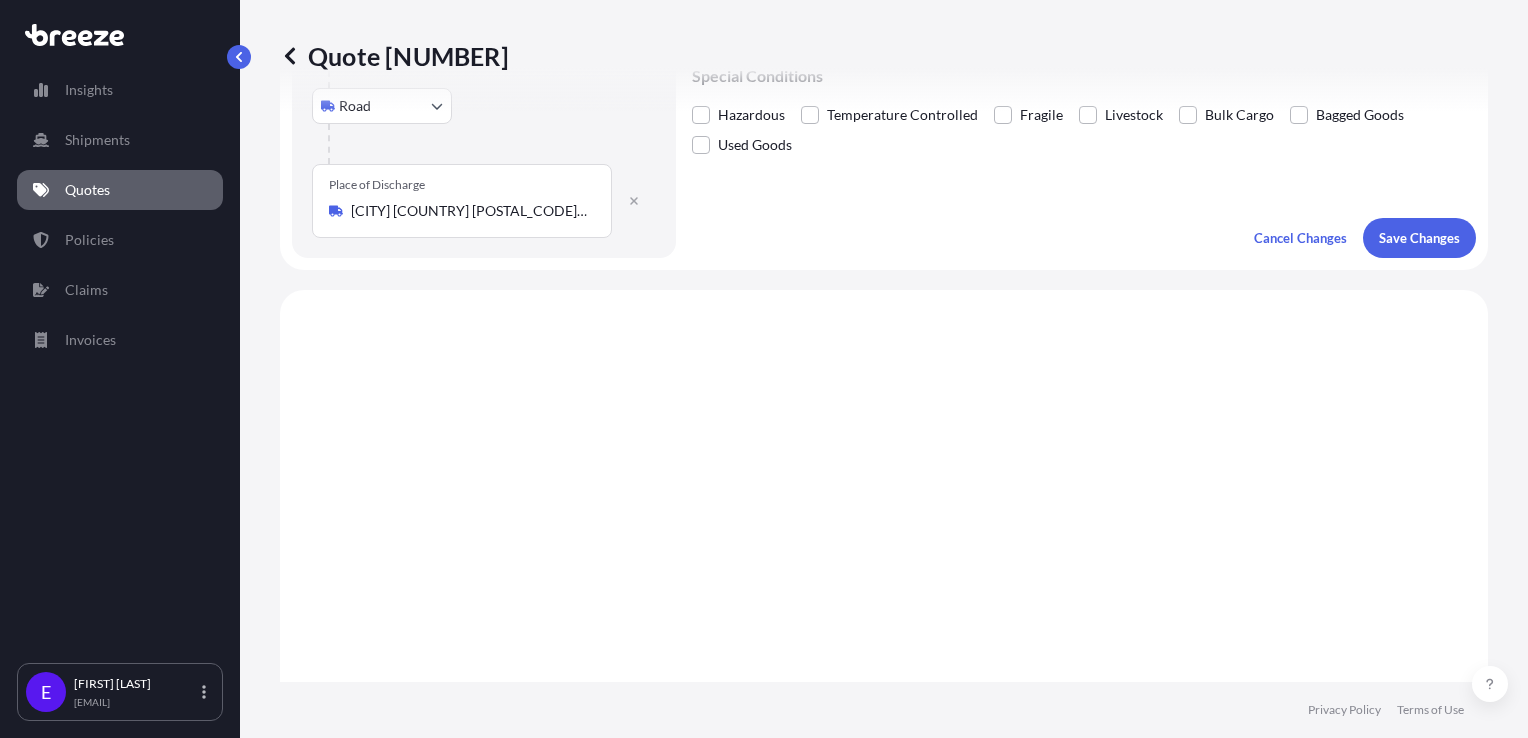 scroll, scrollTop: 688, scrollLeft: 0, axis: vertical 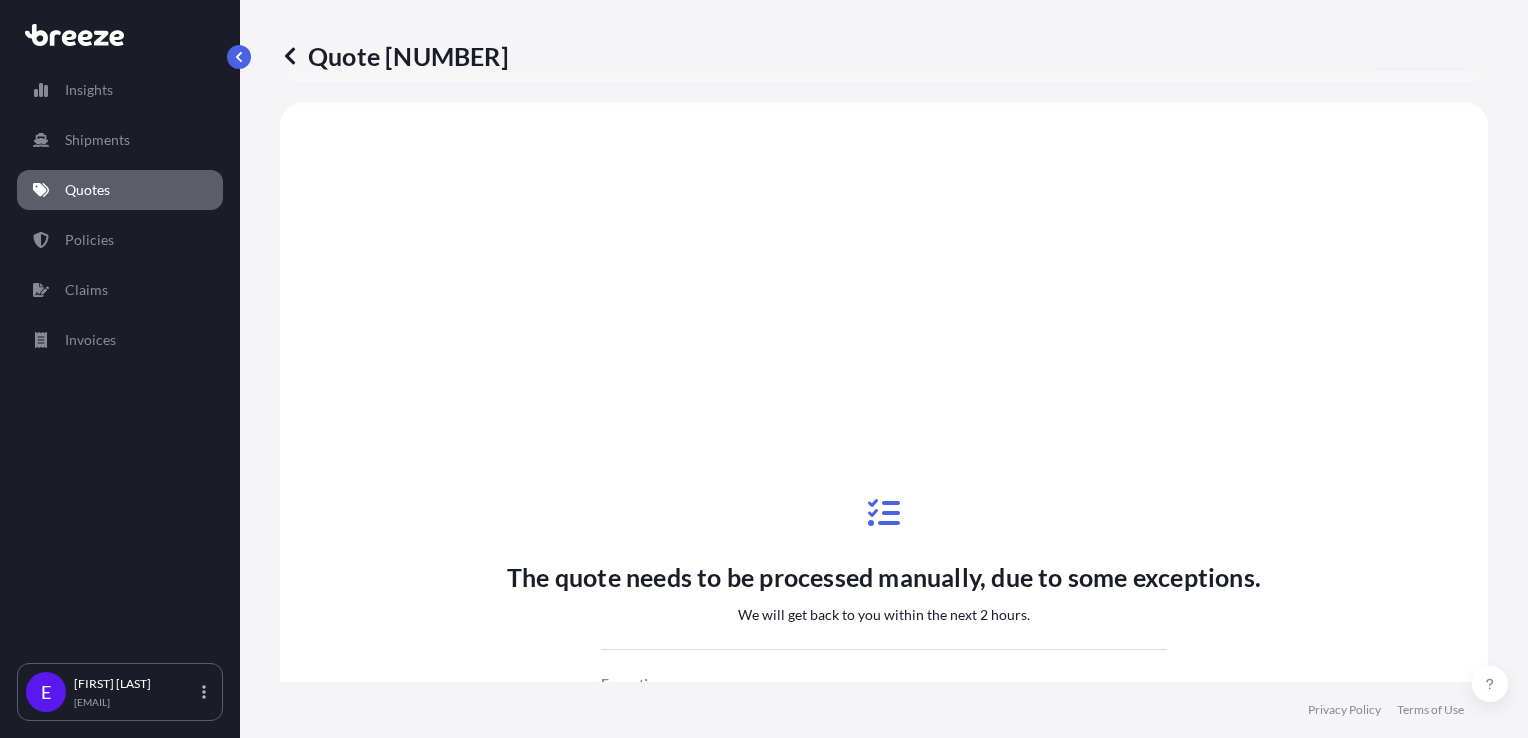 select on "Air" 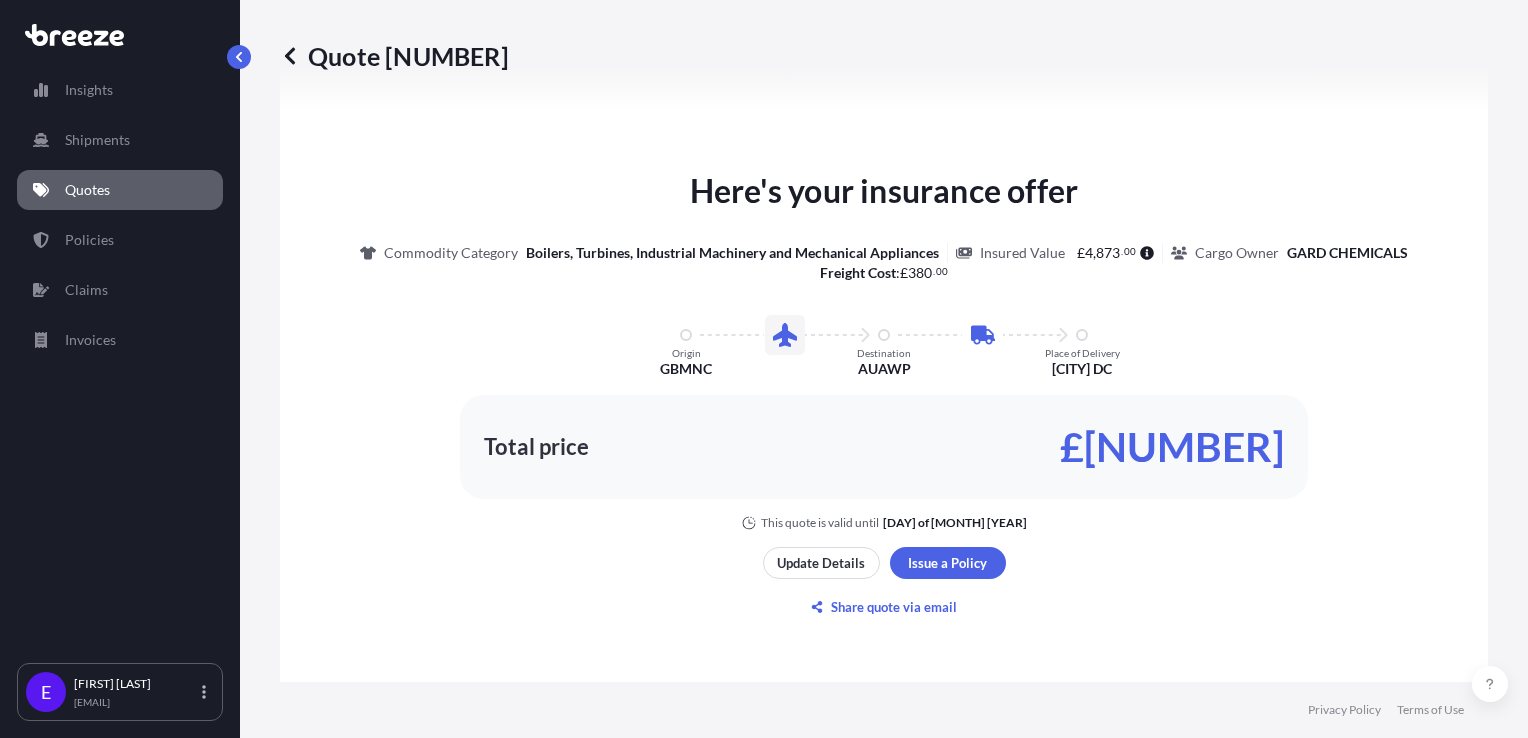 scroll, scrollTop: 988, scrollLeft: 0, axis: vertical 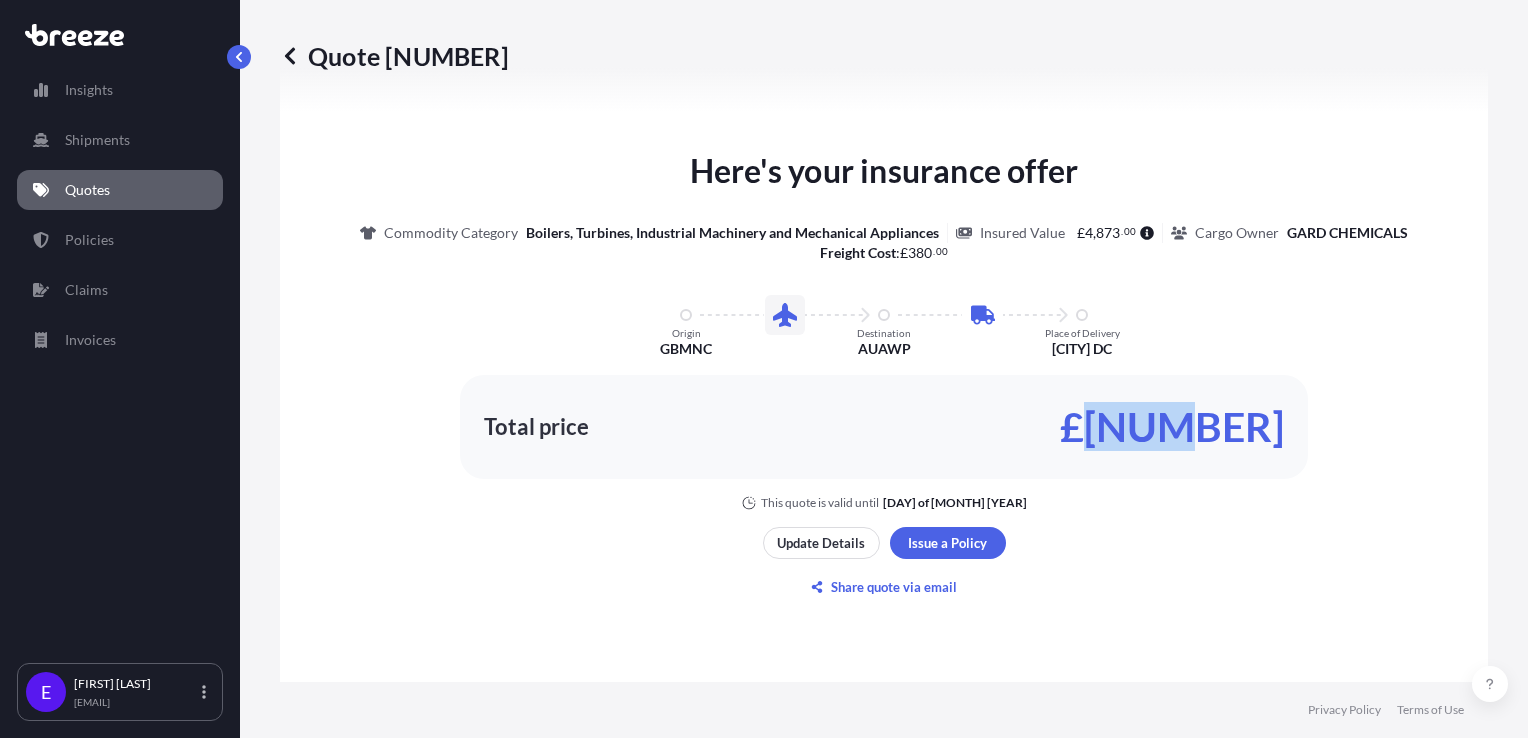 drag, startPoint x: 1256, startPoint y: 426, endPoint x: 1277, endPoint y: 424, distance: 21.095022 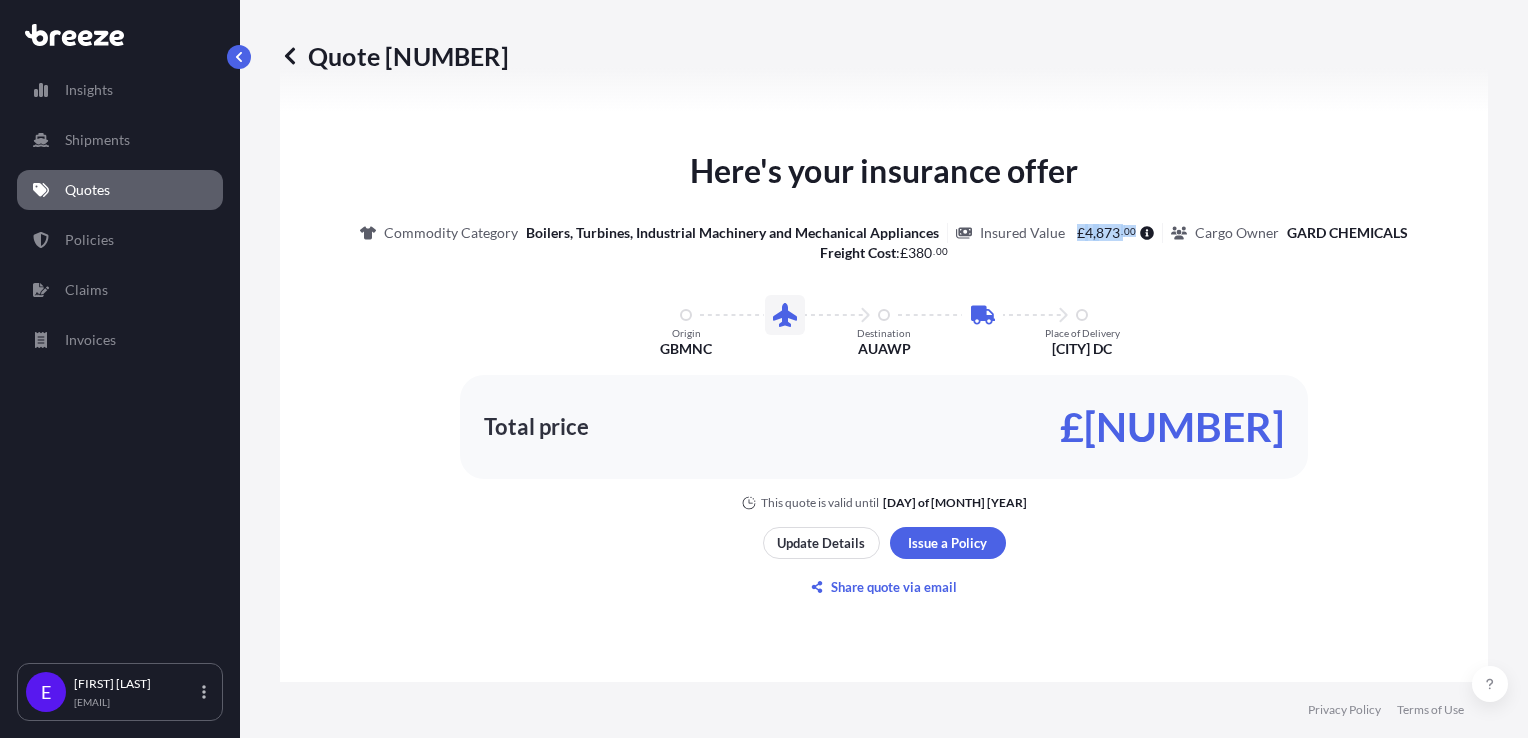 drag, startPoint x: 1068, startPoint y: 227, endPoint x: 1126, endPoint y: 230, distance: 58.077534 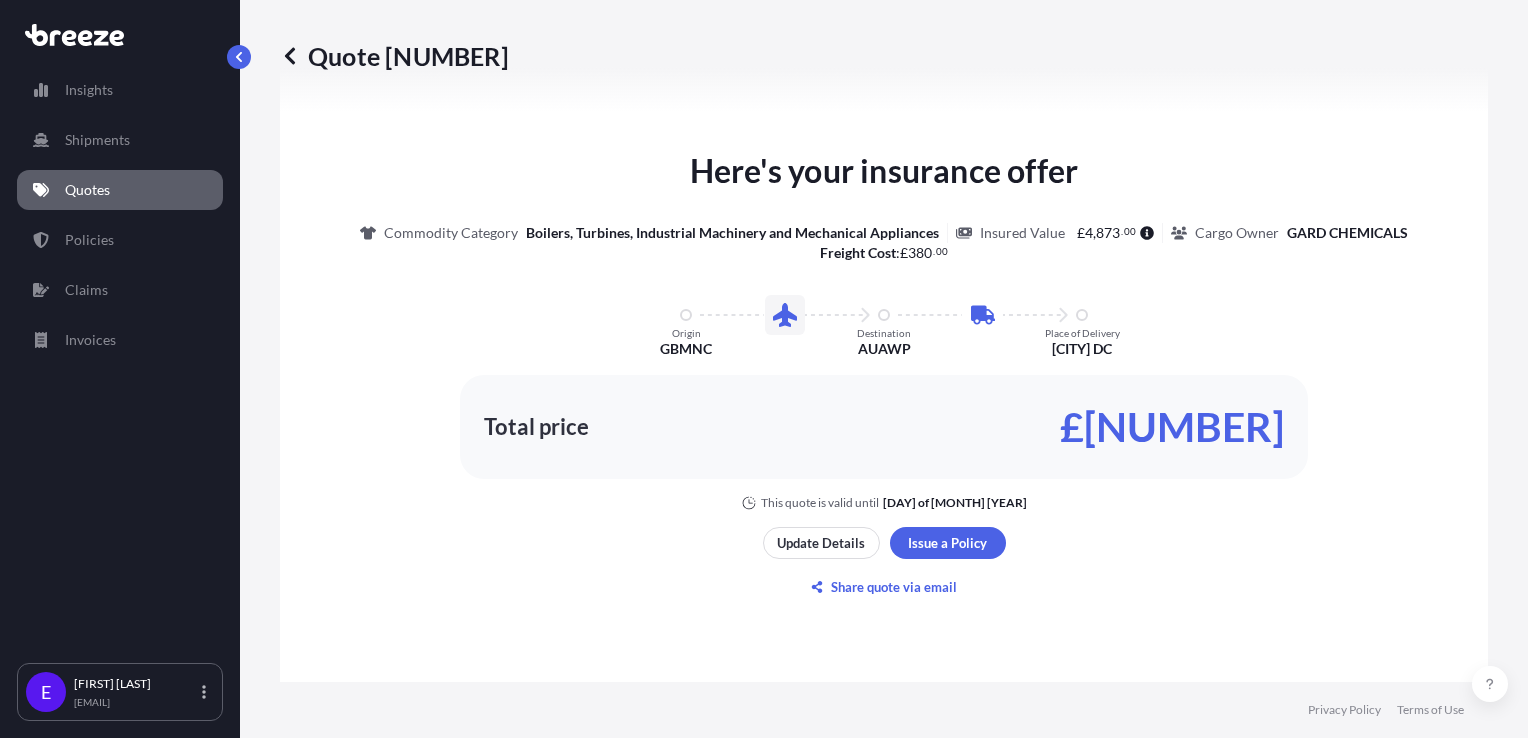 click on "Boilers, Turbines, Industrial Machinery and Mechanical Appliances" at bounding box center [732, 233] 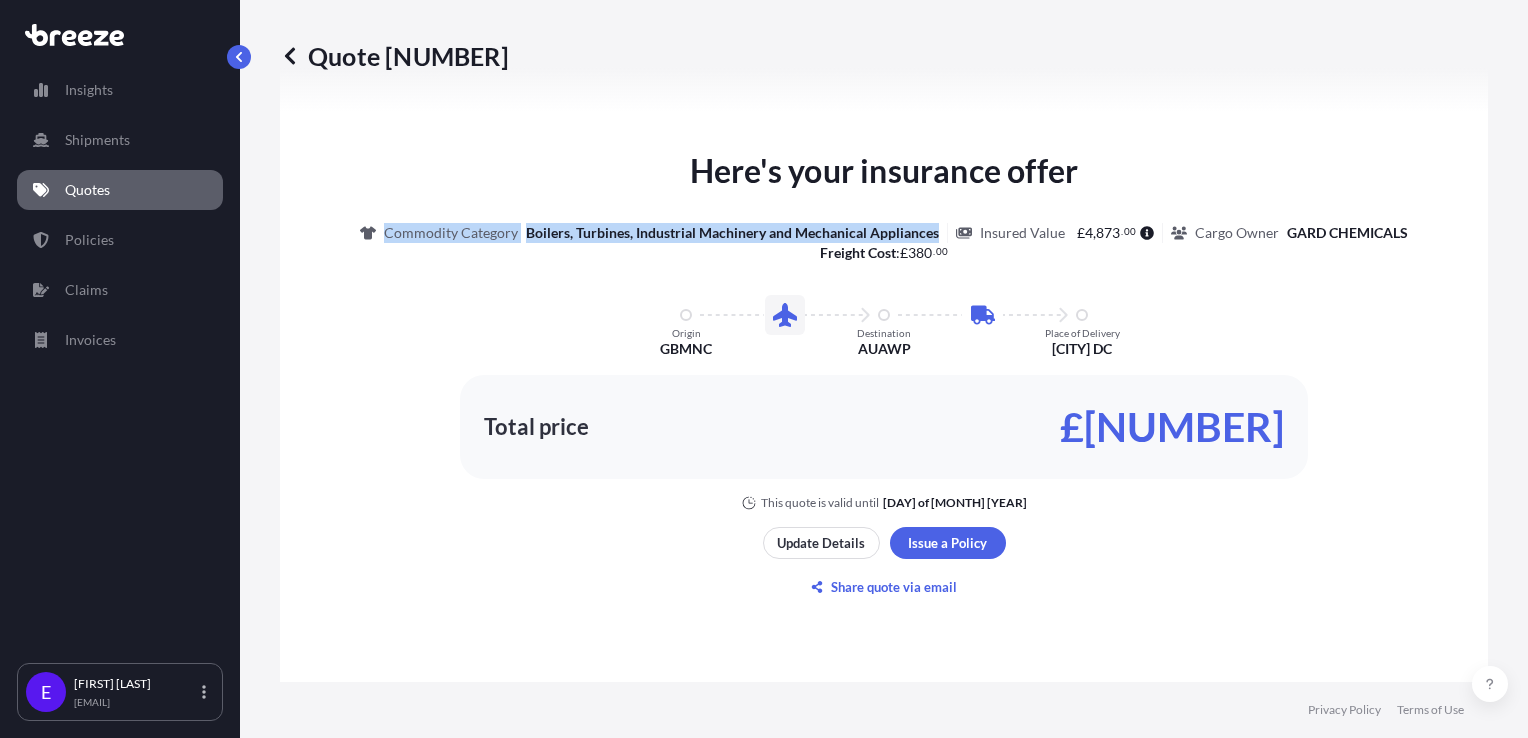 drag, startPoint x: 931, startPoint y: 233, endPoint x: 357, endPoint y: 230, distance: 574.0078 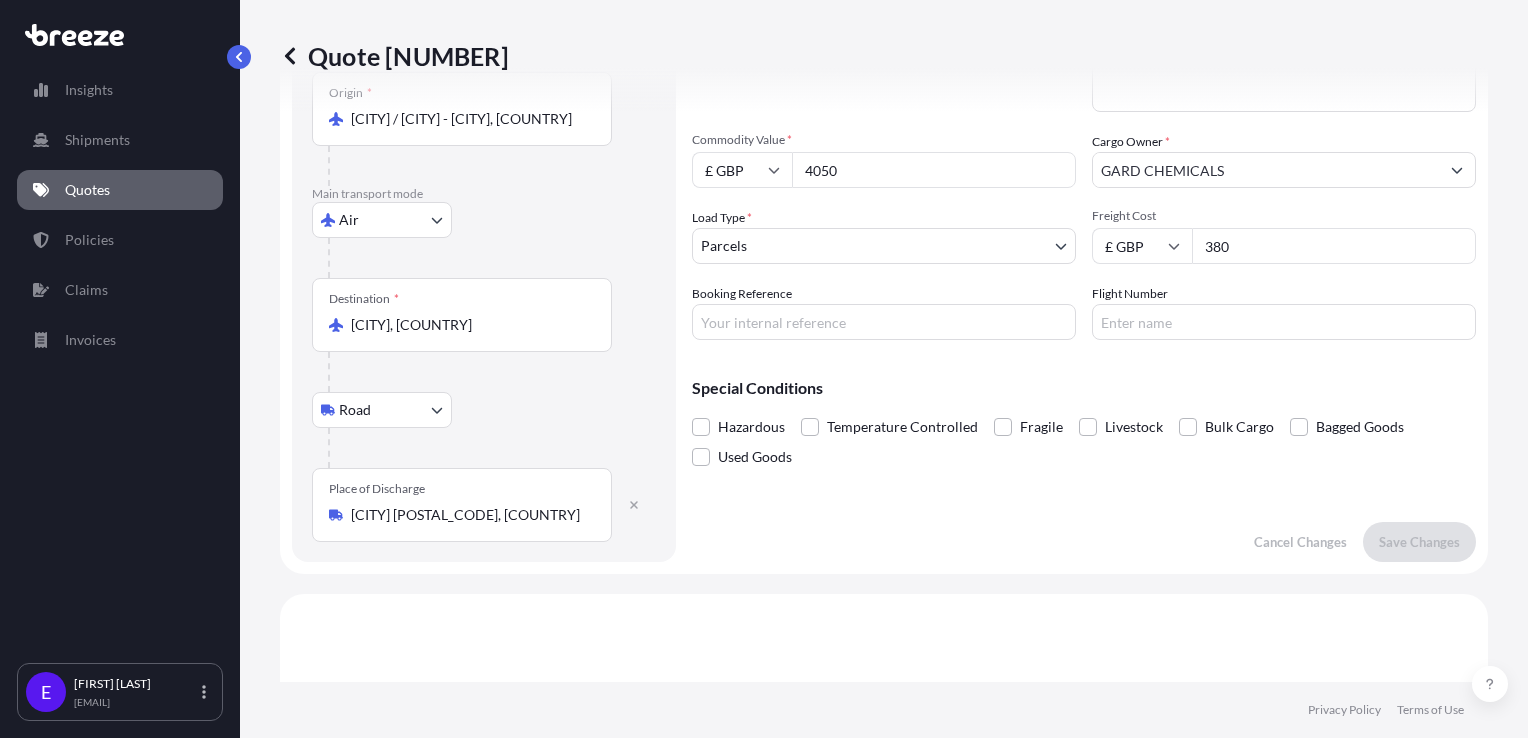 scroll, scrollTop: 0, scrollLeft: 0, axis: both 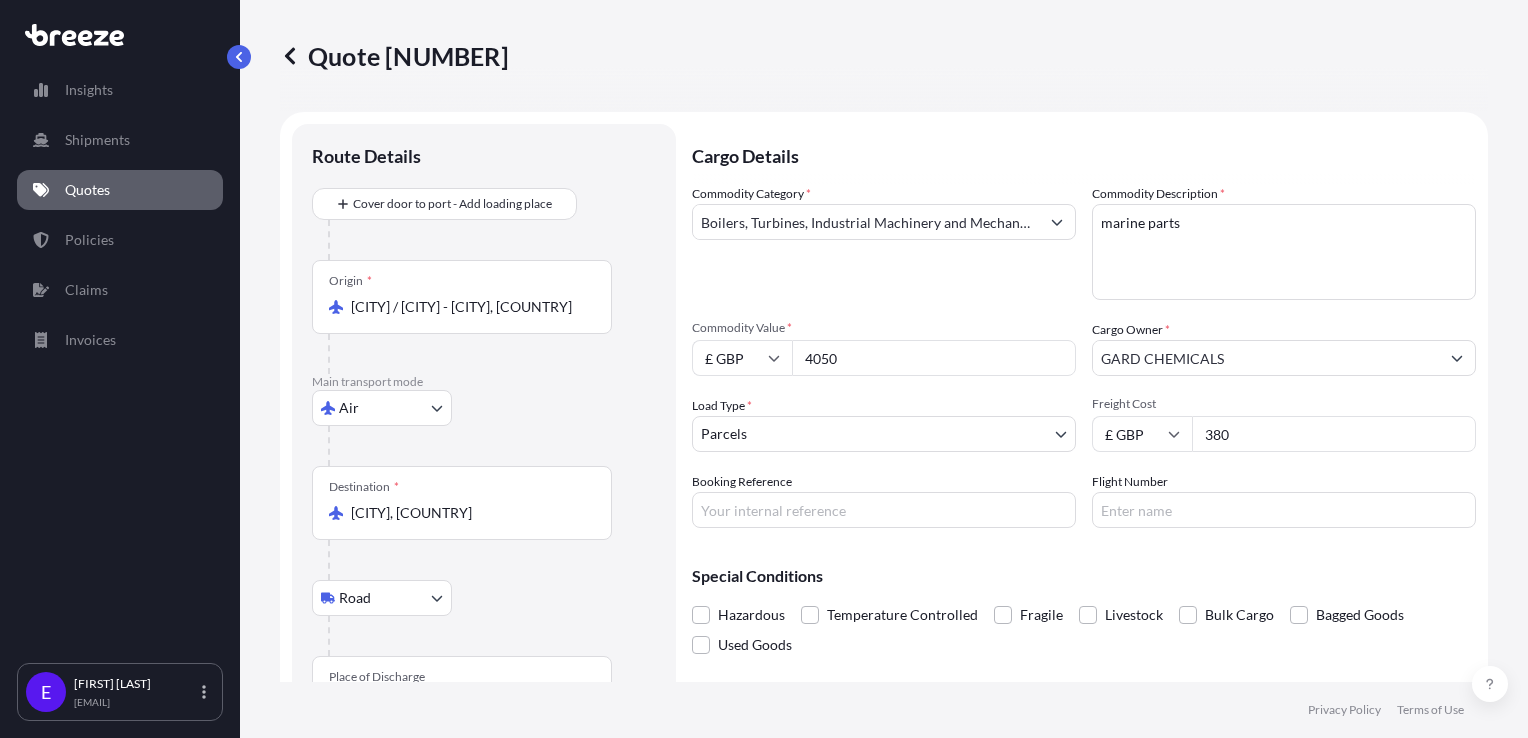 click on "Booking Reference" at bounding box center (884, 510) 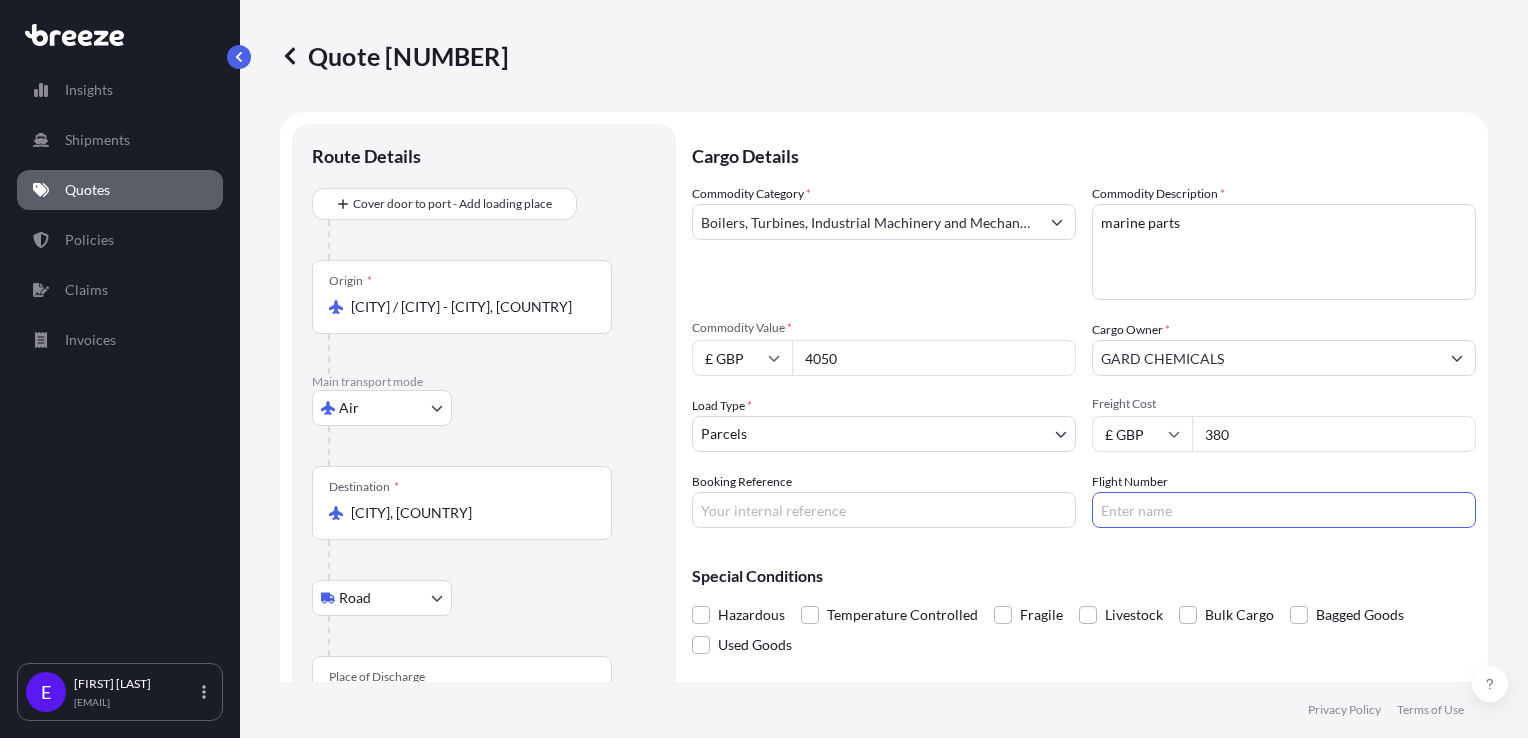 click on "Flight Number" at bounding box center [1284, 510] 